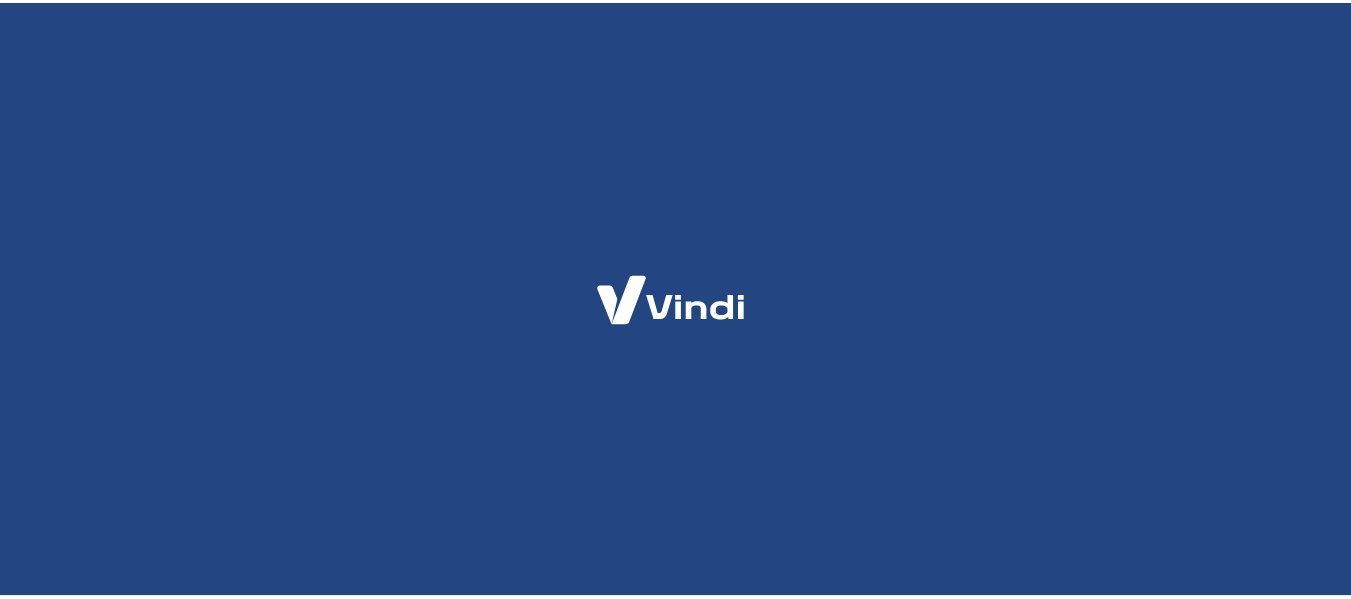 scroll, scrollTop: 0, scrollLeft: 0, axis: both 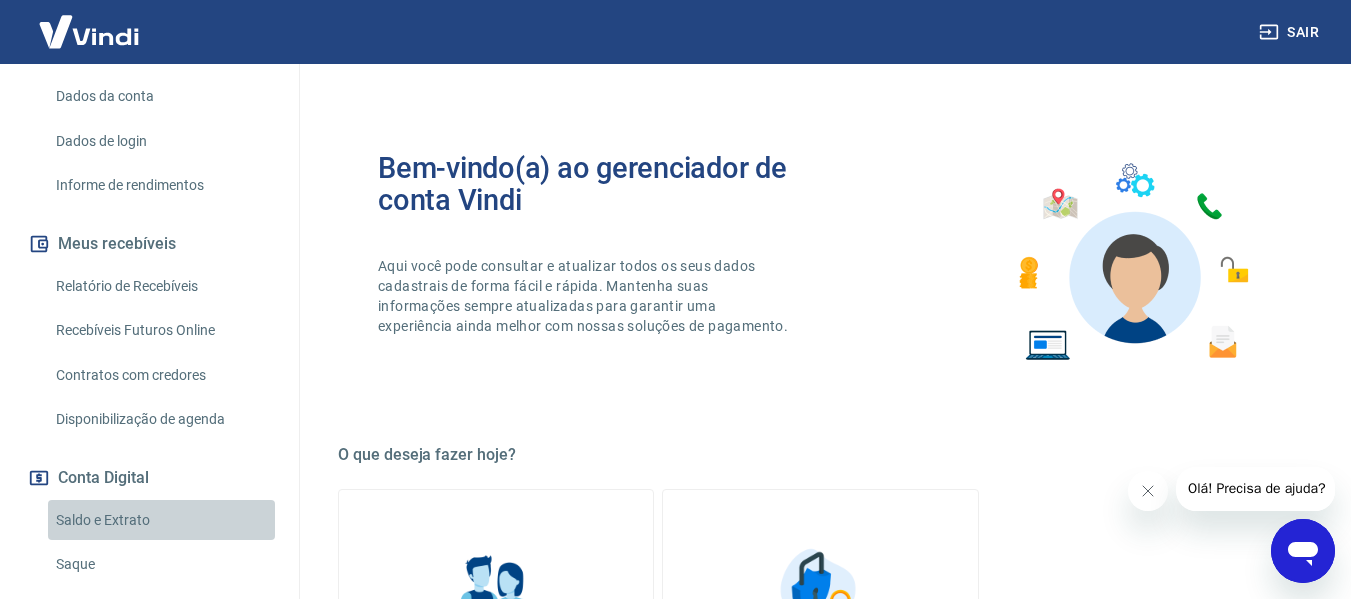 click on "Saldo e Extrato" at bounding box center (161, 520) 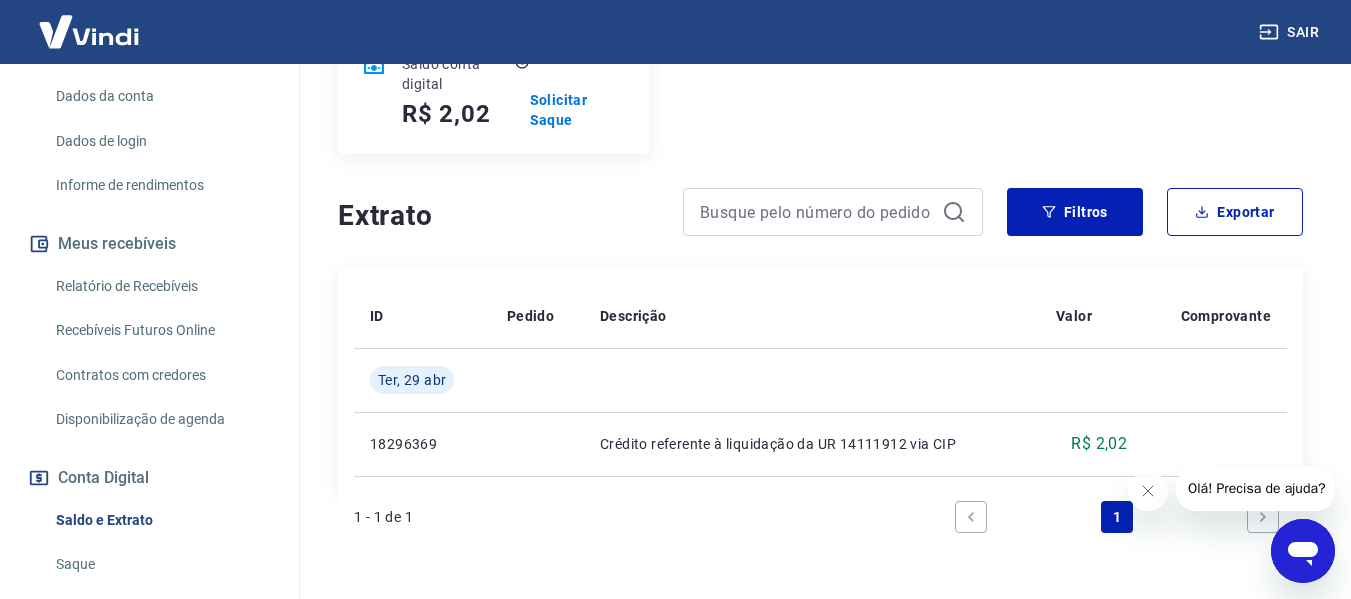 scroll, scrollTop: 300, scrollLeft: 0, axis: vertical 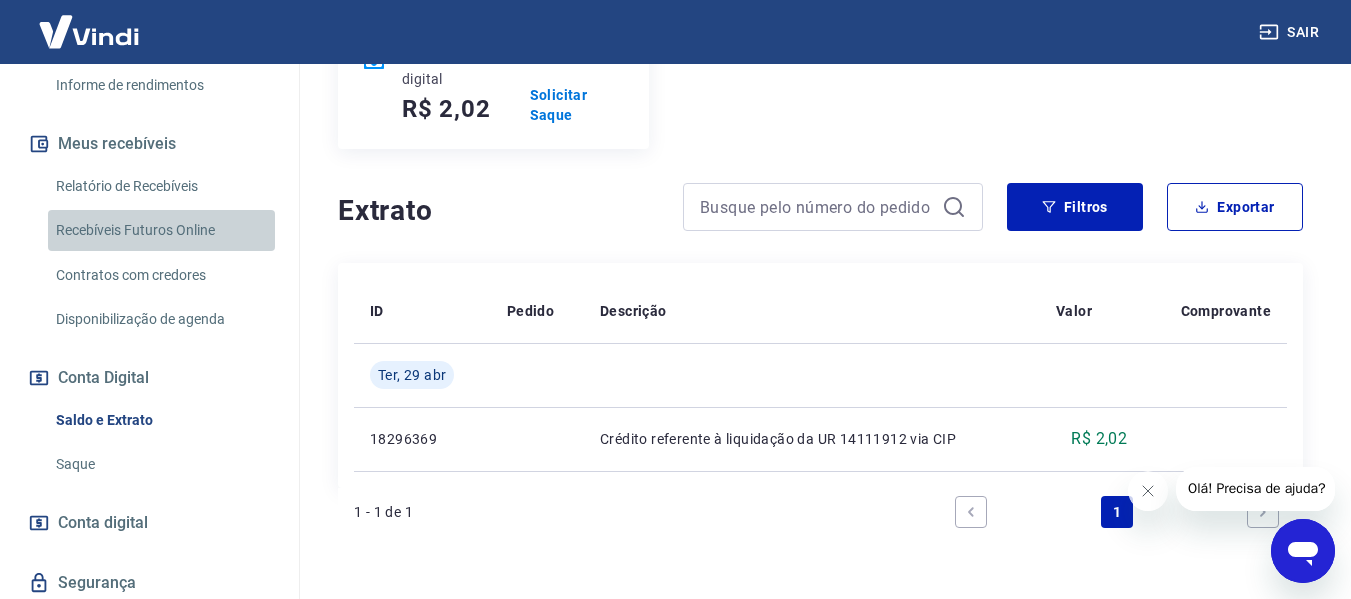 click on "Recebíveis Futuros Online" at bounding box center (161, 230) 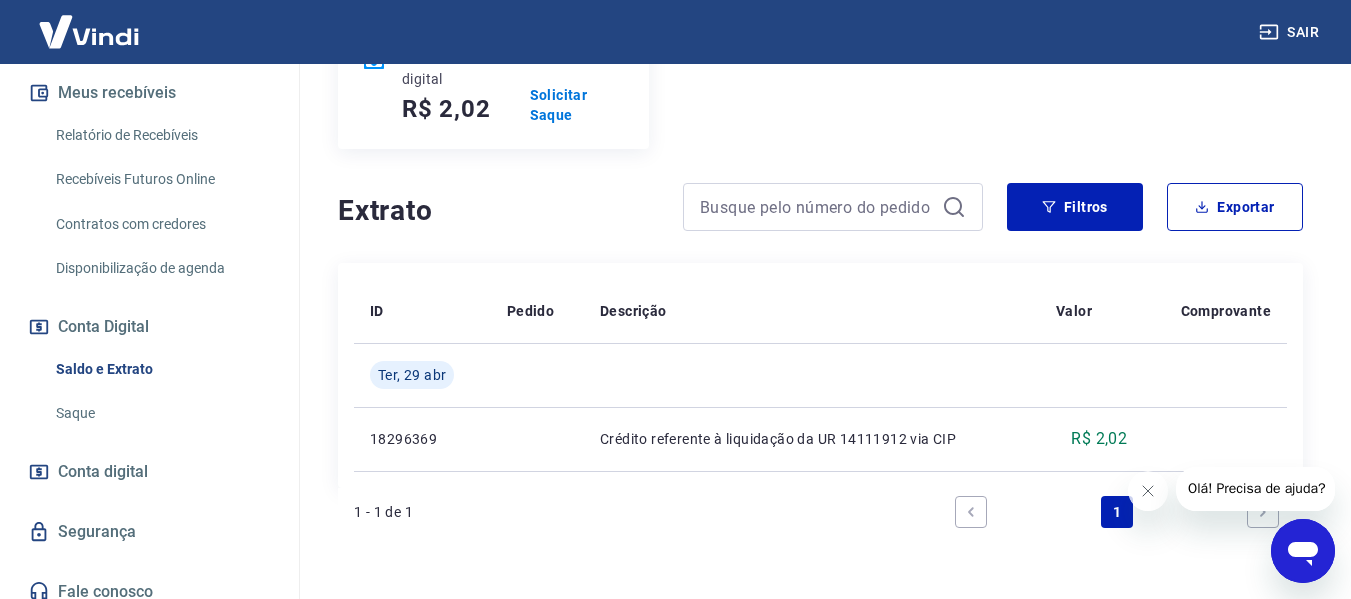 scroll, scrollTop: 466, scrollLeft: 0, axis: vertical 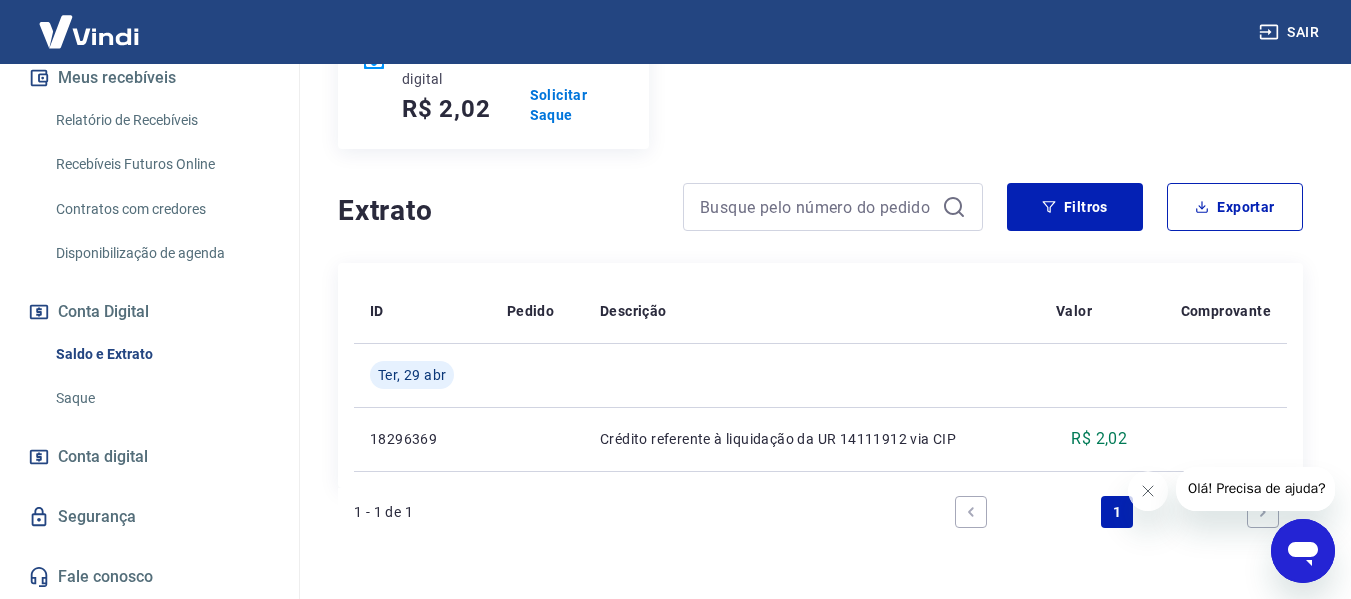 click on "Fale conosco" at bounding box center [149, 577] 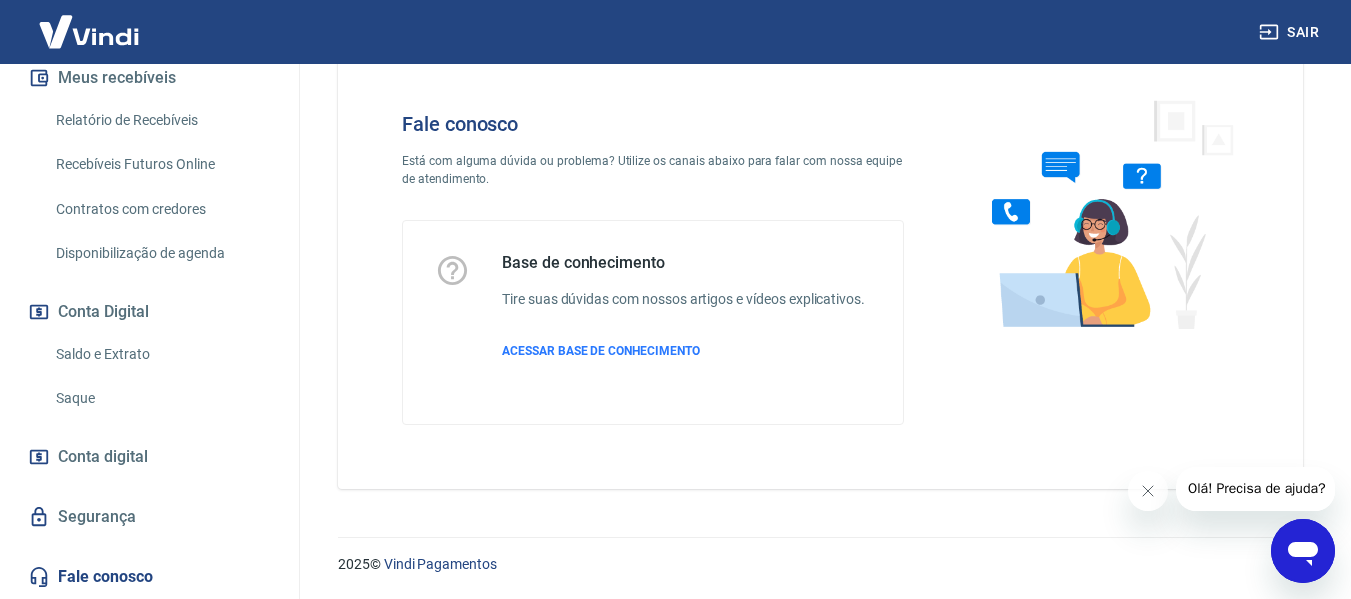 scroll, scrollTop: 0, scrollLeft: 0, axis: both 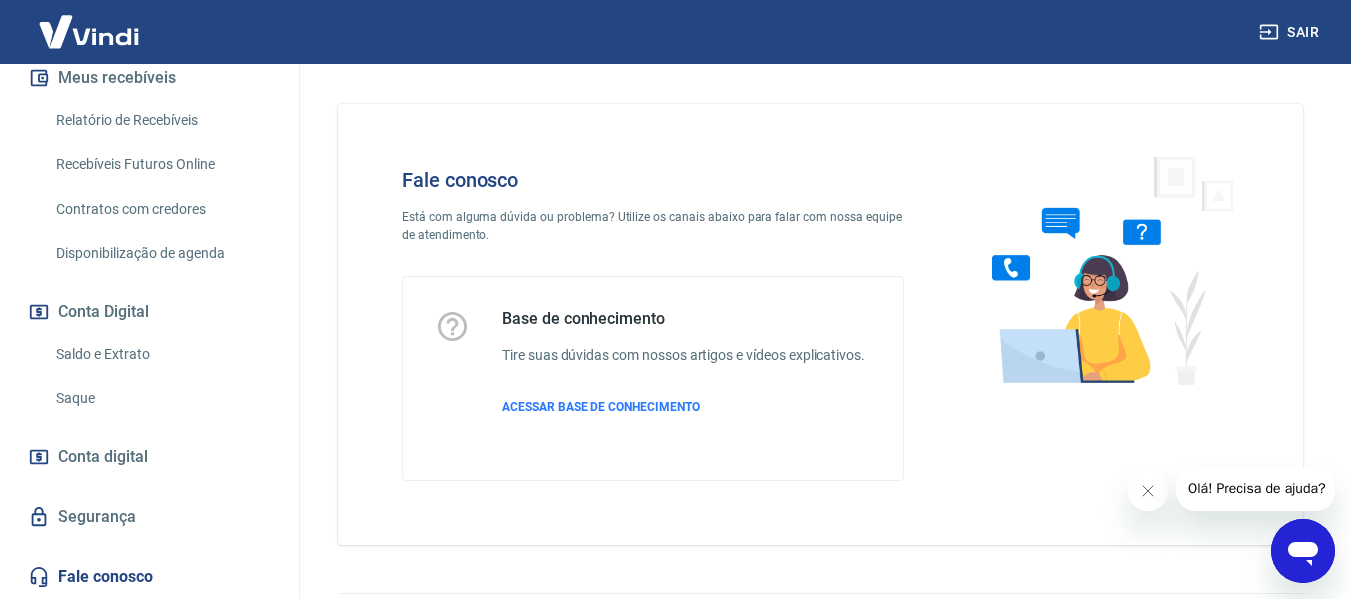 click on "Olá! Precisa de ajuda?" at bounding box center [1256, 488] 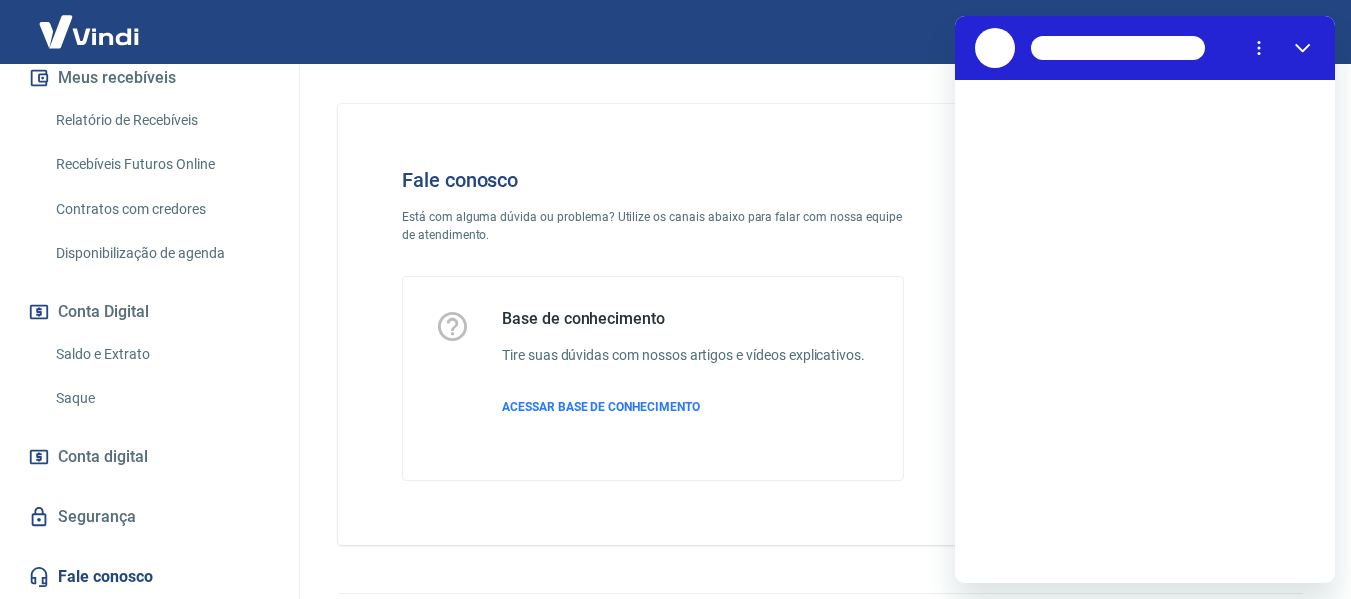 scroll, scrollTop: 0, scrollLeft: 0, axis: both 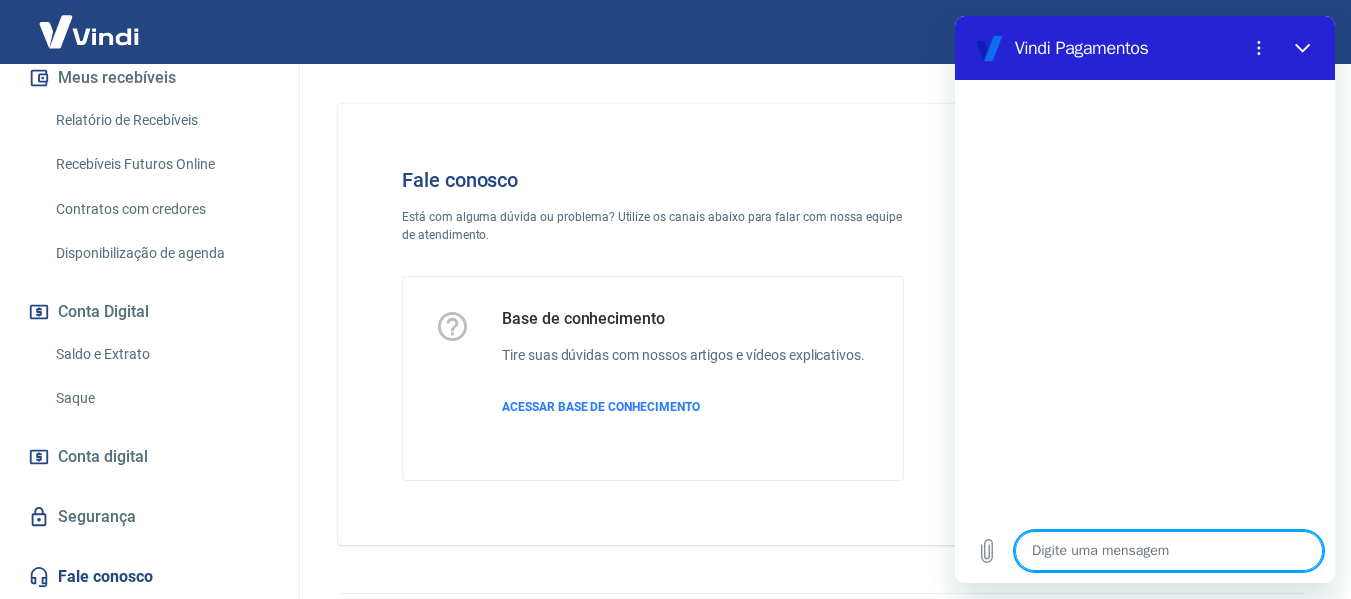 click at bounding box center [1169, 551] 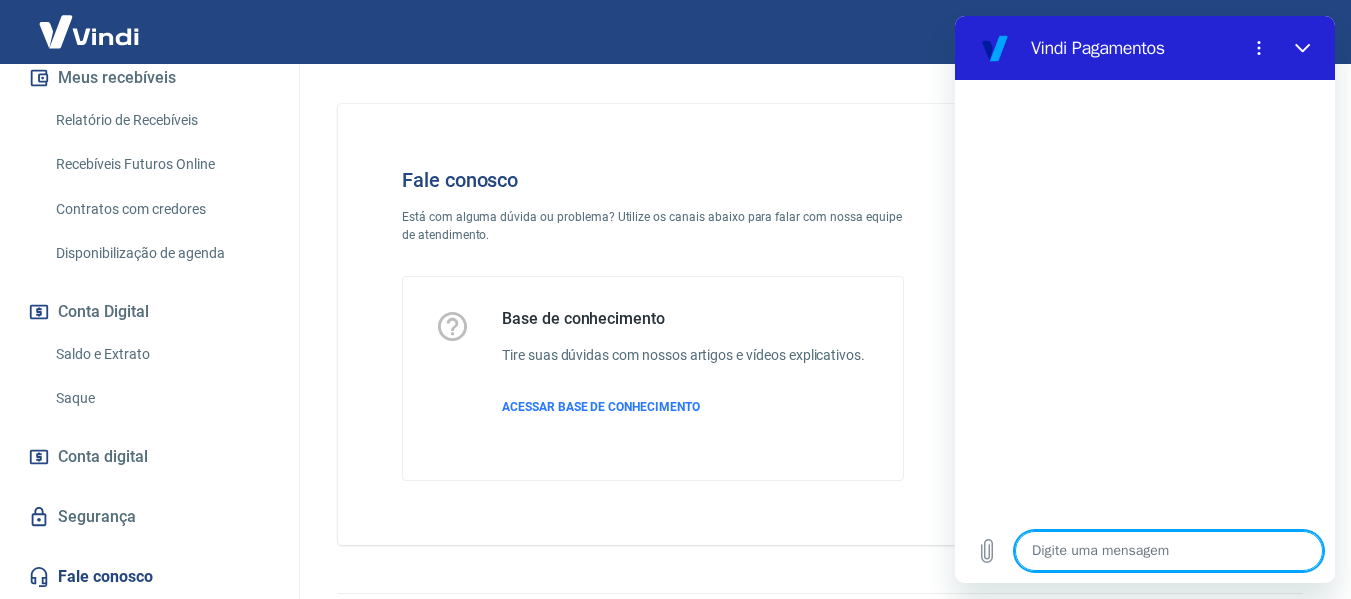 type on "B" 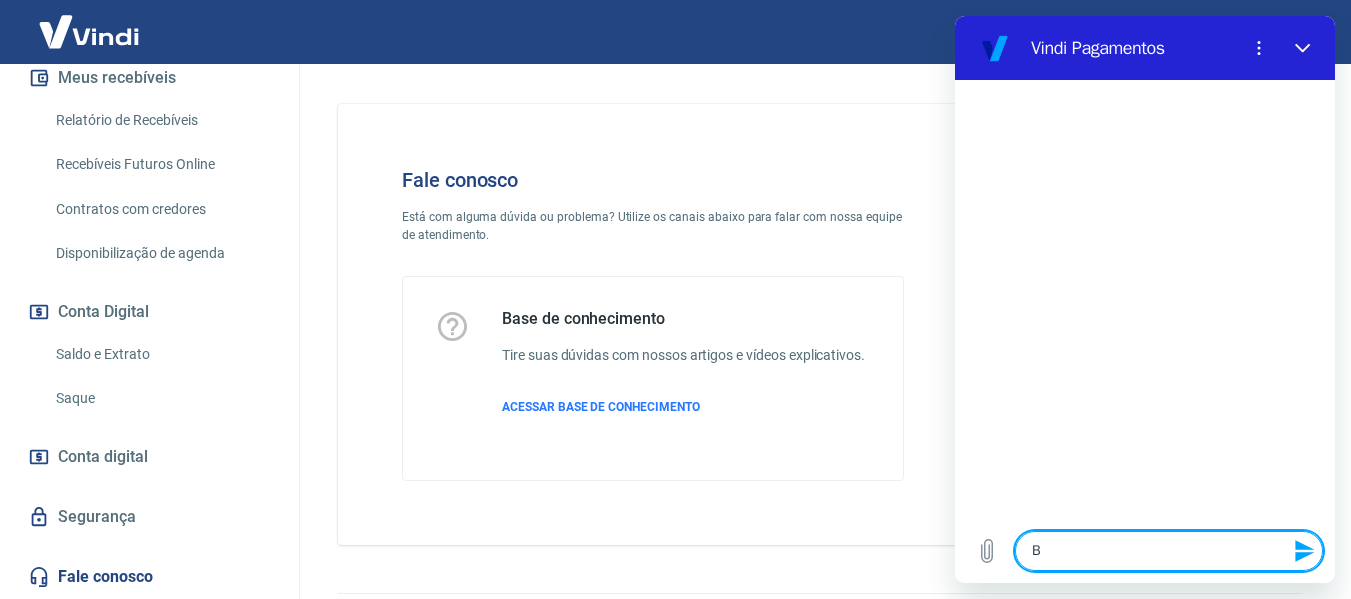 type on "Bo" 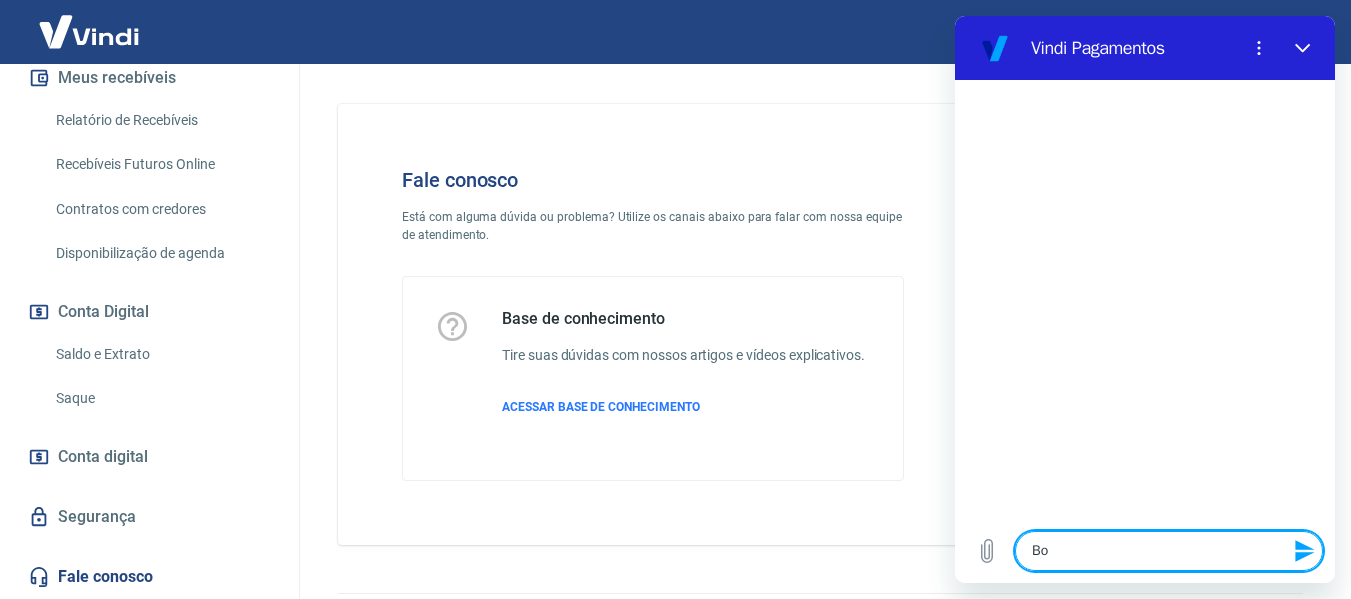 type on "Bom" 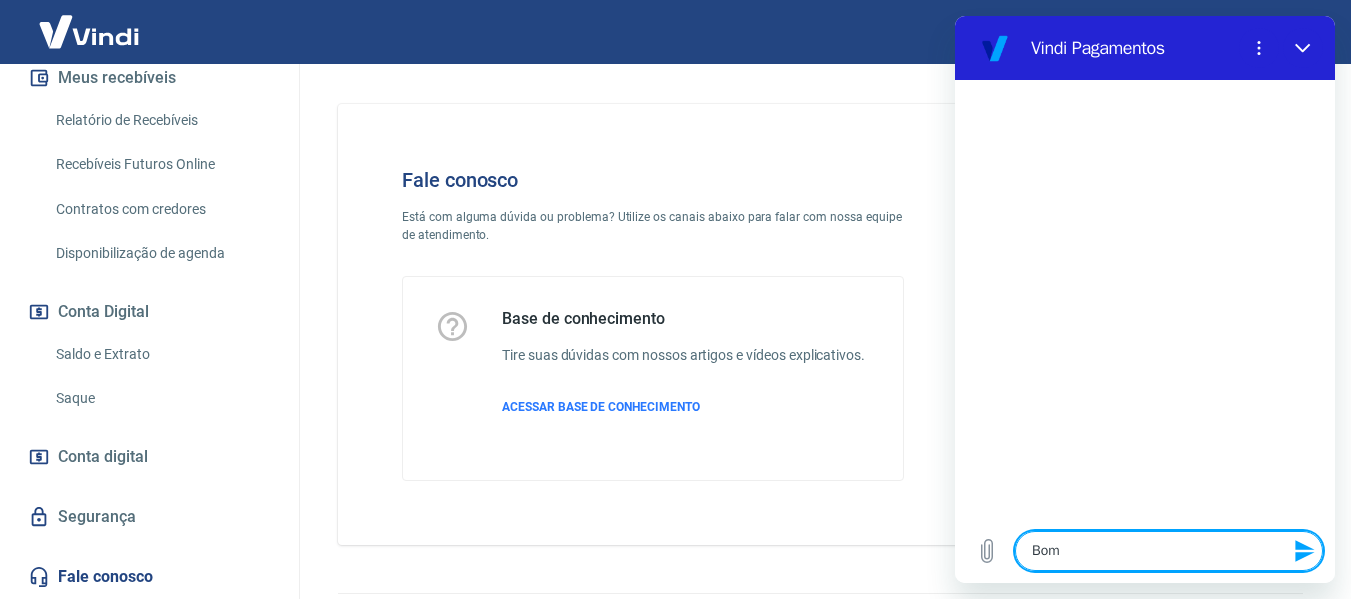 type on "Bom" 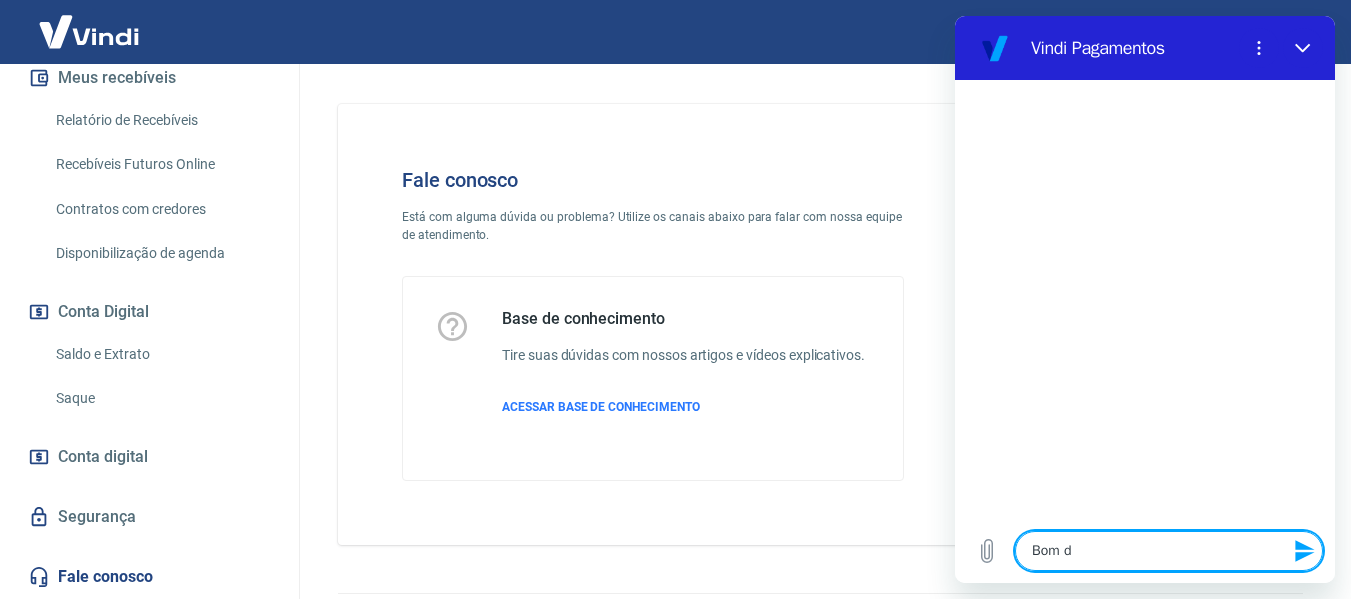 type on "Bom di" 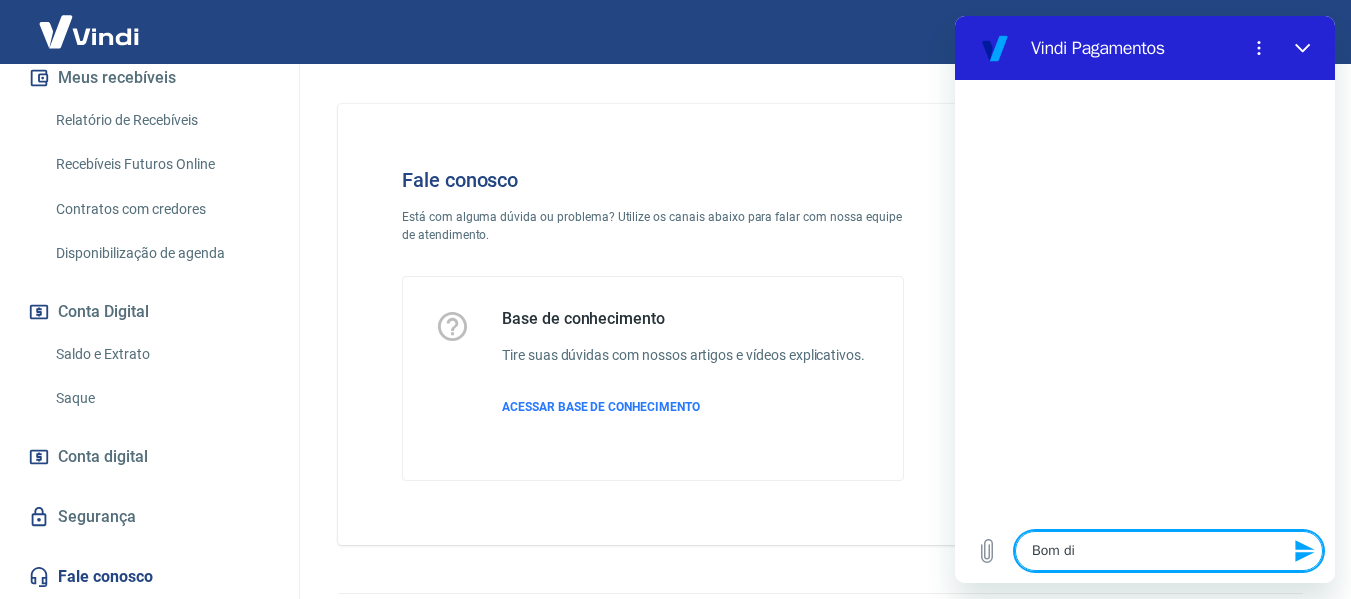 type on "Bom dia" 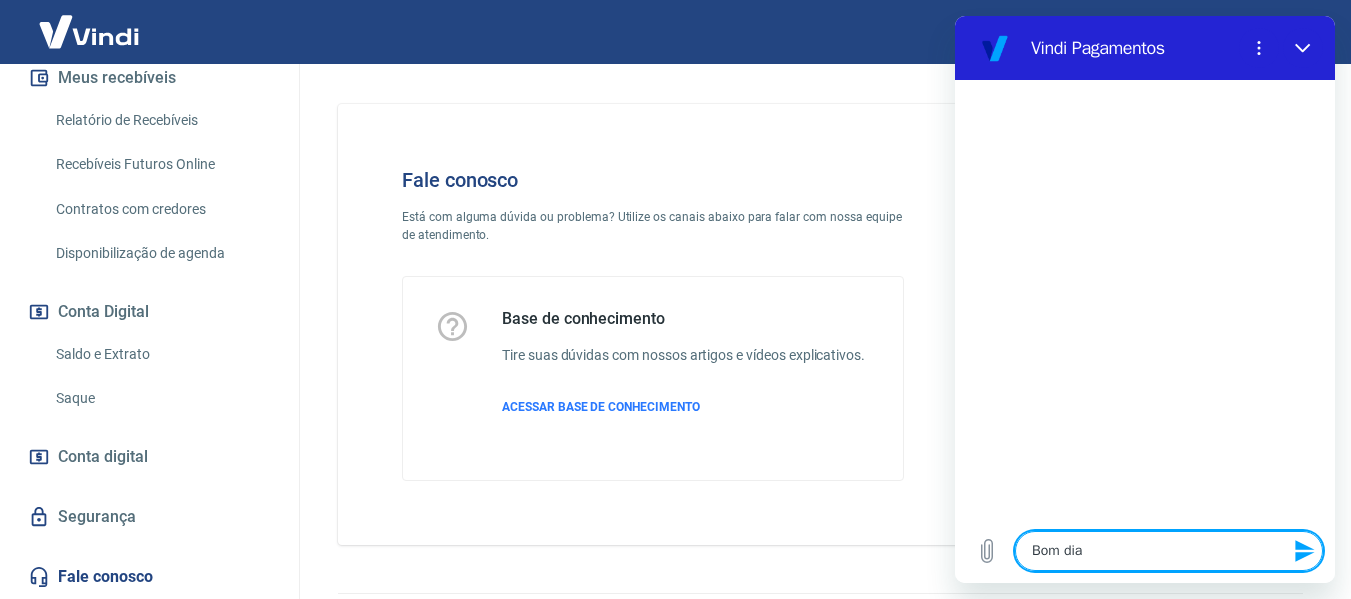 type on "Bom dia" 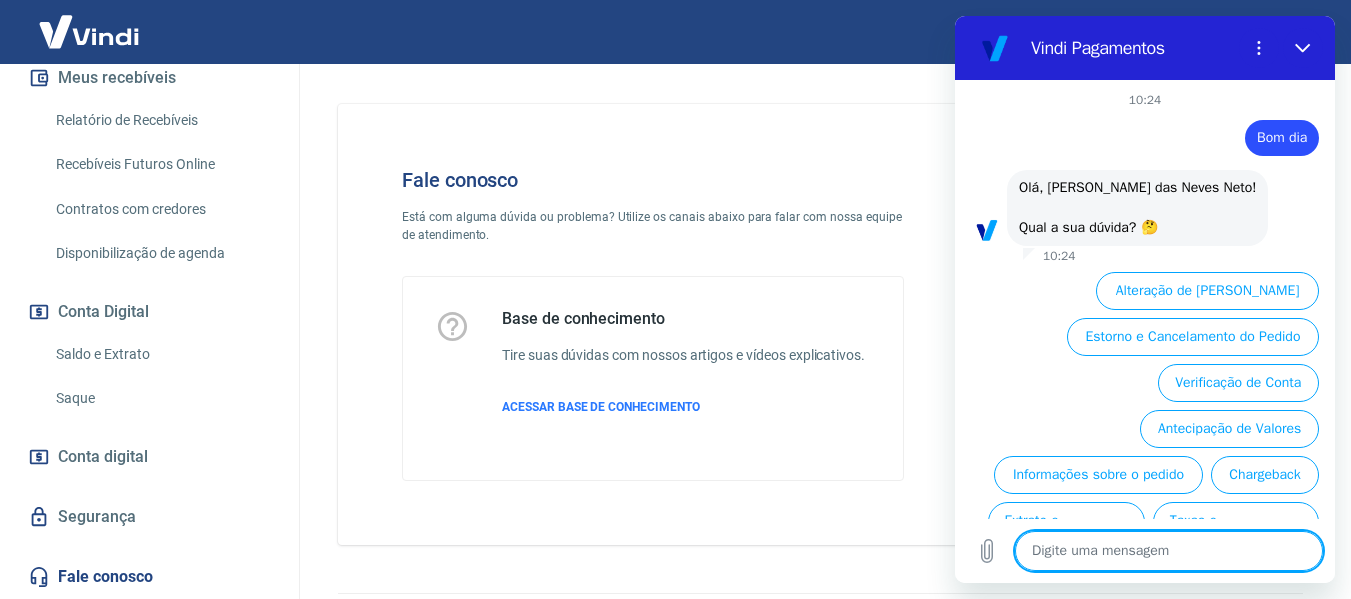 scroll, scrollTop: 118, scrollLeft: 0, axis: vertical 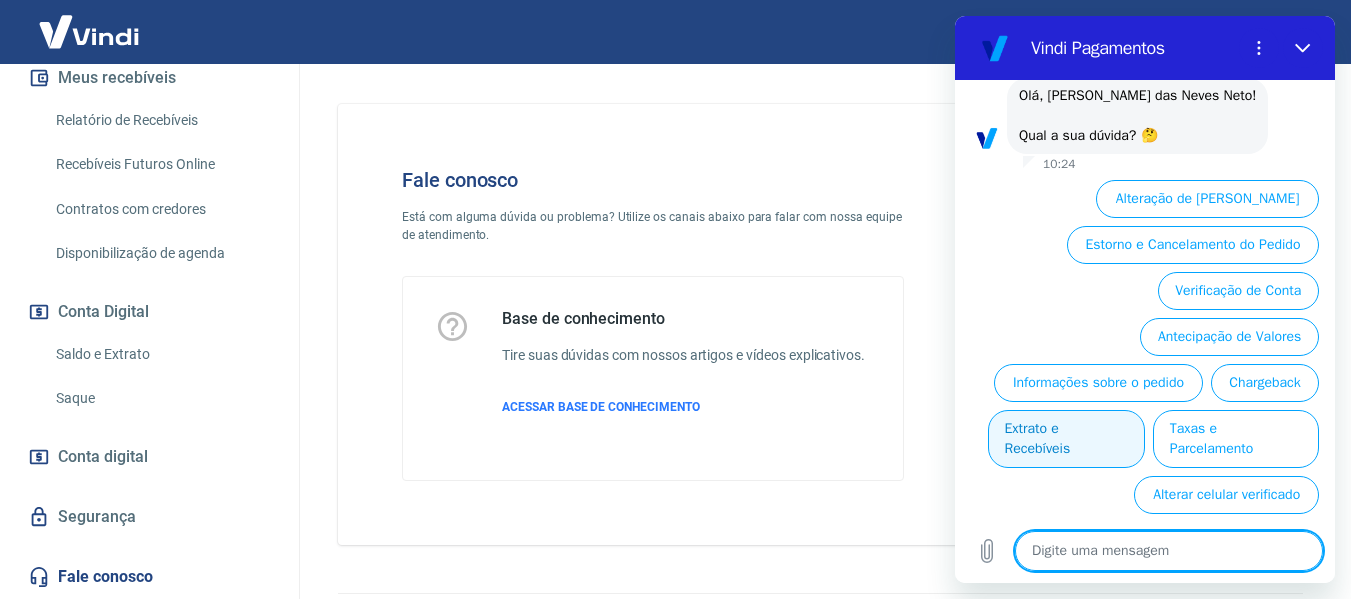 click on "Extrato e Recebíveis" at bounding box center (1066, 439) 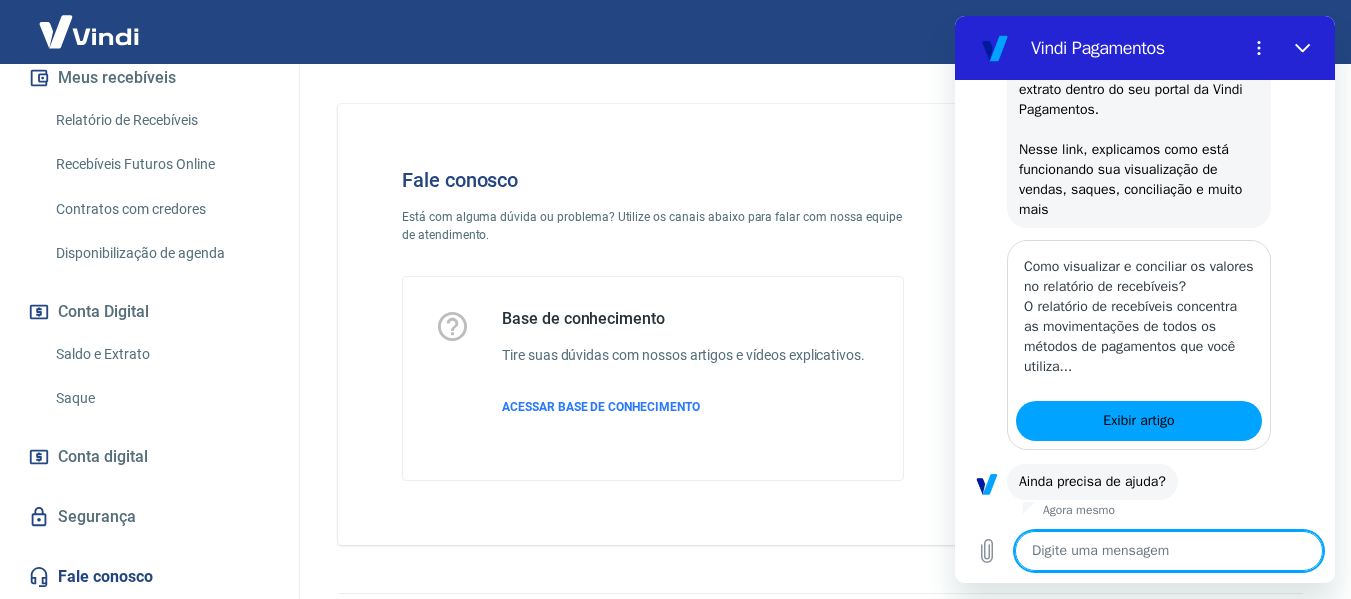 scroll, scrollTop: 342, scrollLeft: 0, axis: vertical 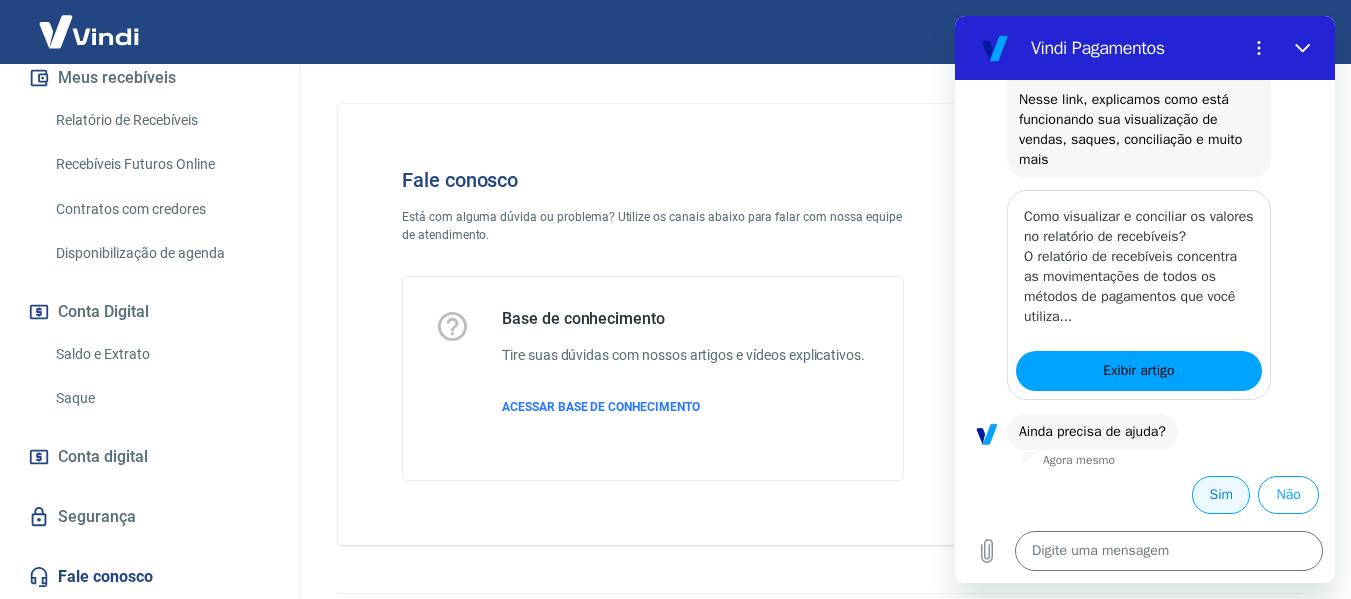 click on "Sim" at bounding box center [1221, 495] 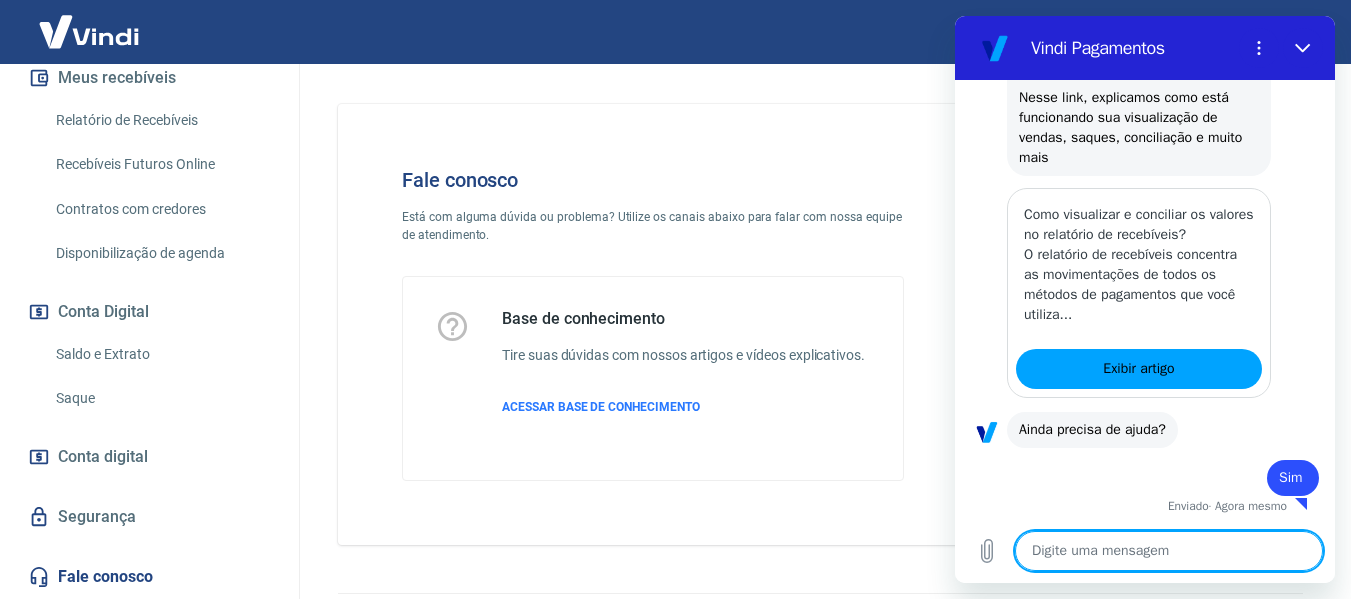 scroll, scrollTop: 344, scrollLeft: 0, axis: vertical 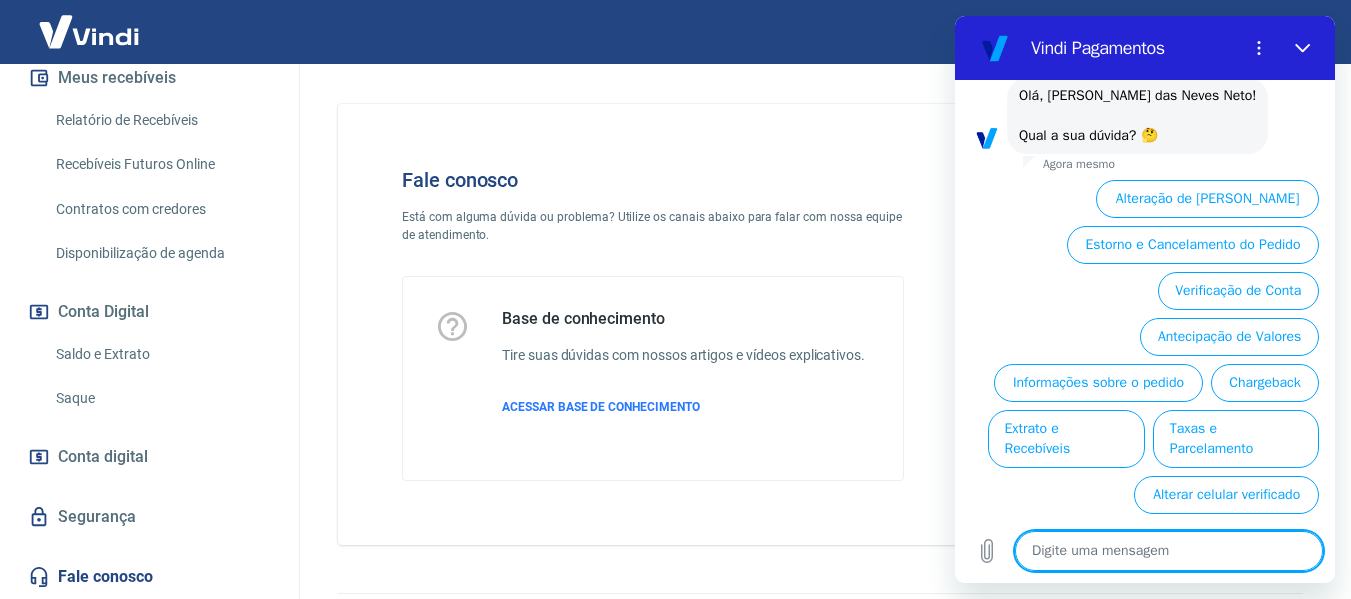 click on "Informações sobre o pedido" at bounding box center (1098, 383) 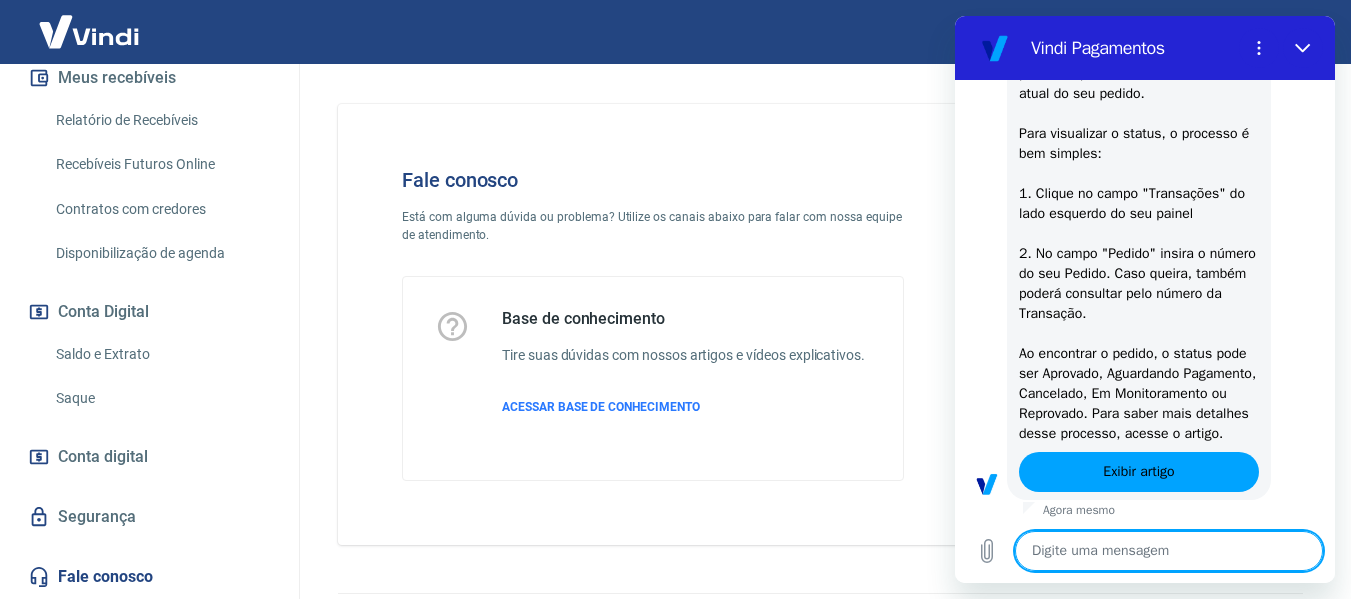 click at bounding box center [1169, 551] 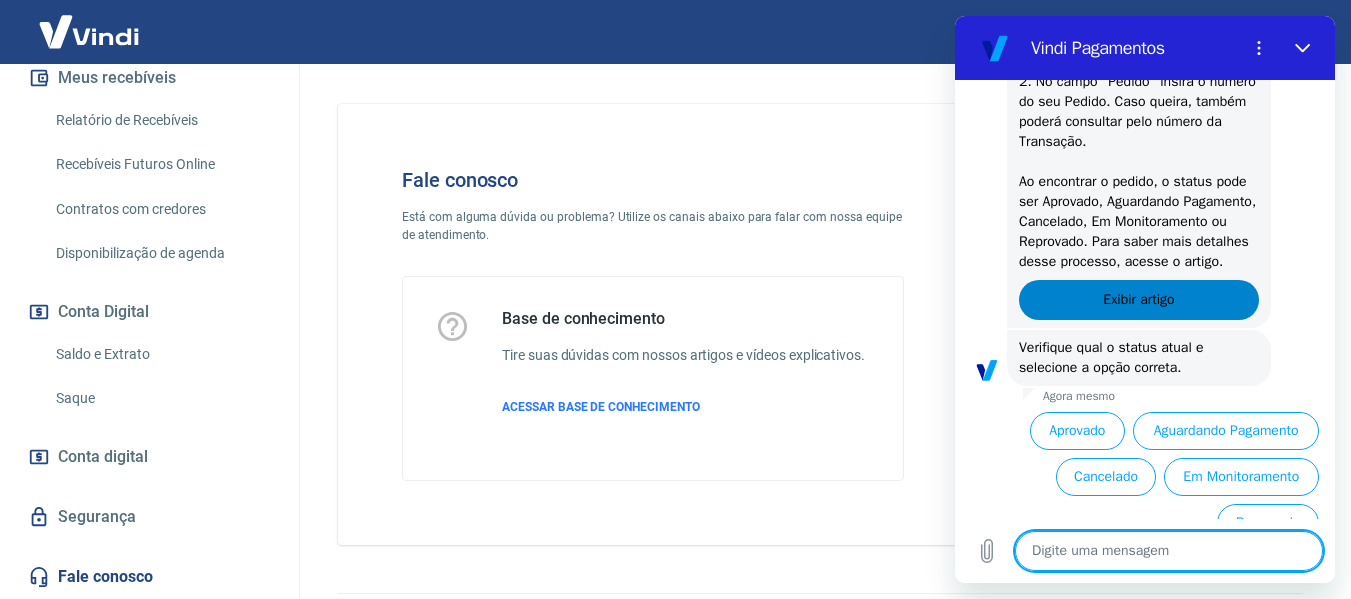 scroll, scrollTop: 1208, scrollLeft: 0, axis: vertical 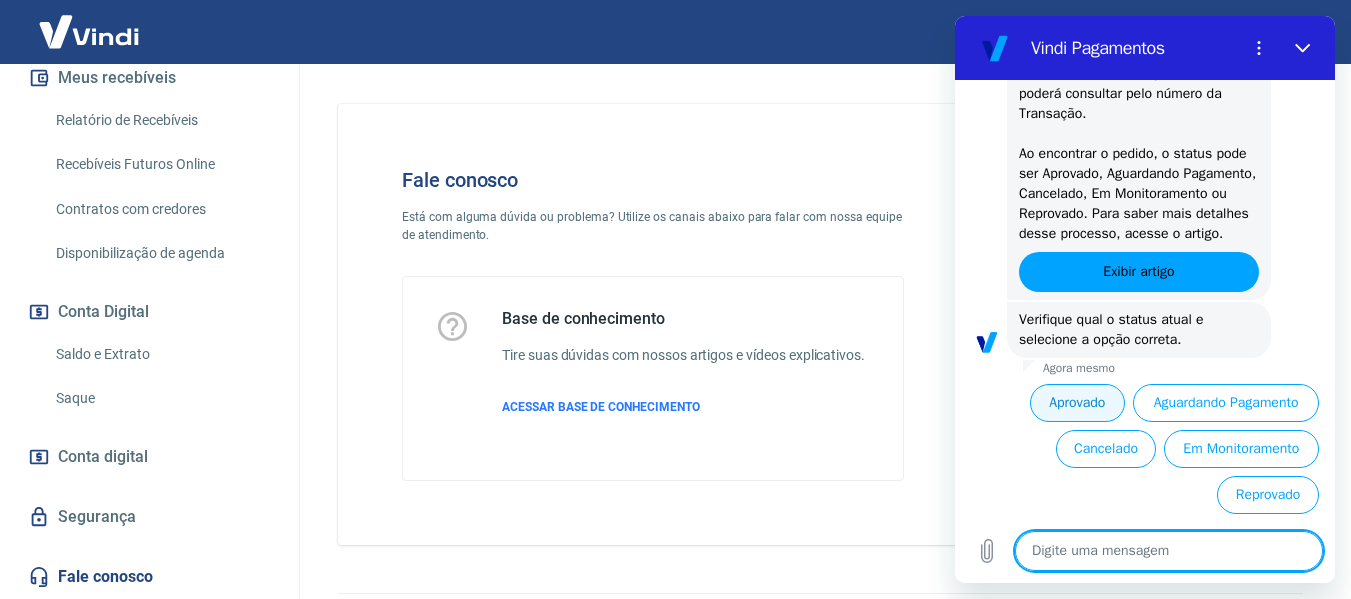 click on "Aprovado" at bounding box center [1078, 403] 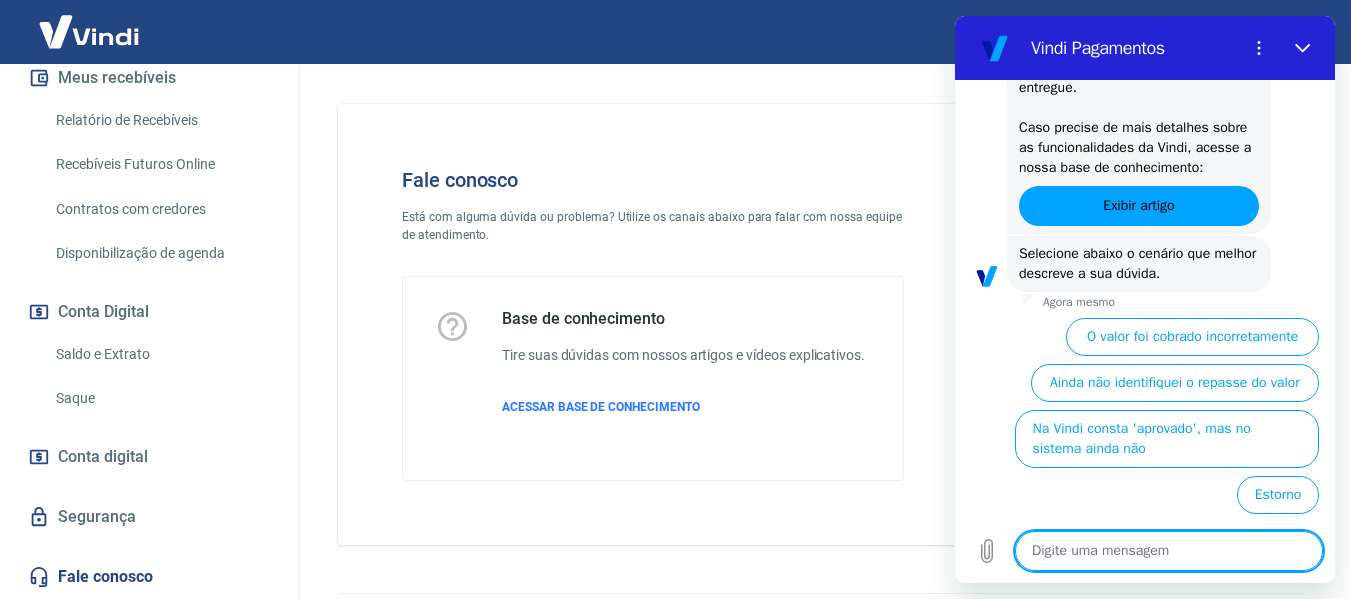 scroll, scrollTop: 1814, scrollLeft: 0, axis: vertical 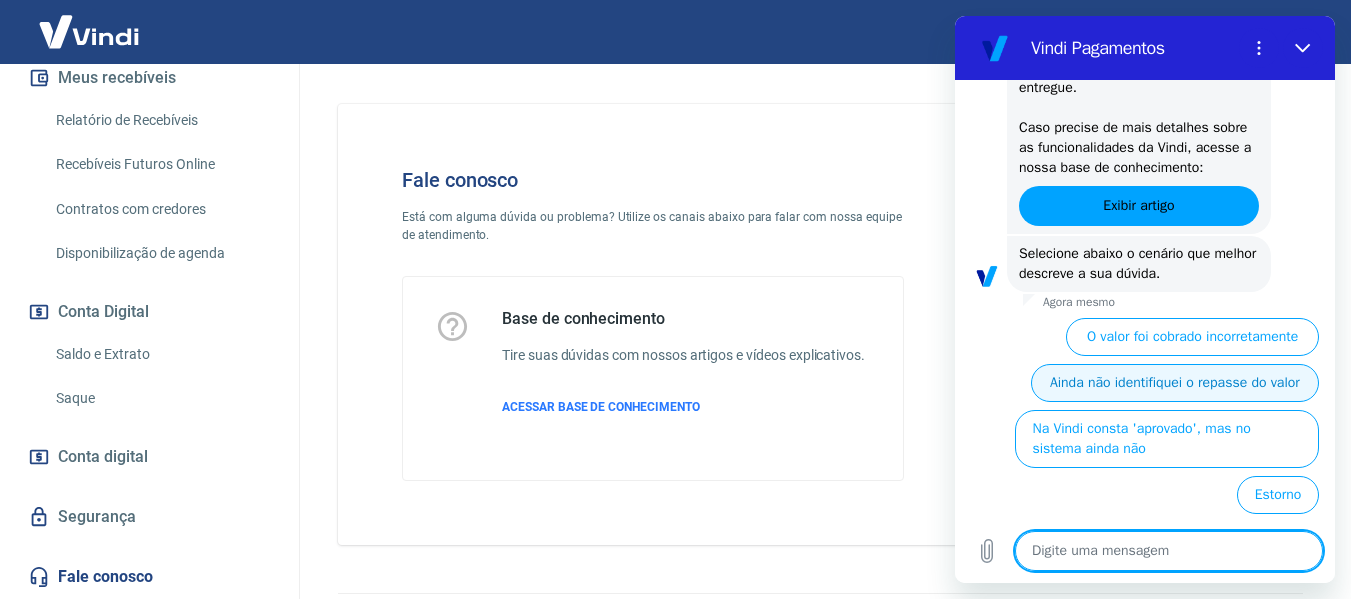 click on "Ainda não identifiquei o repasse do valor" at bounding box center (1175, 383) 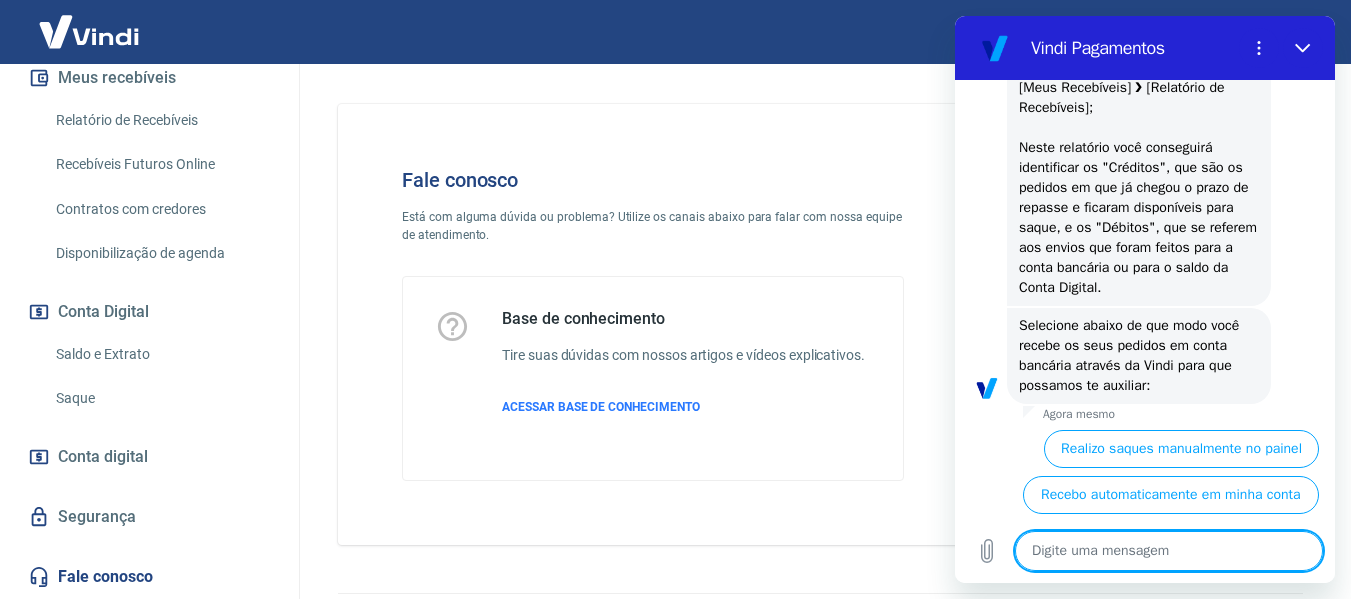 scroll, scrollTop: 2334, scrollLeft: 0, axis: vertical 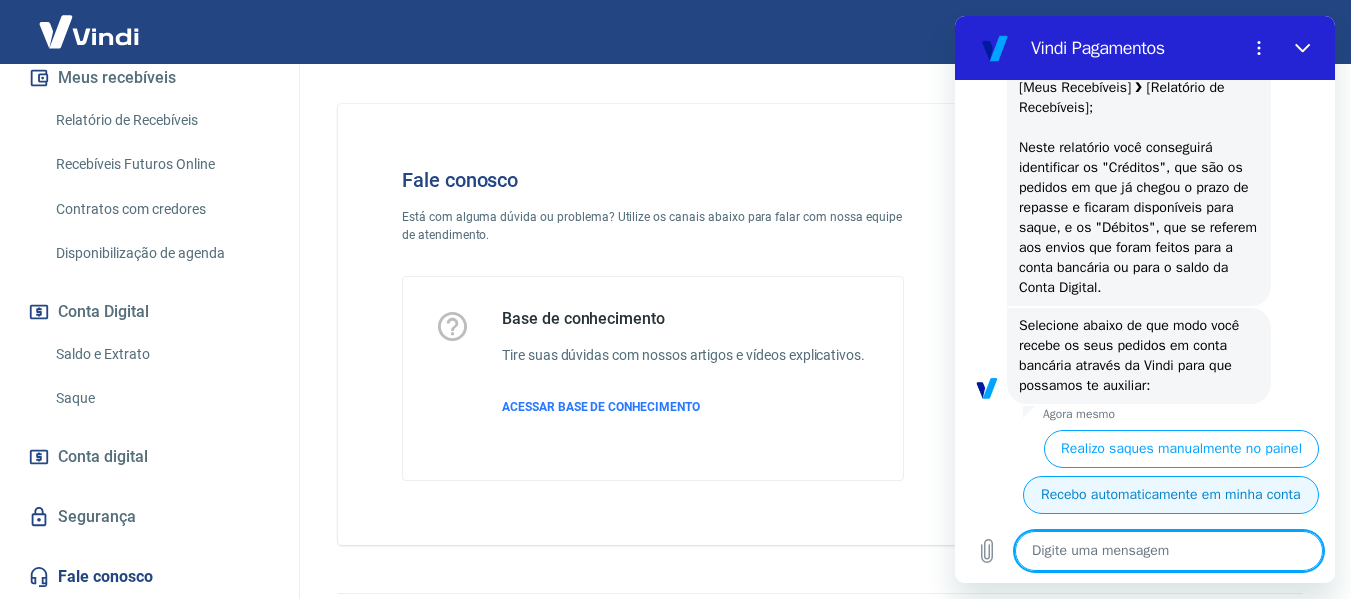 click on "Recebo automaticamente em minha conta" at bounding box center (1171, 495) 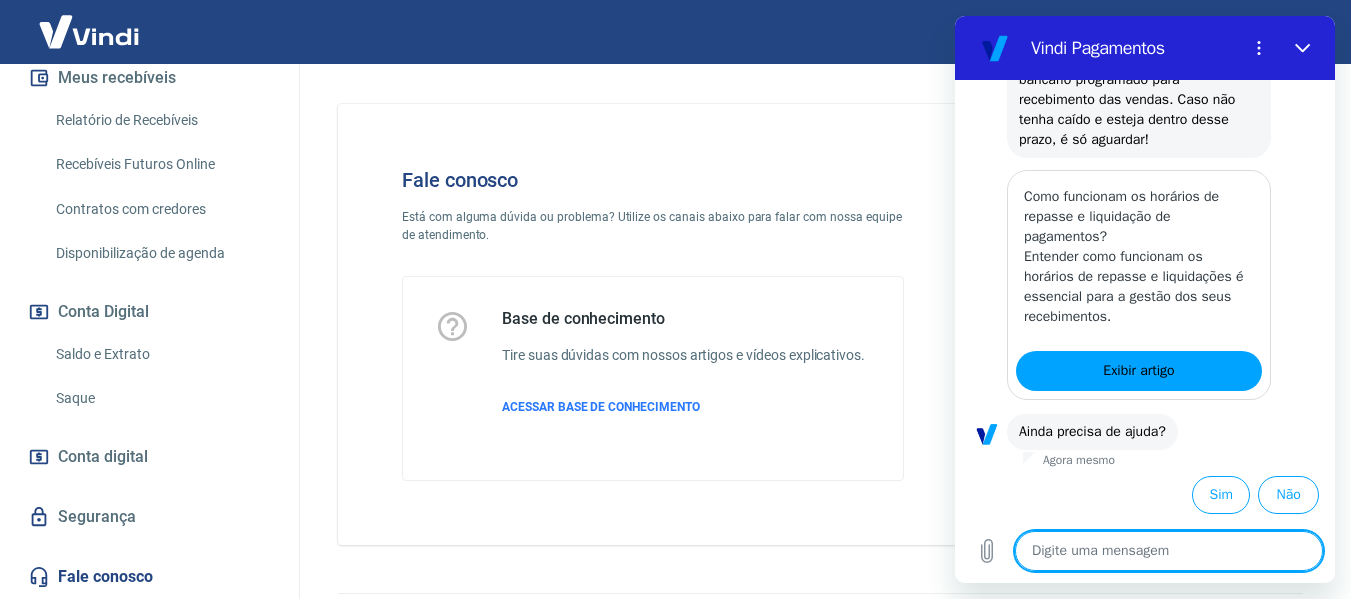scroll, scrollTop: 2914, scrollLeft: 0, axis: vertical 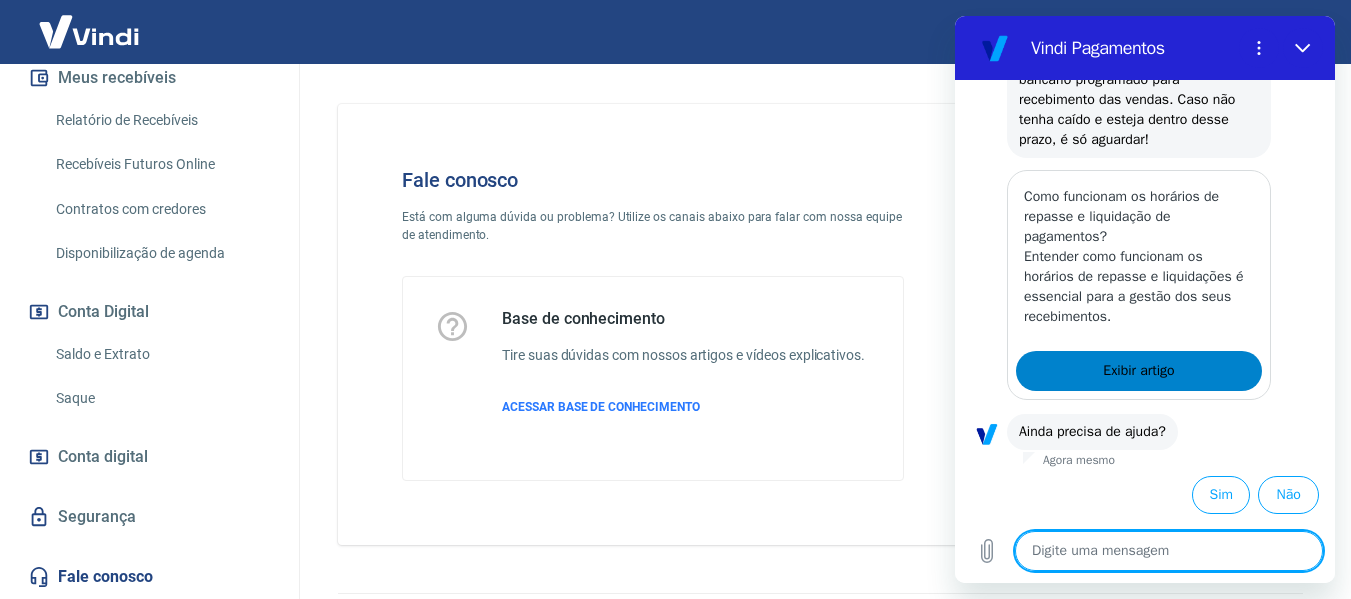 click on "Exibir artigo" at bounding box center [1138, 371] 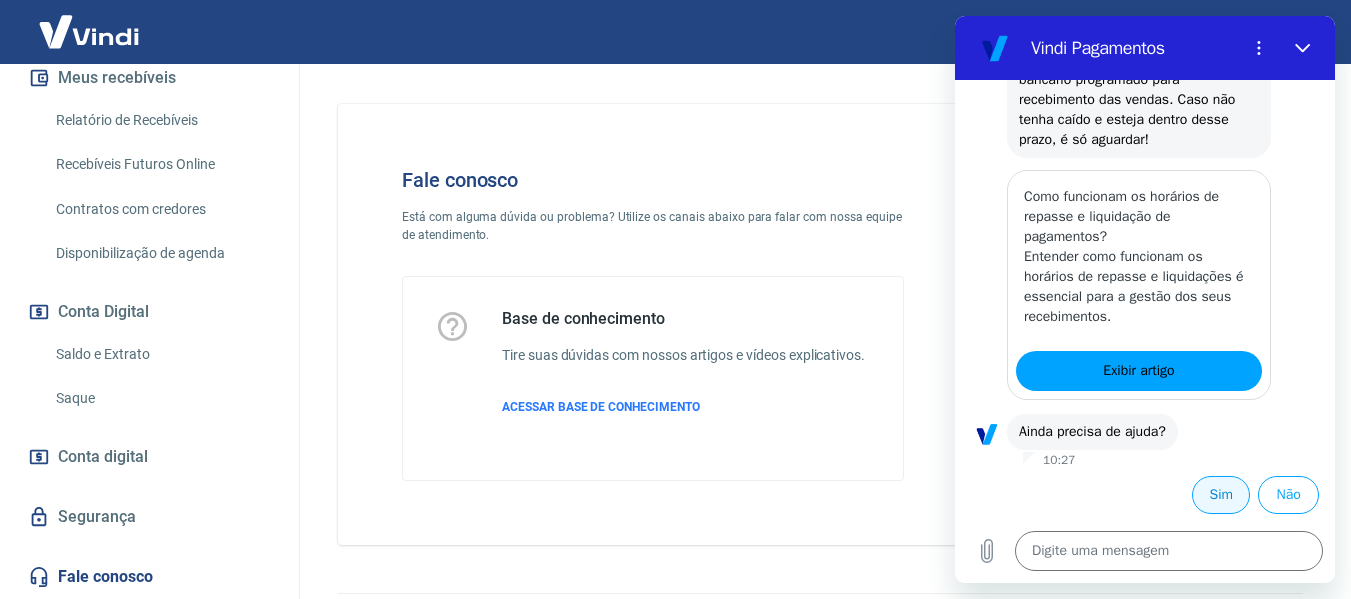 click on "Sim" at bounding box center [1221, 495] 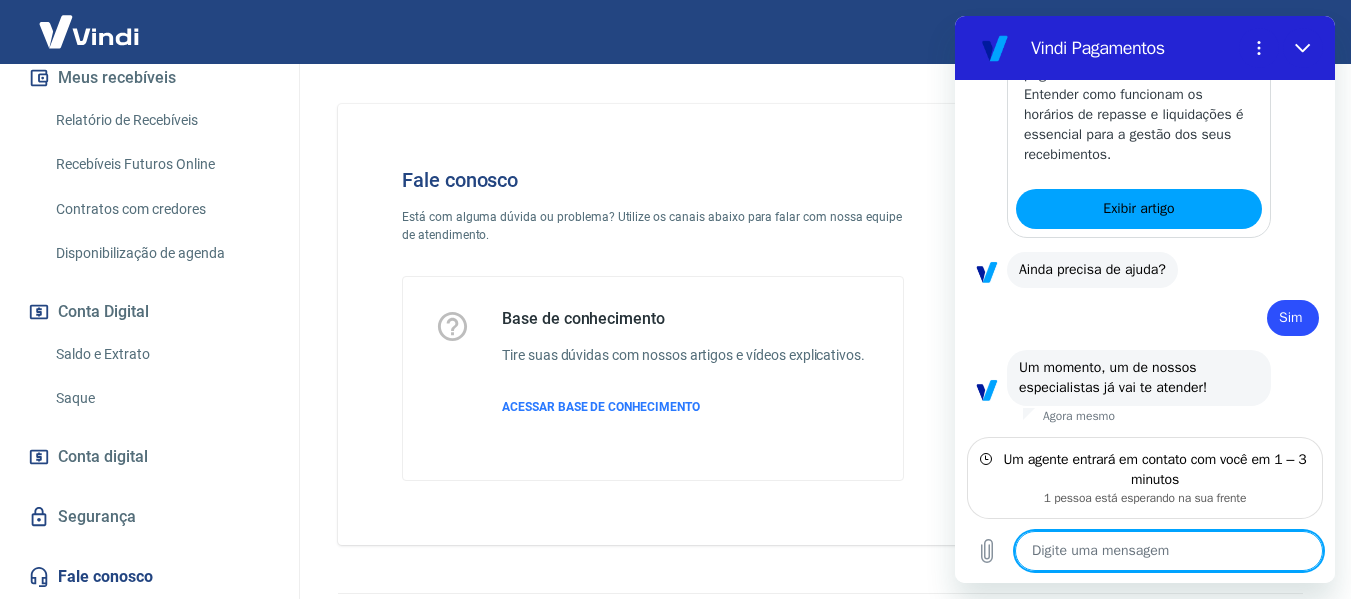scroll, scrollTop: 3076, scrollLeft: 0, axis: vertical 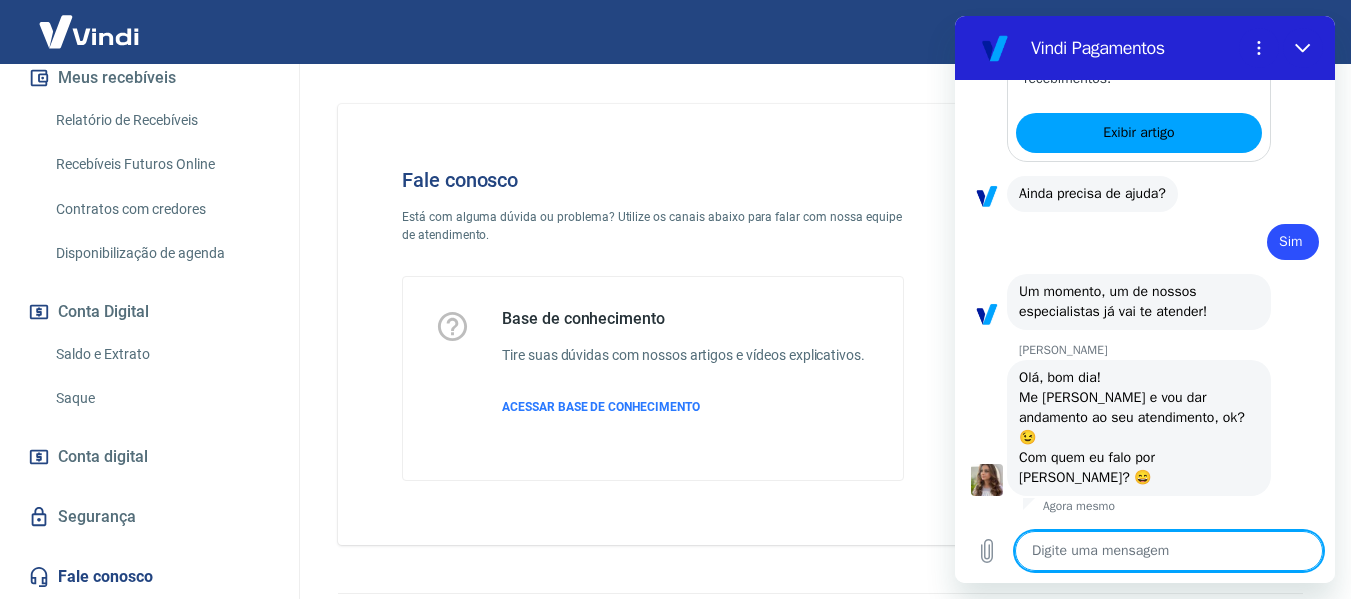 type on "x" 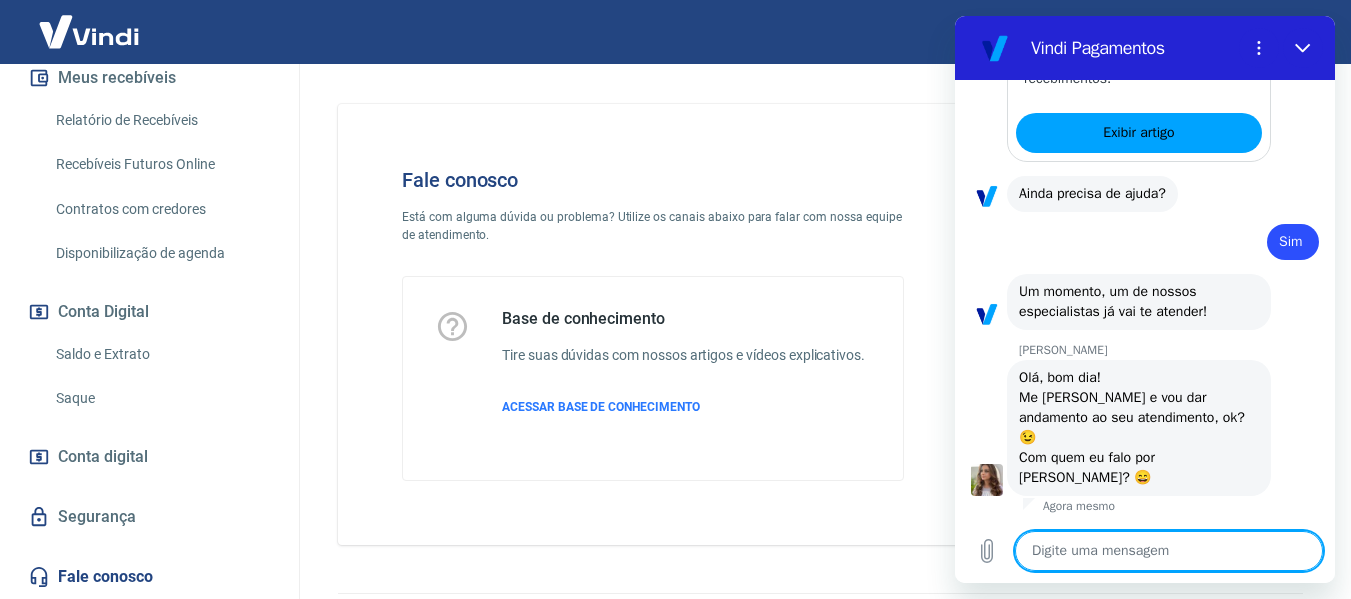 type on "D" 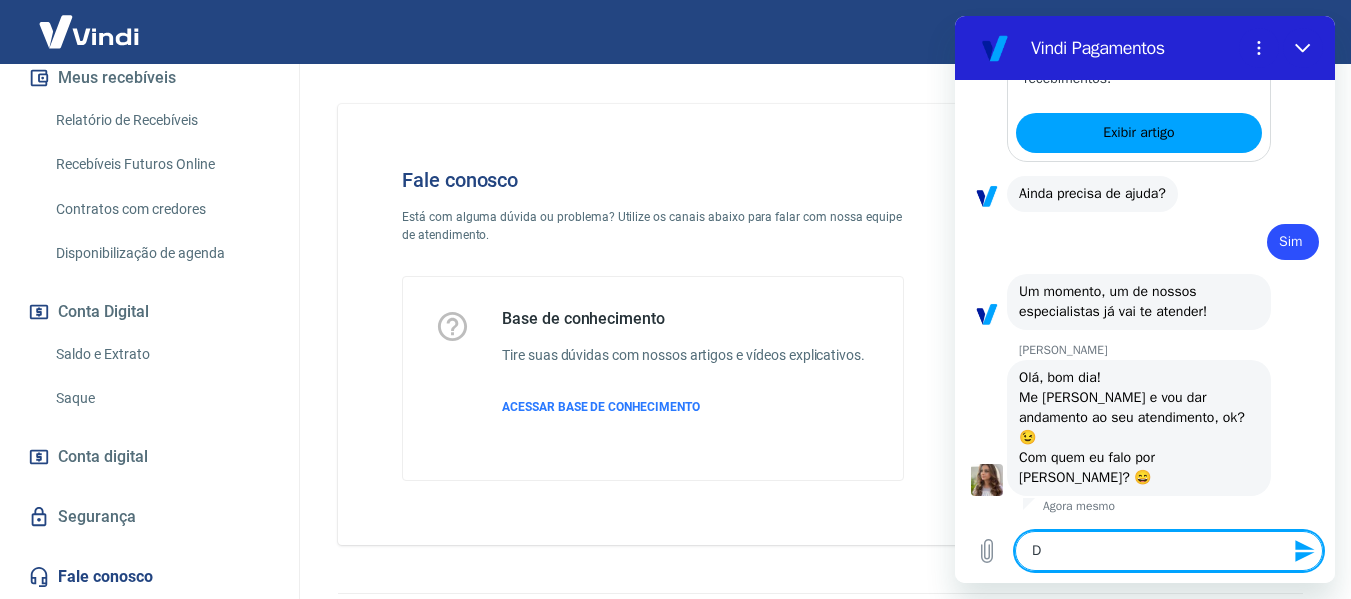 type on "Da" 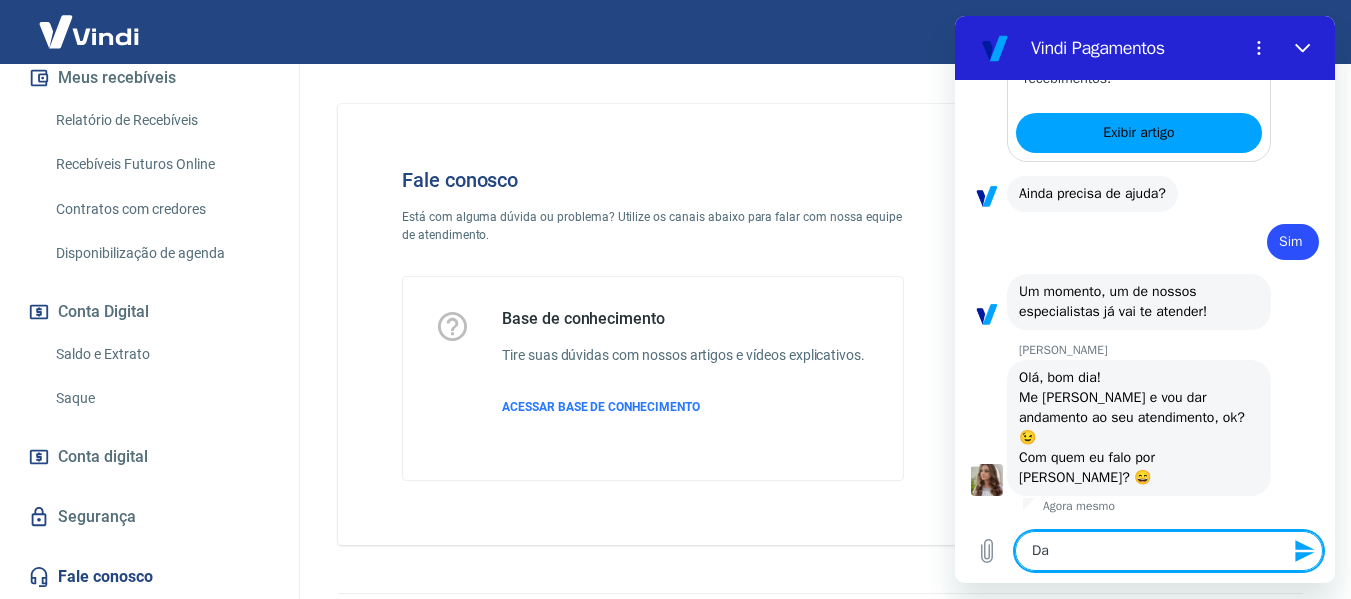 type on "x" 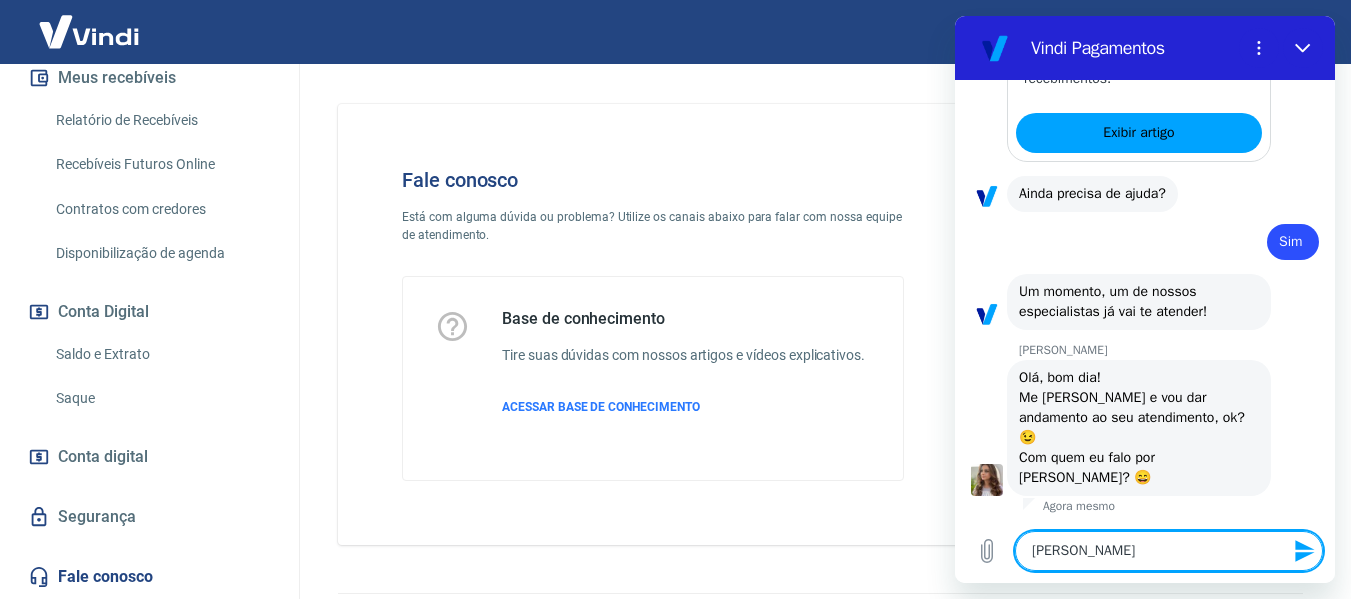 type on "[PERSON_NAME]" 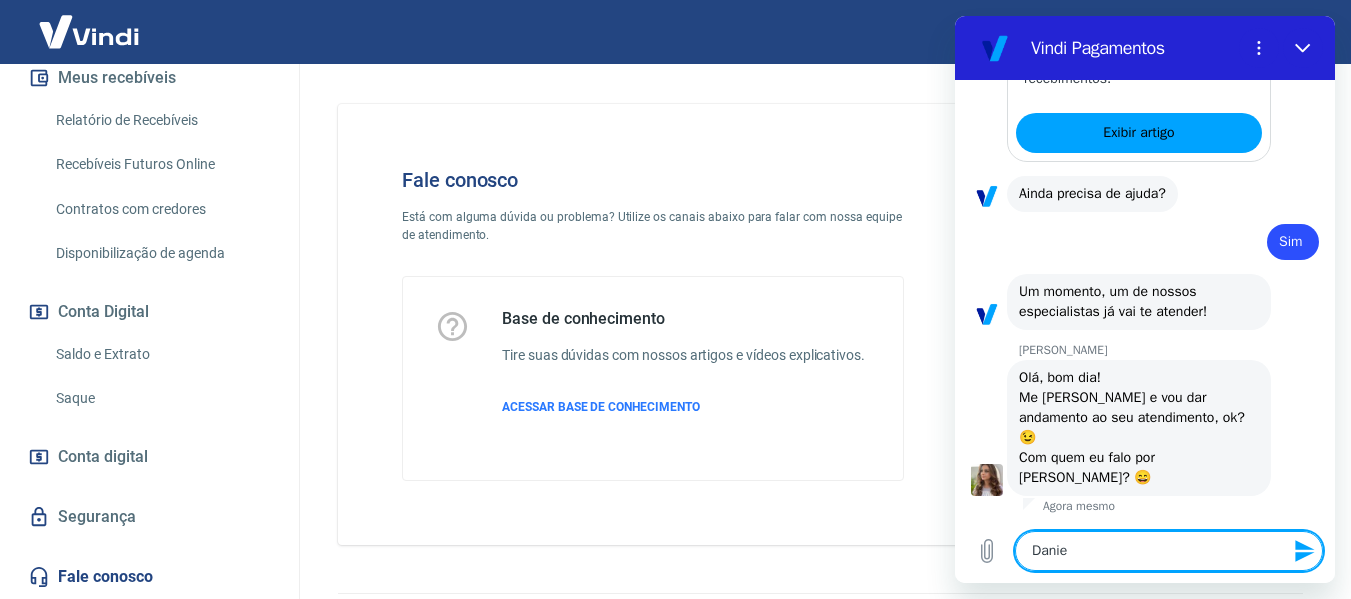 type on "[PERSON_NAME]" 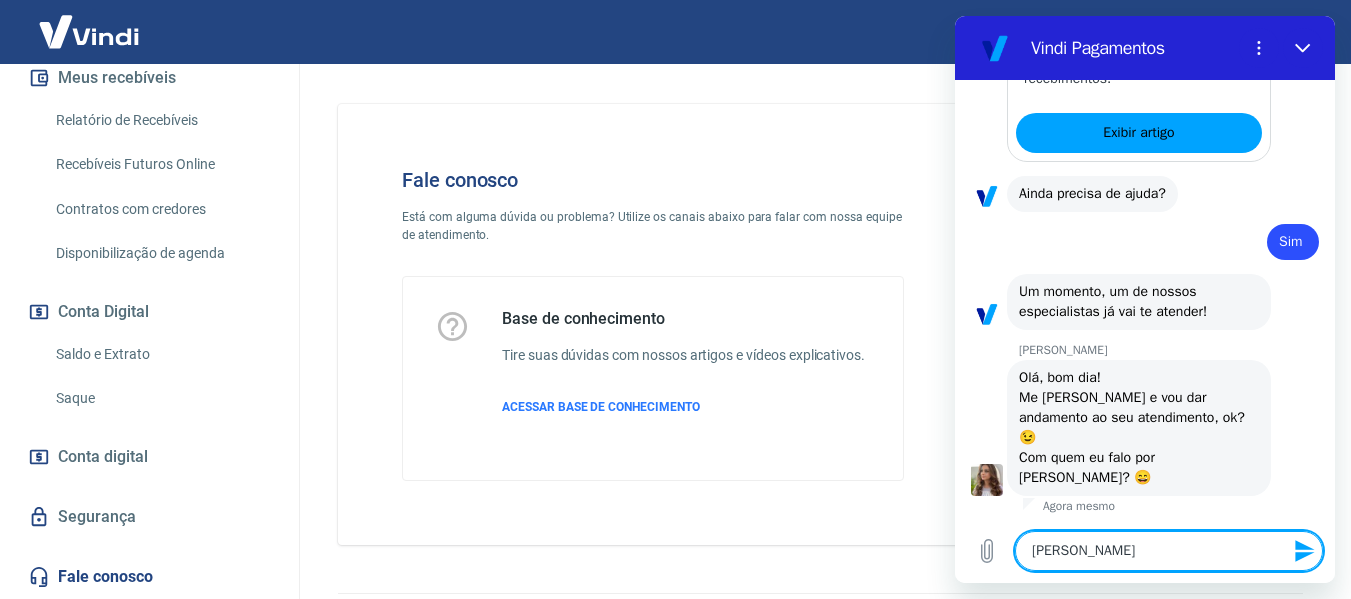 type on "Daniell" 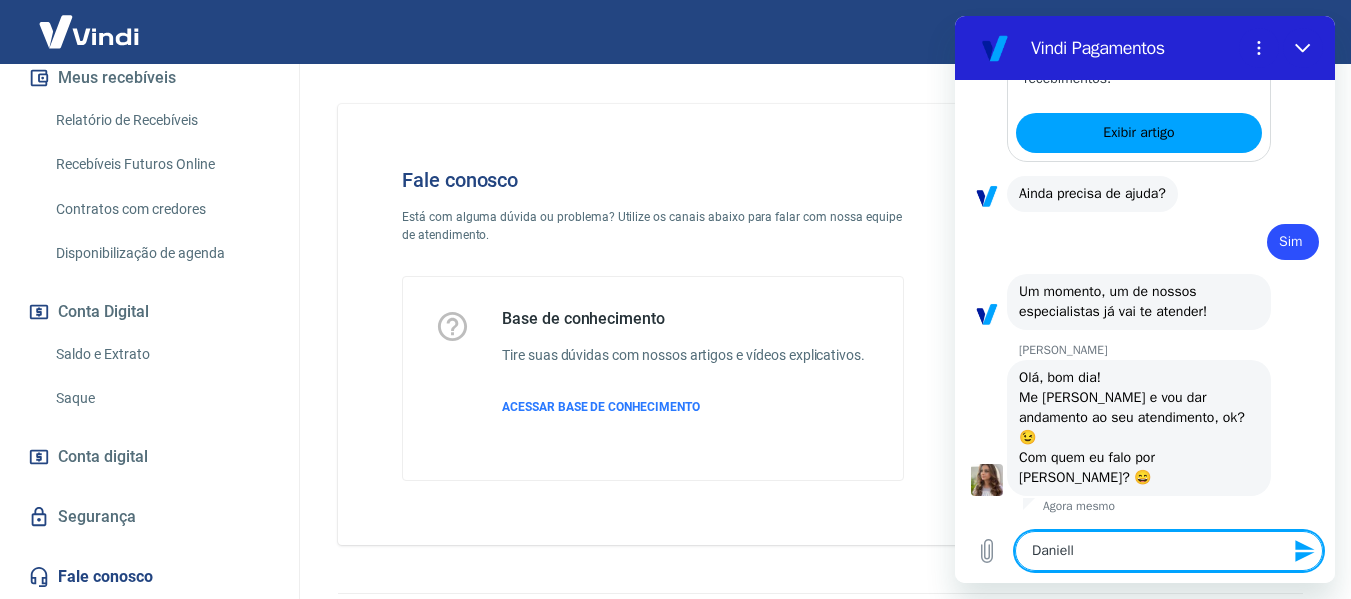 type on "[PERSON_NAME]" 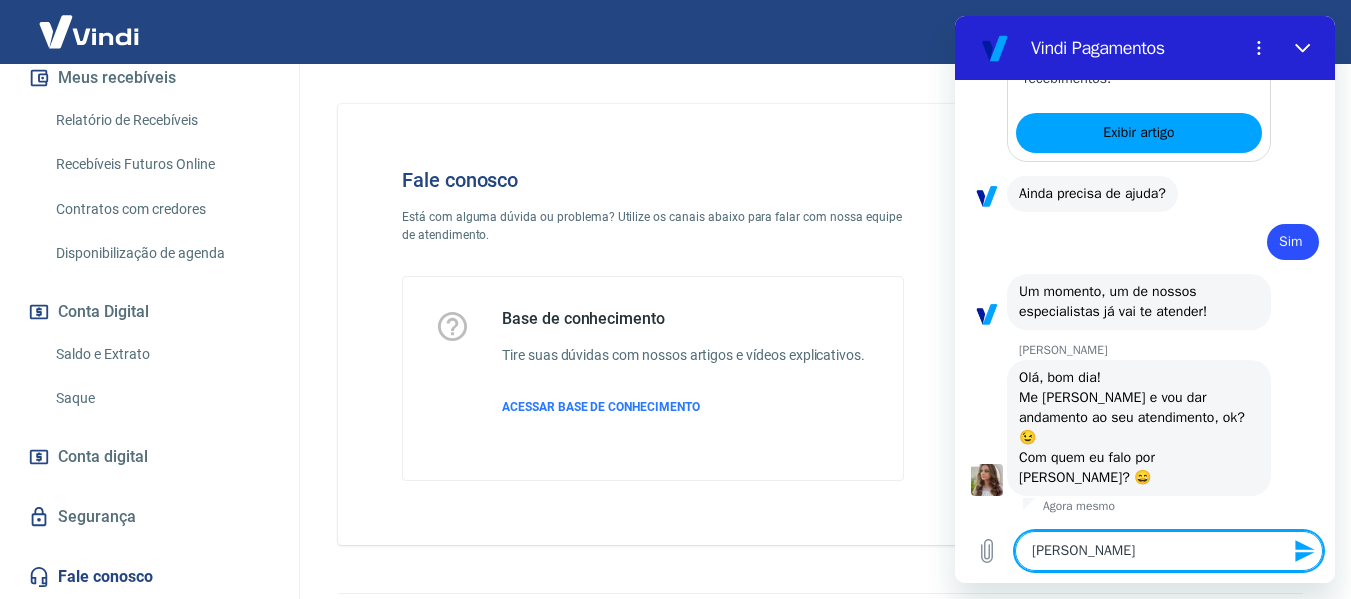 type on "[PERSON_NAME]" 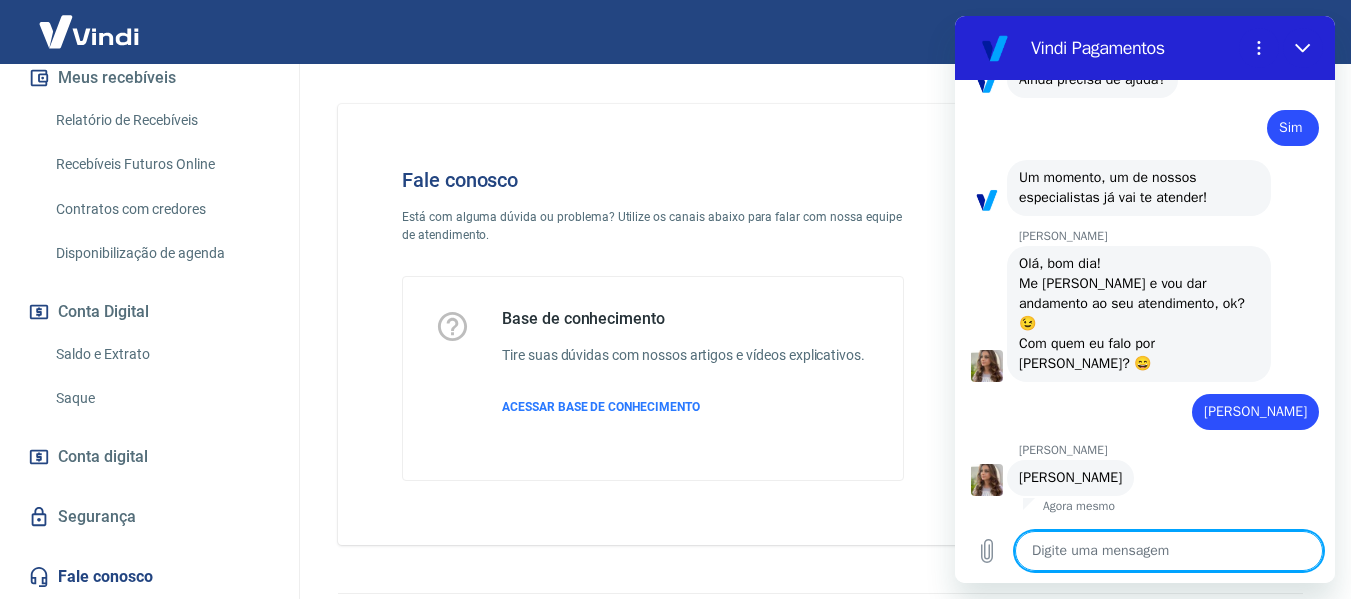 scroll, scrollTop: 3266, scrollLeft: 0, axis: vertical 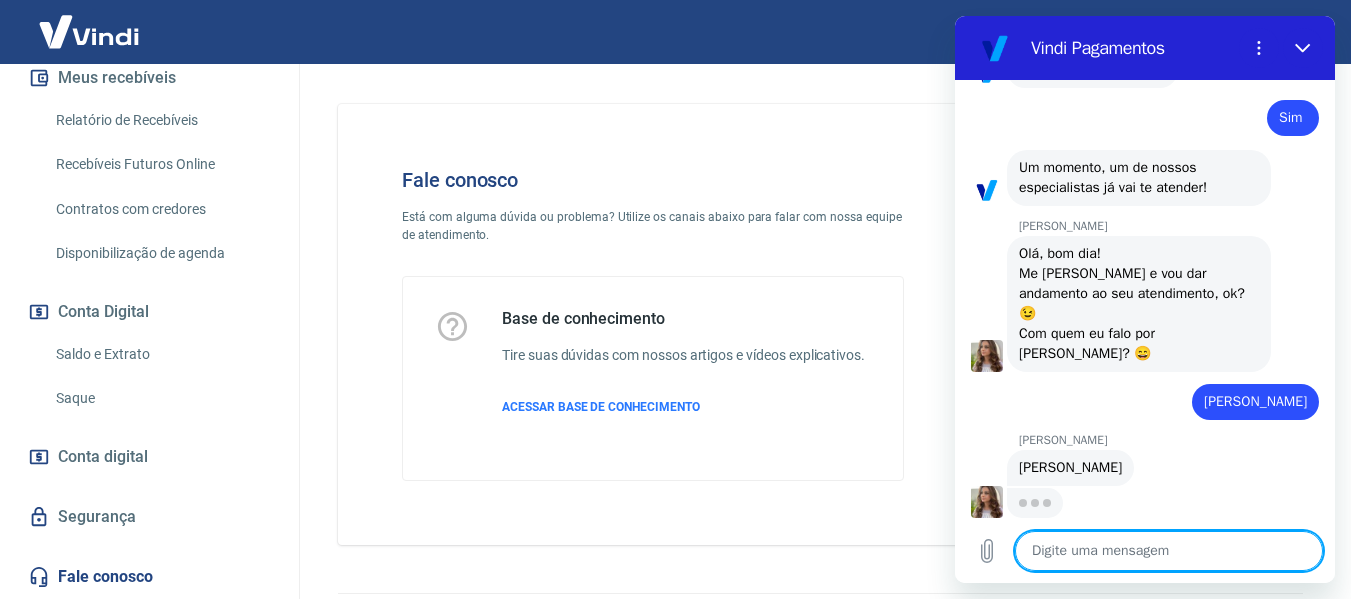 type on "F" 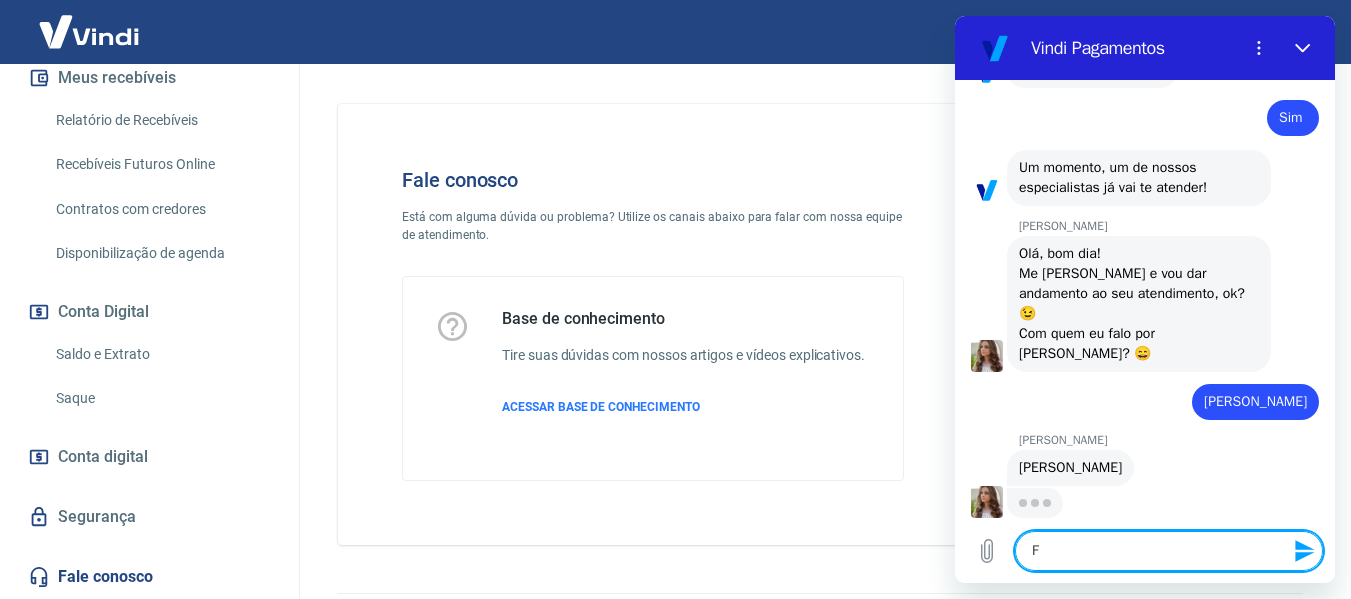 type on "Fi" 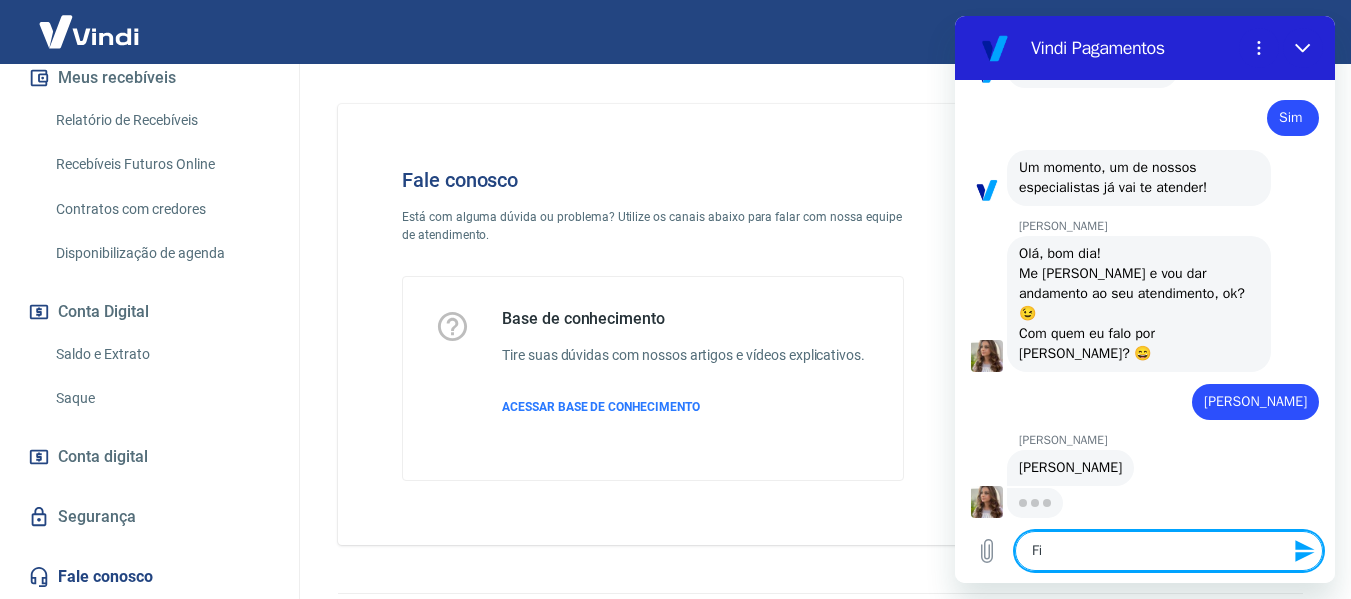 type on "Fiz" 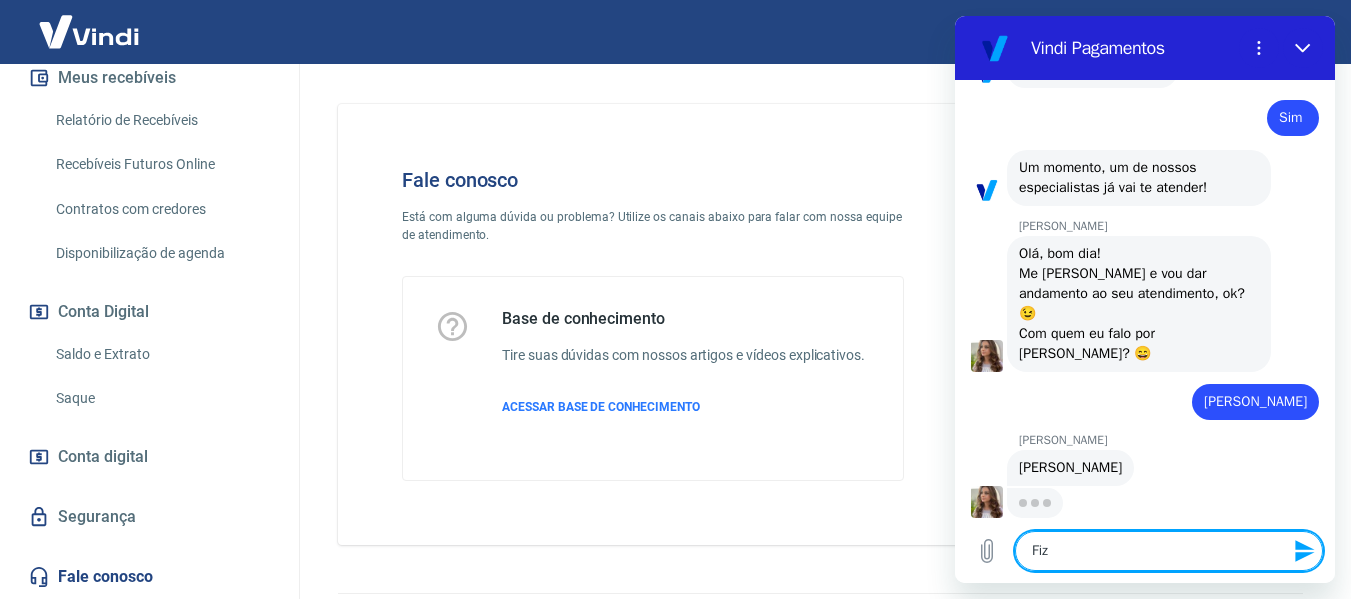 type on "x" 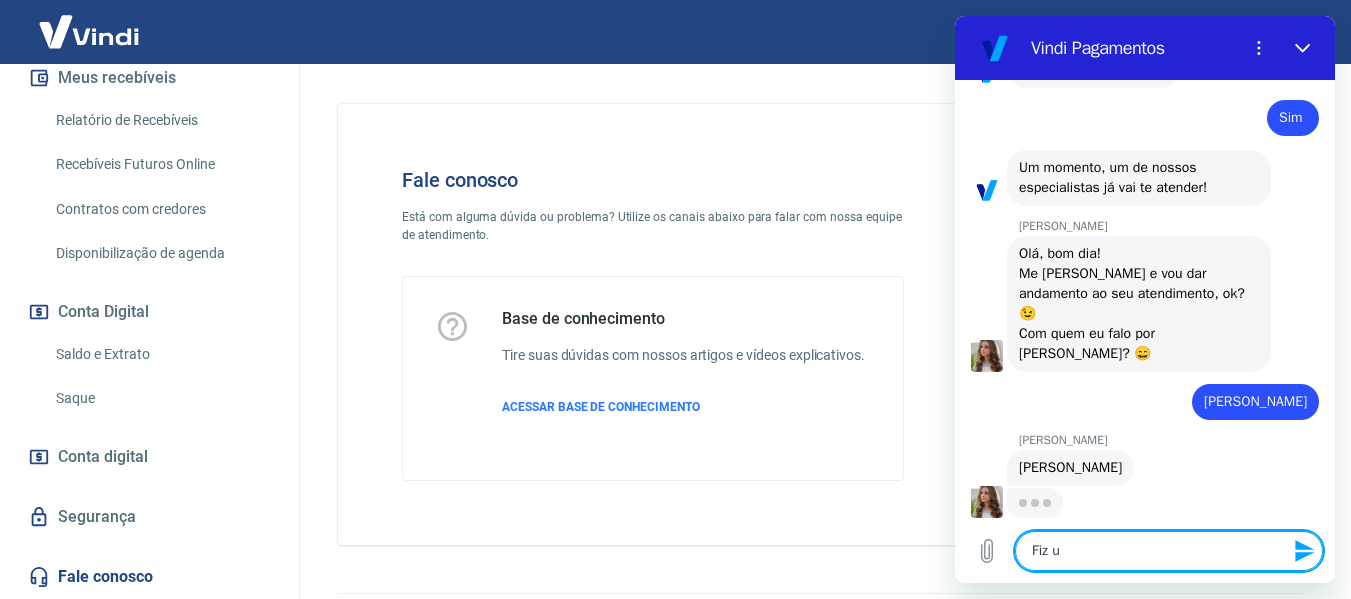 type on "Fiz um" 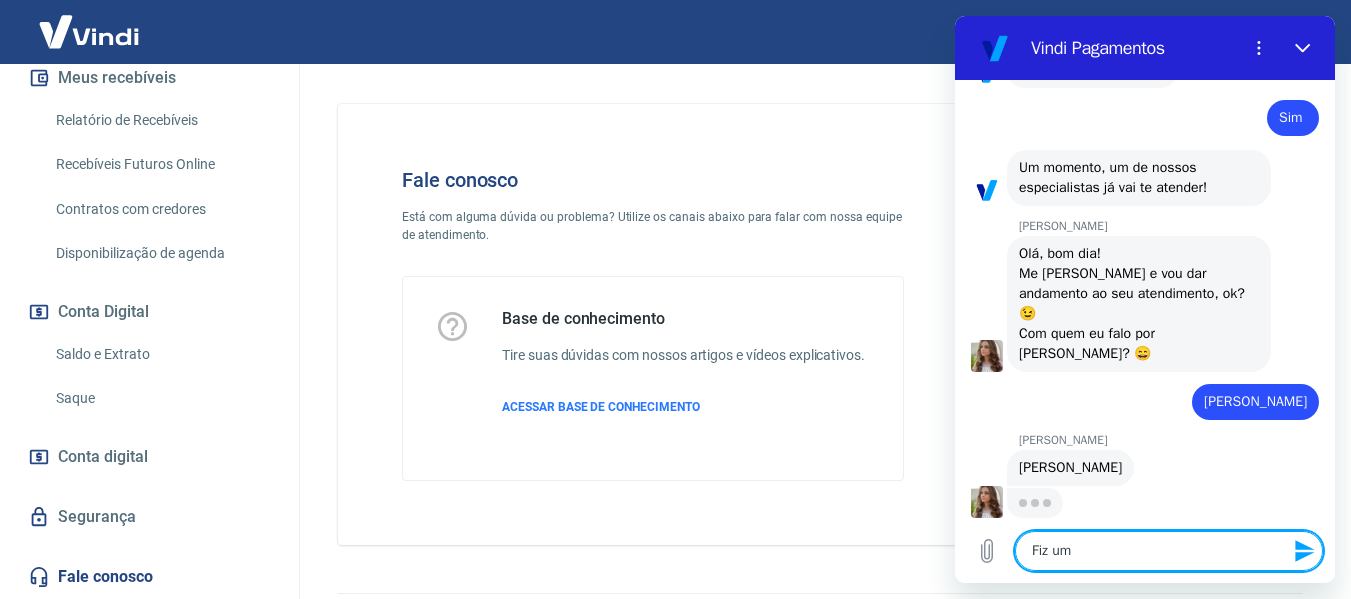 type on "Fiz uma" 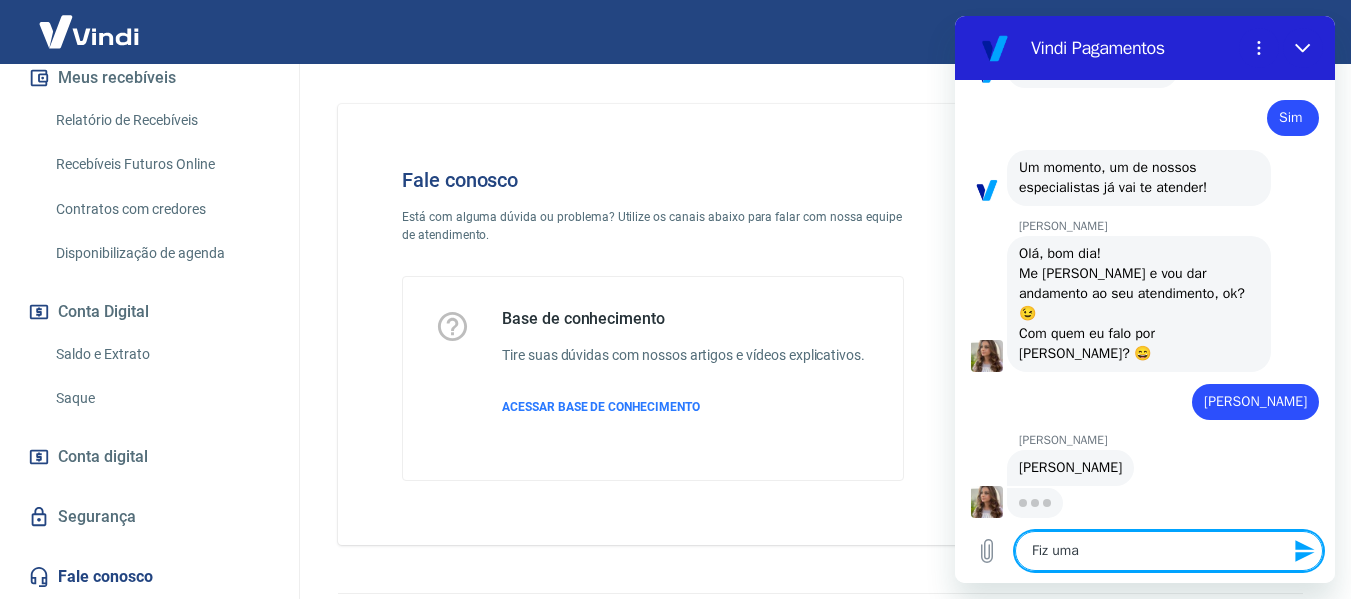 type on "Fiz uma" 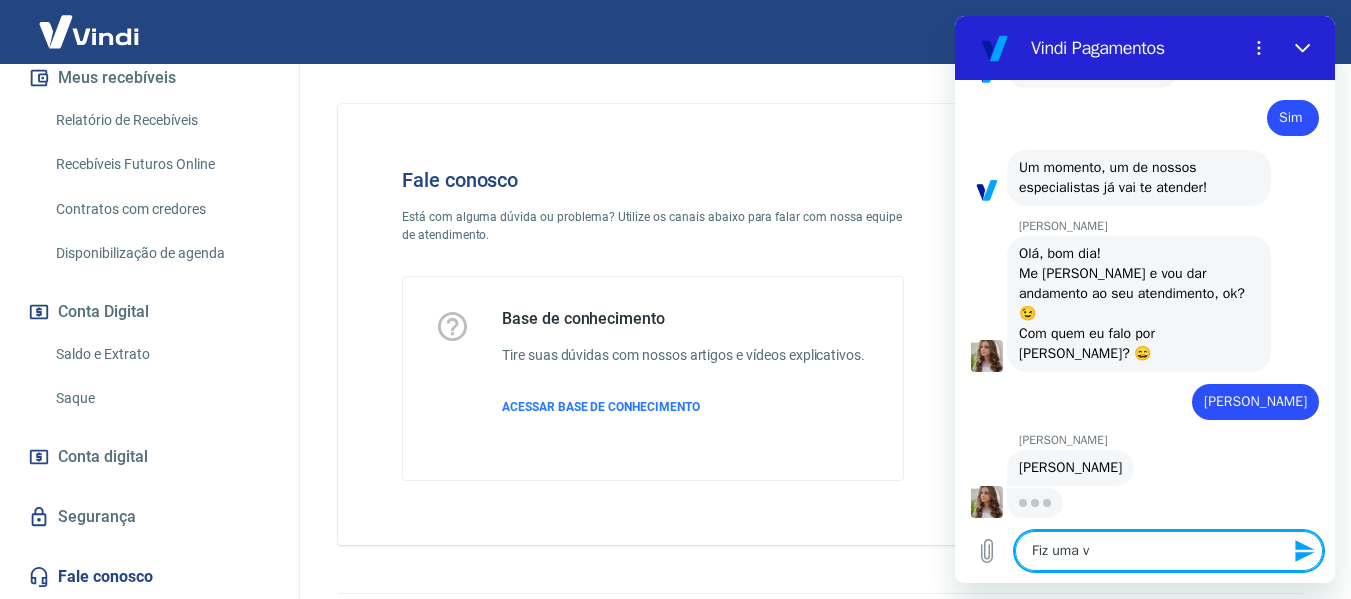 type on "Fiz uma ve" 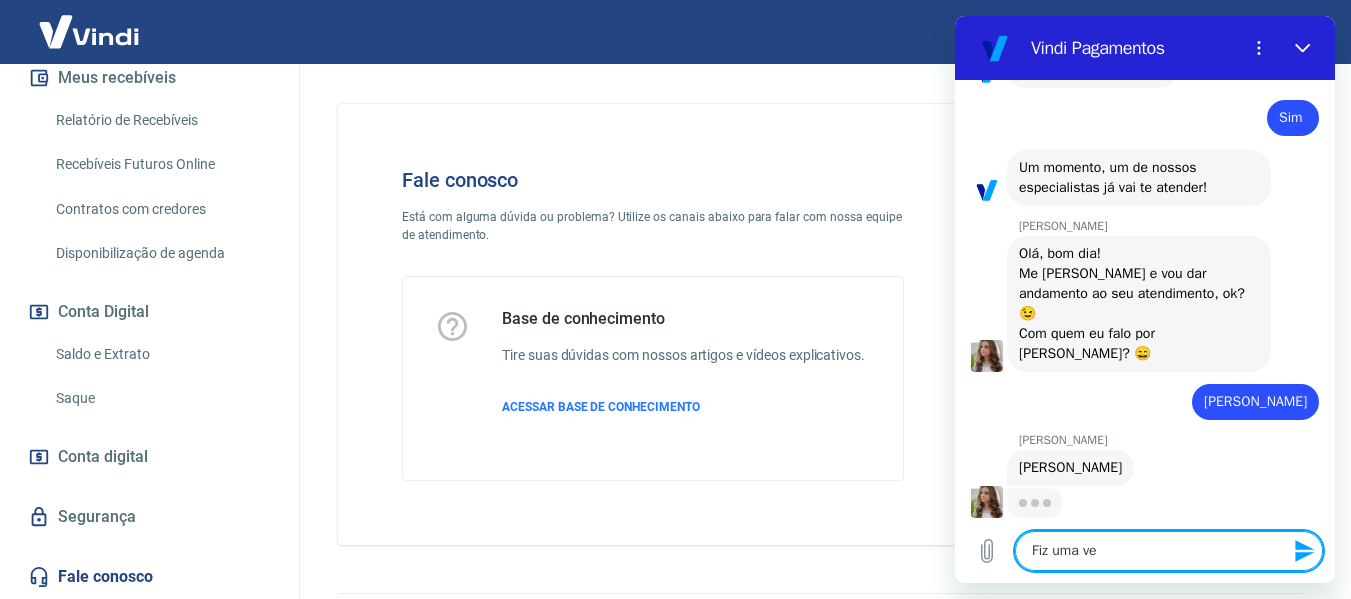 type on "Fiz uma ven" 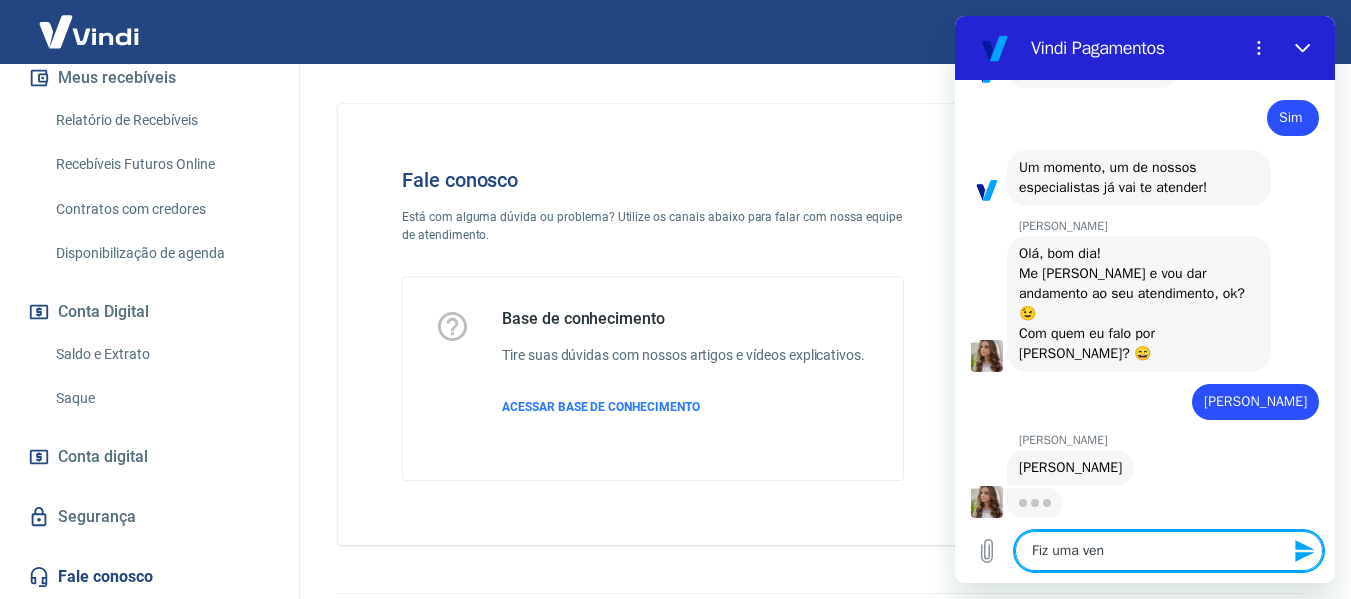 type on "Fiz uma vend" 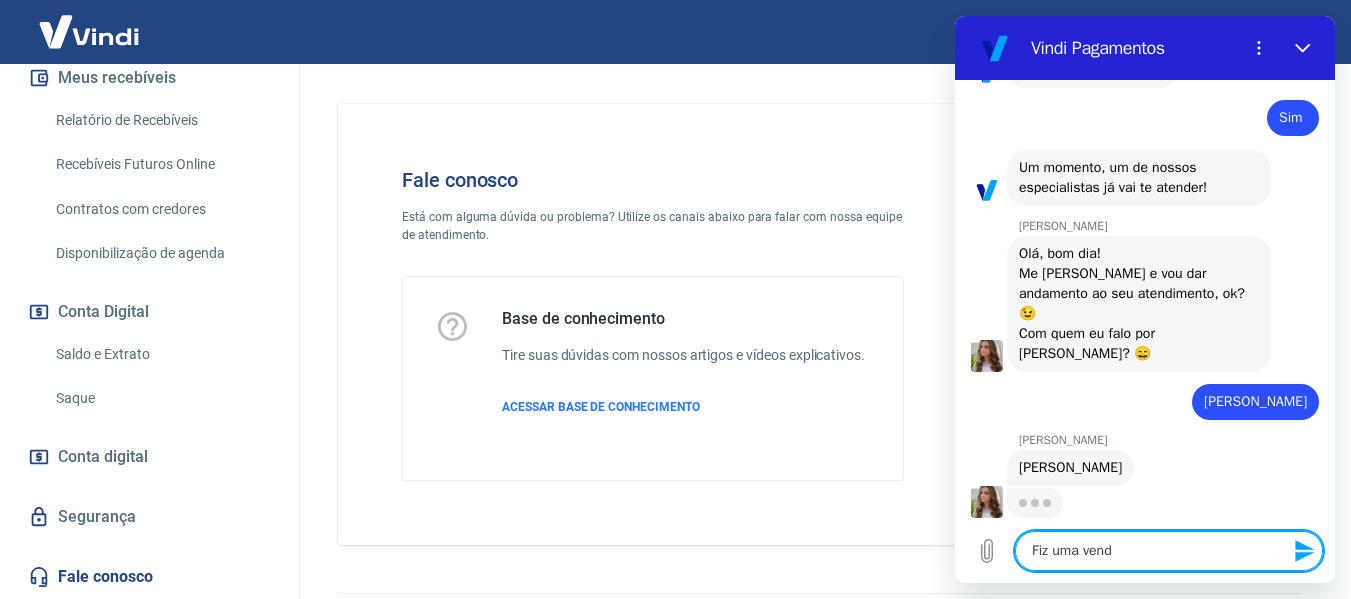 type on "Fiz uma venda" 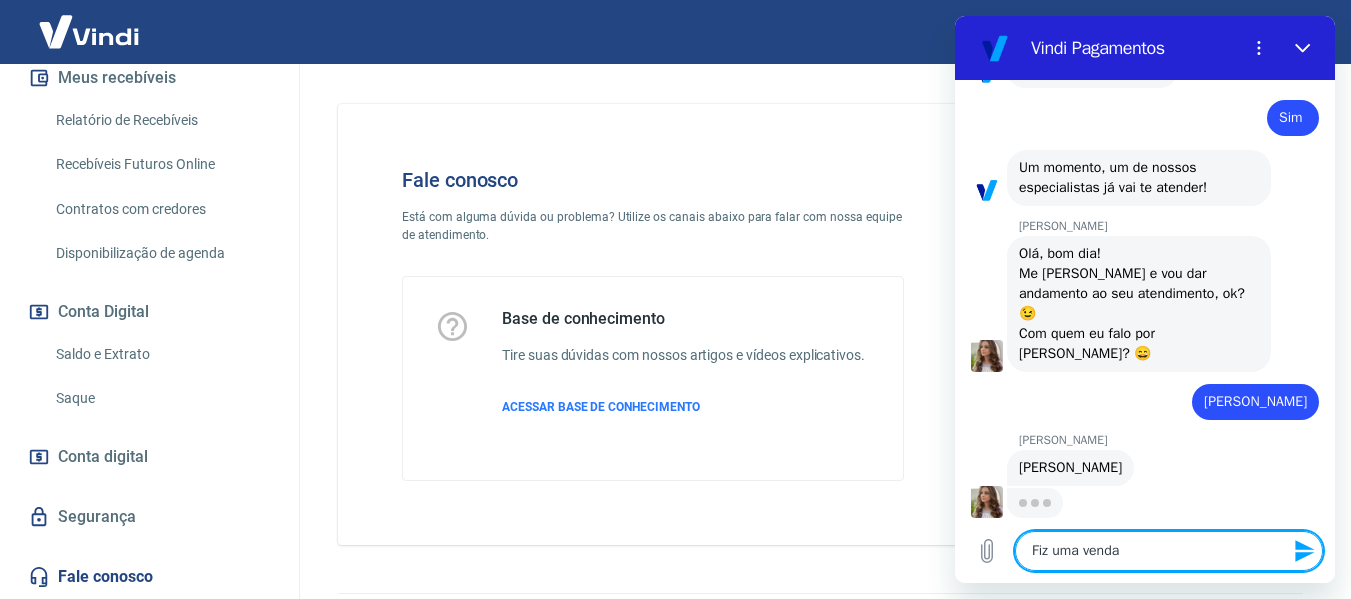 type on "Fiz uma venda" 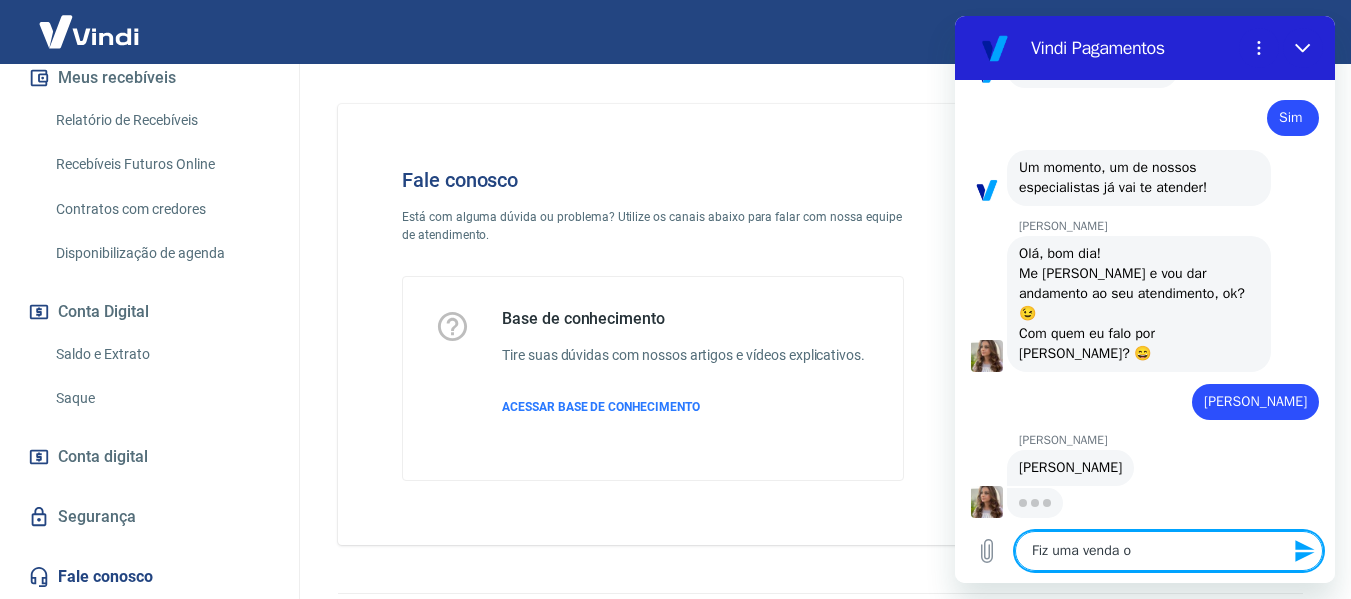 type on "Fiz uma venda on" 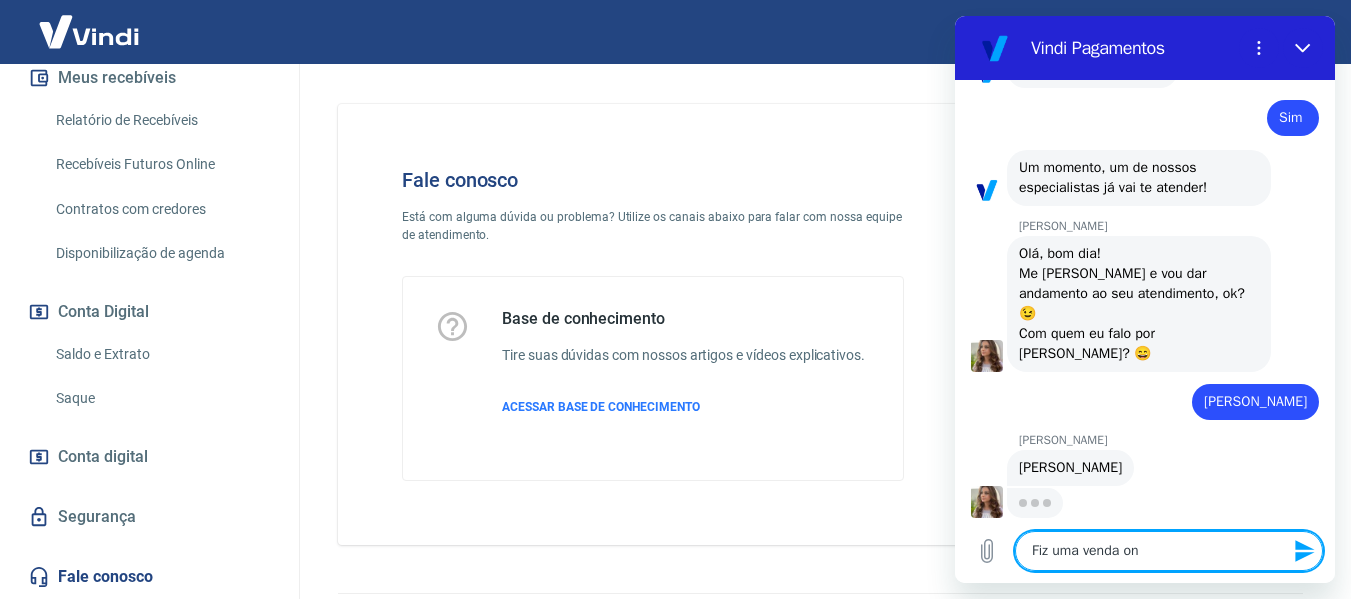 type on "Fiz uma venda ont" 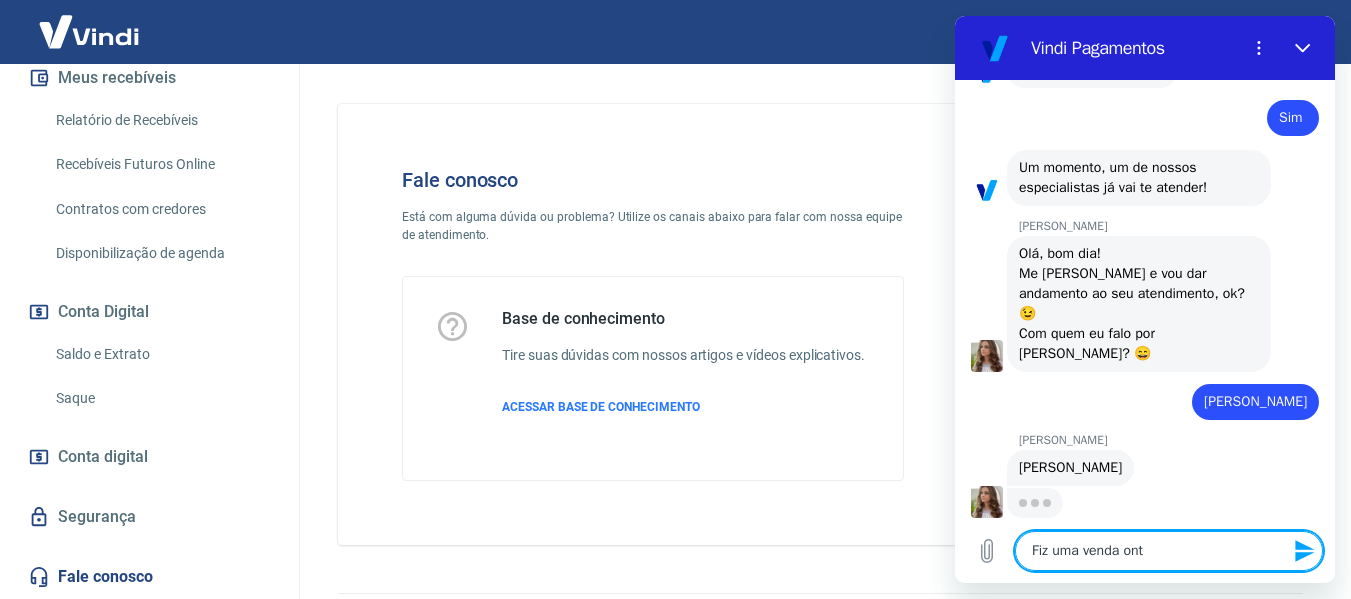 type on "Fiz uma venda onte" 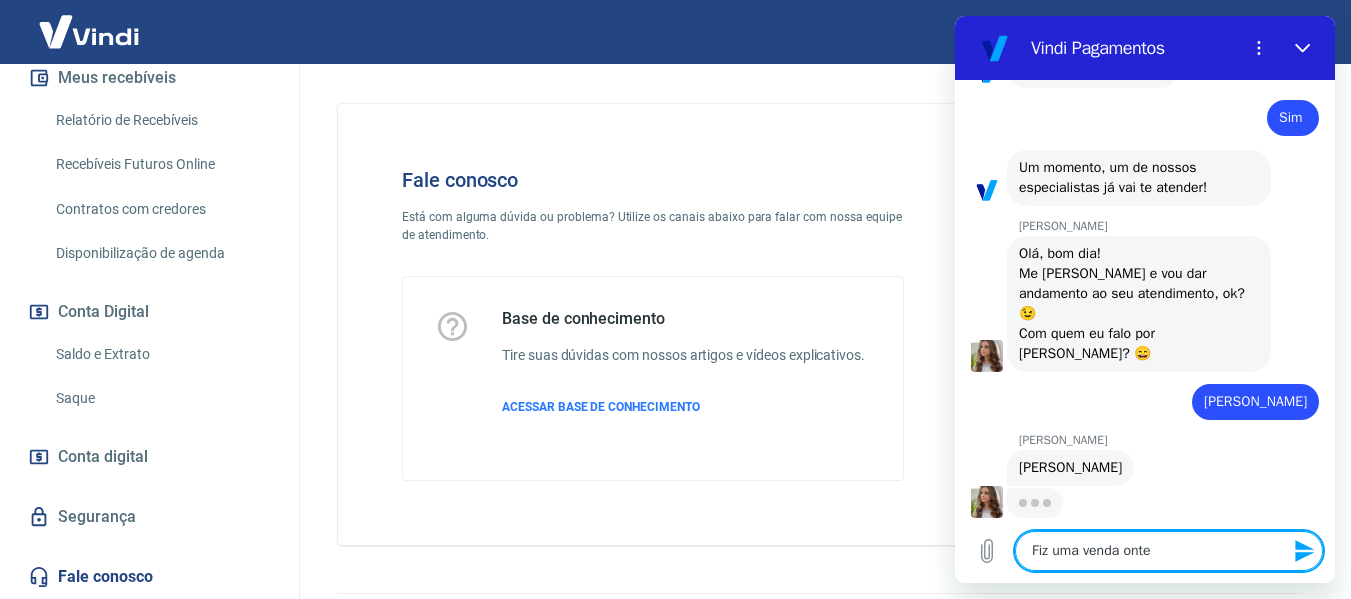 type on "Fiz uma venda ontem" 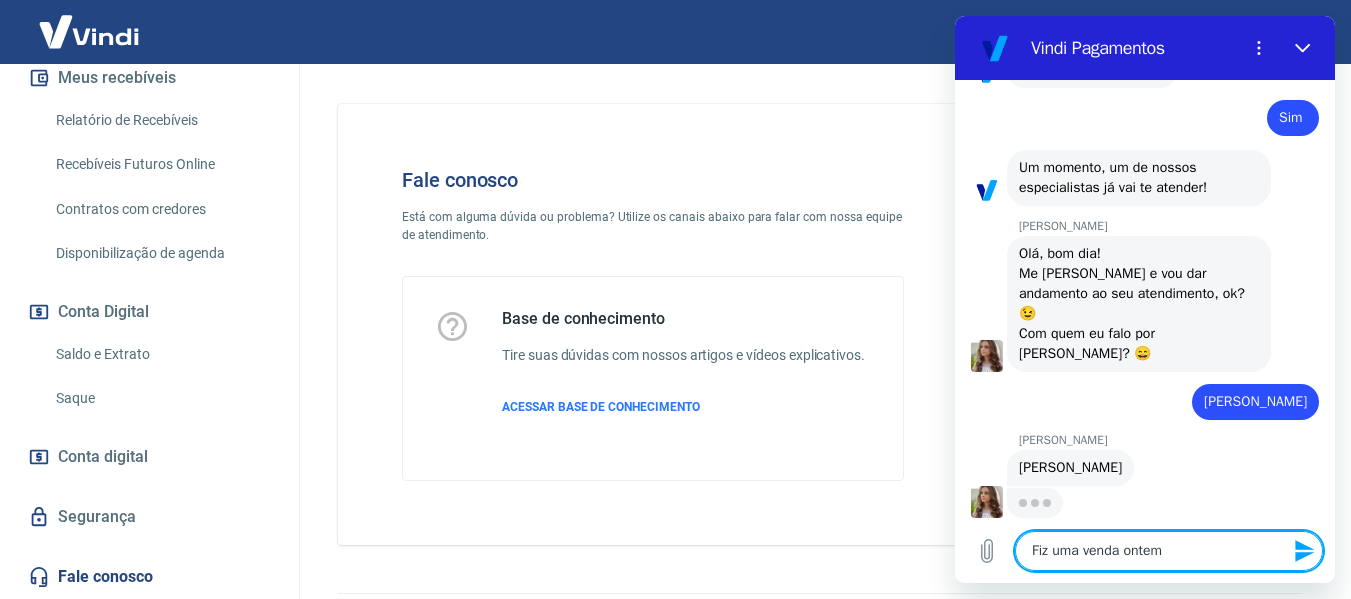 type on "Fiz uma venda ontem" 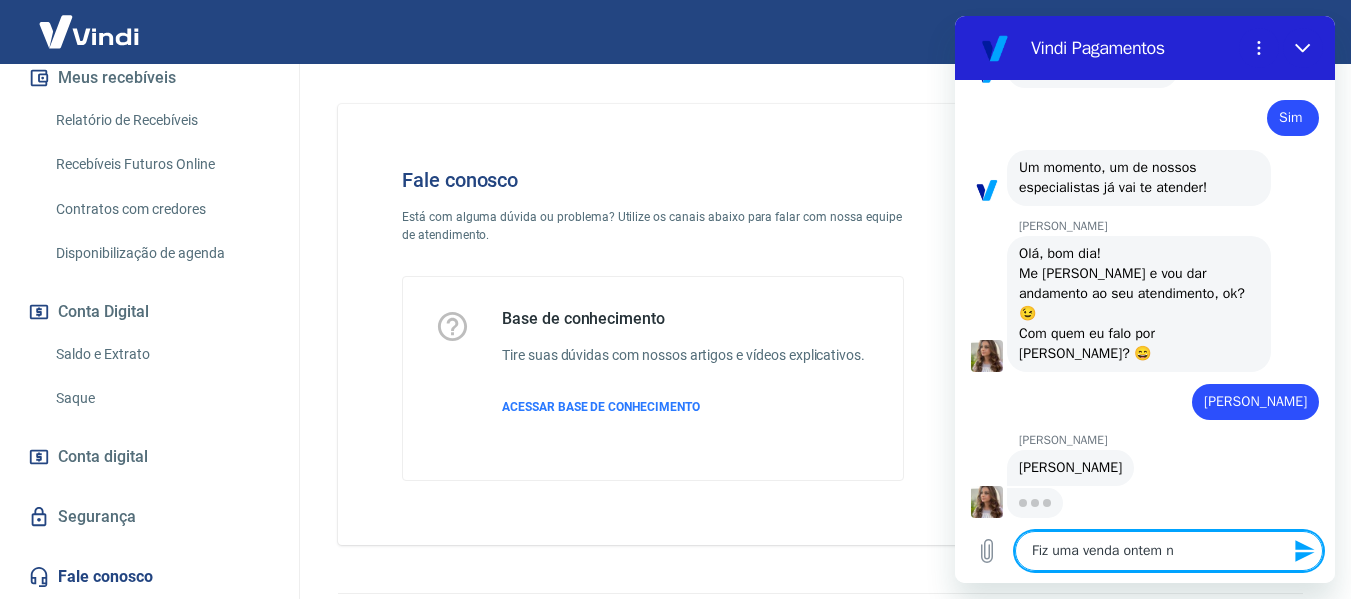type on "Fiz uma venda ontem na" 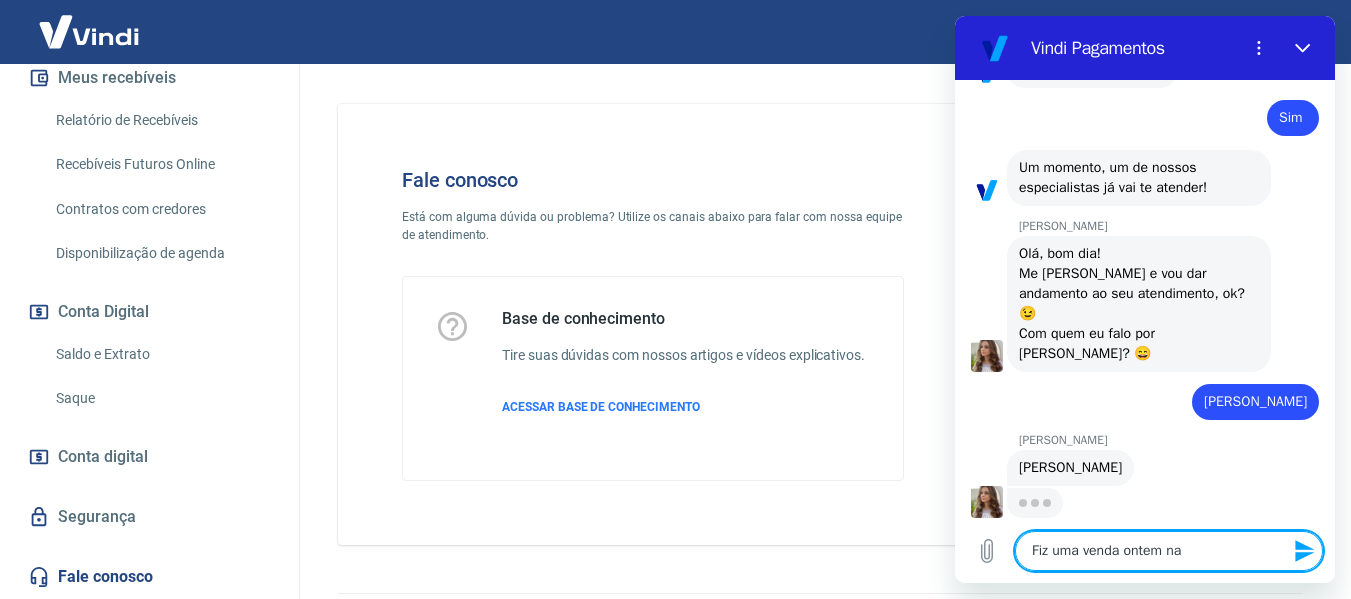 type on "Fiz uma venda ontem na" 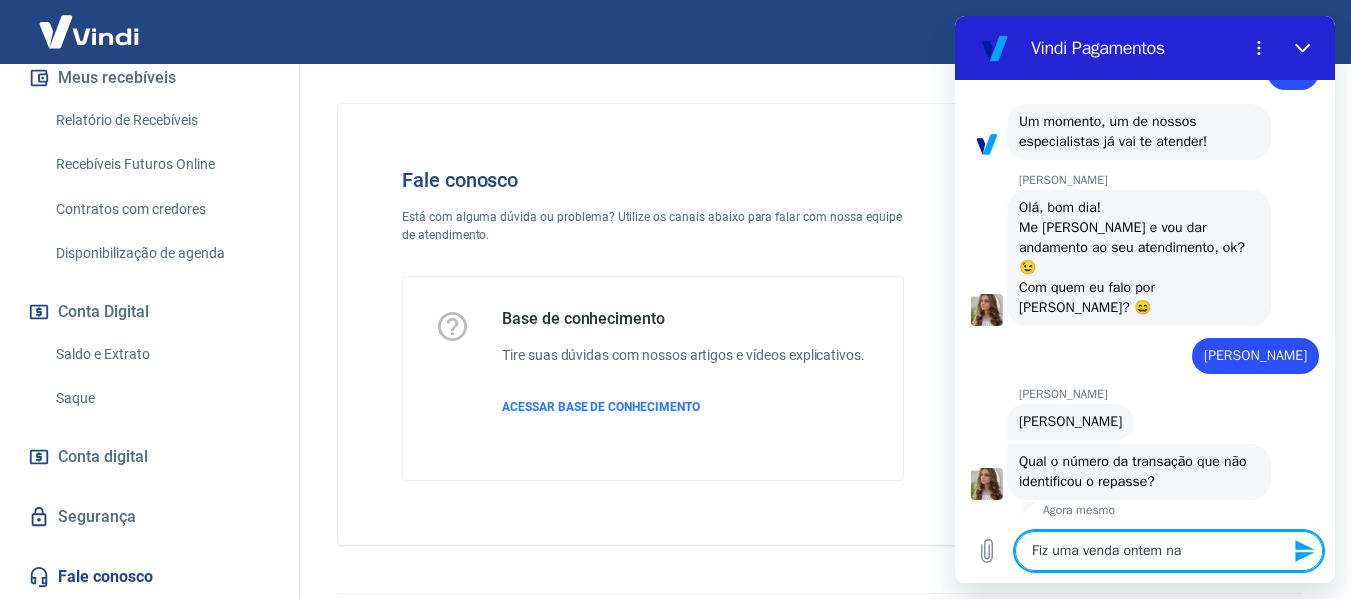 type on "Fiz uma venda ontem na m" 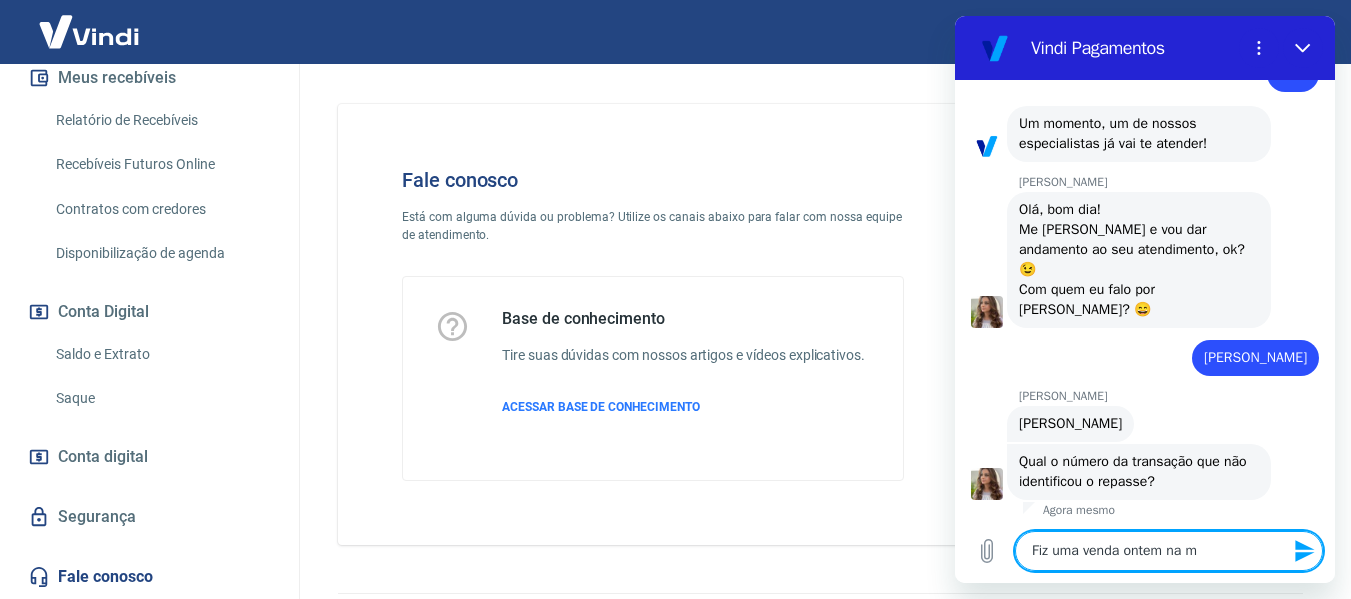 type on "Fiz uma venda ontem na mi" 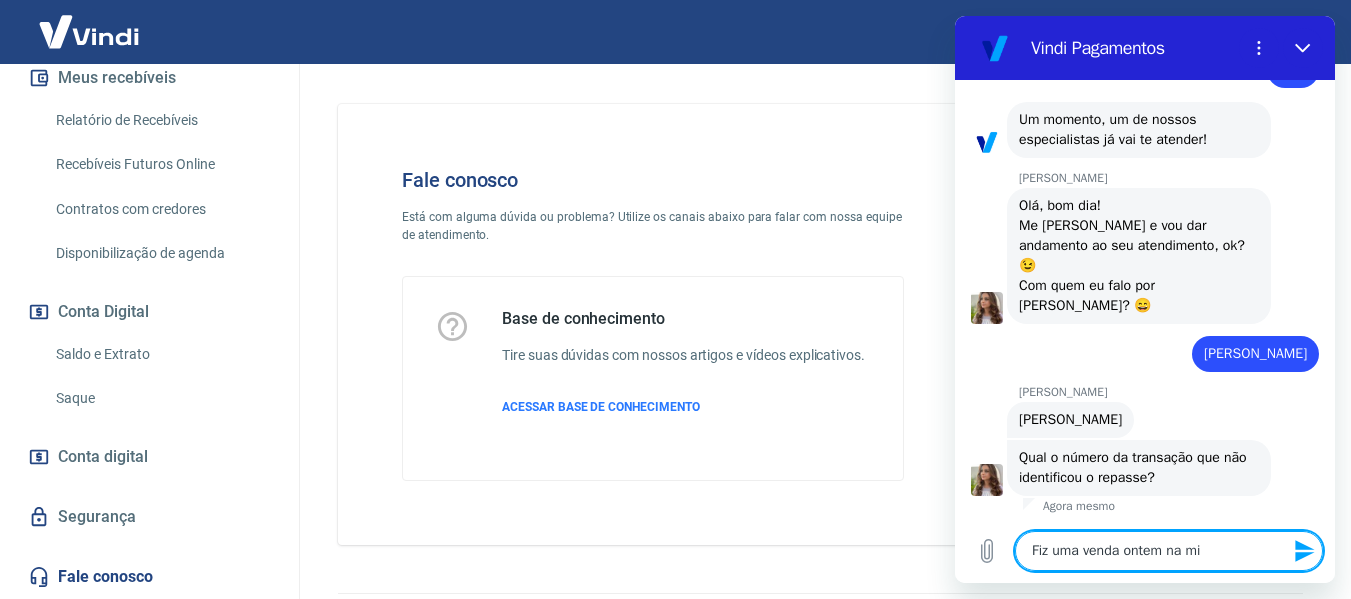 type on "Fiz uma venda ontem na min" 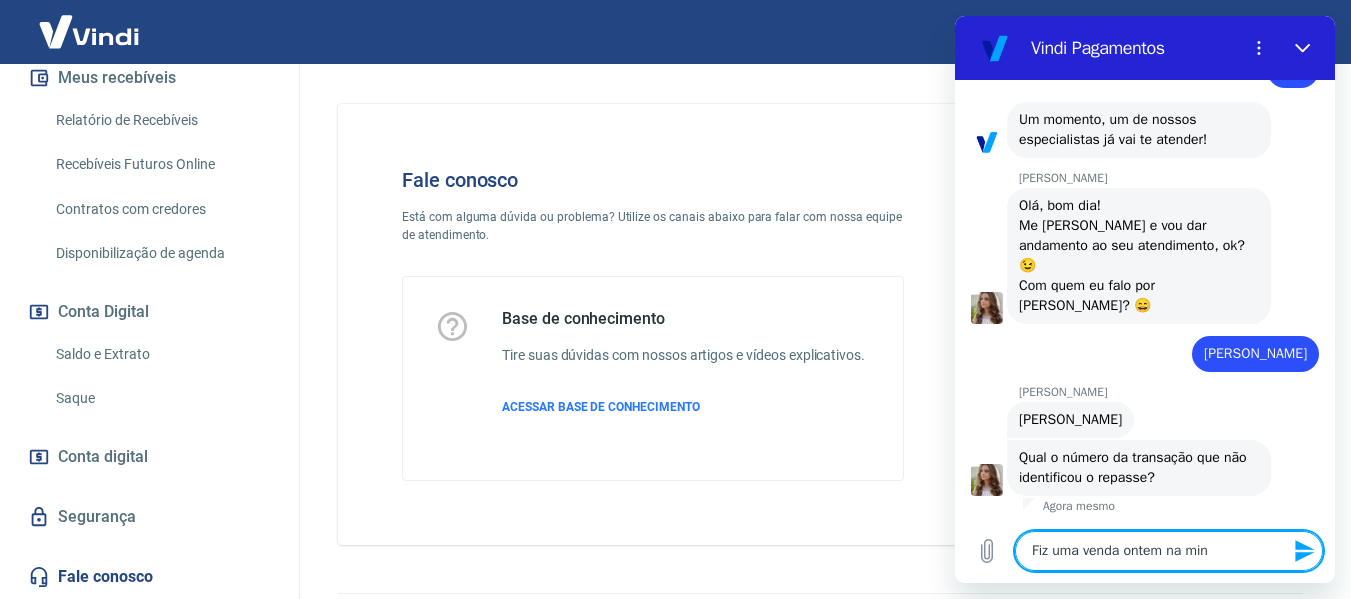 type on "Fiz uma venda ontem na minh" 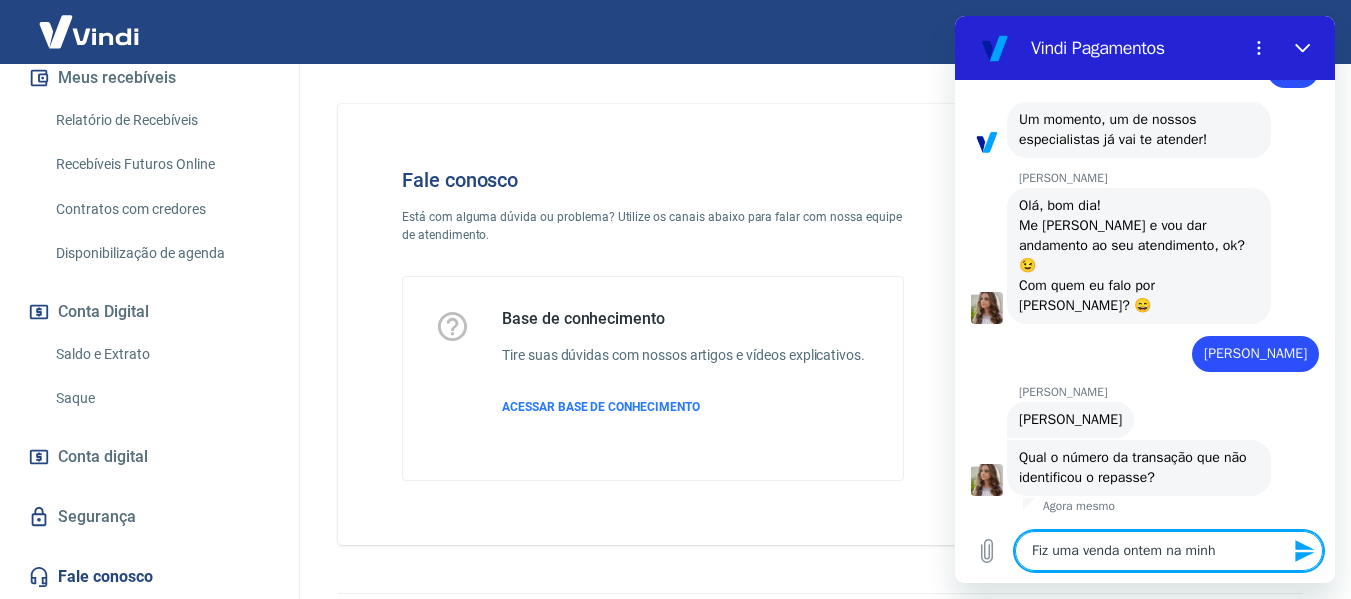 type on "Fiz uma venda ontem na minh" 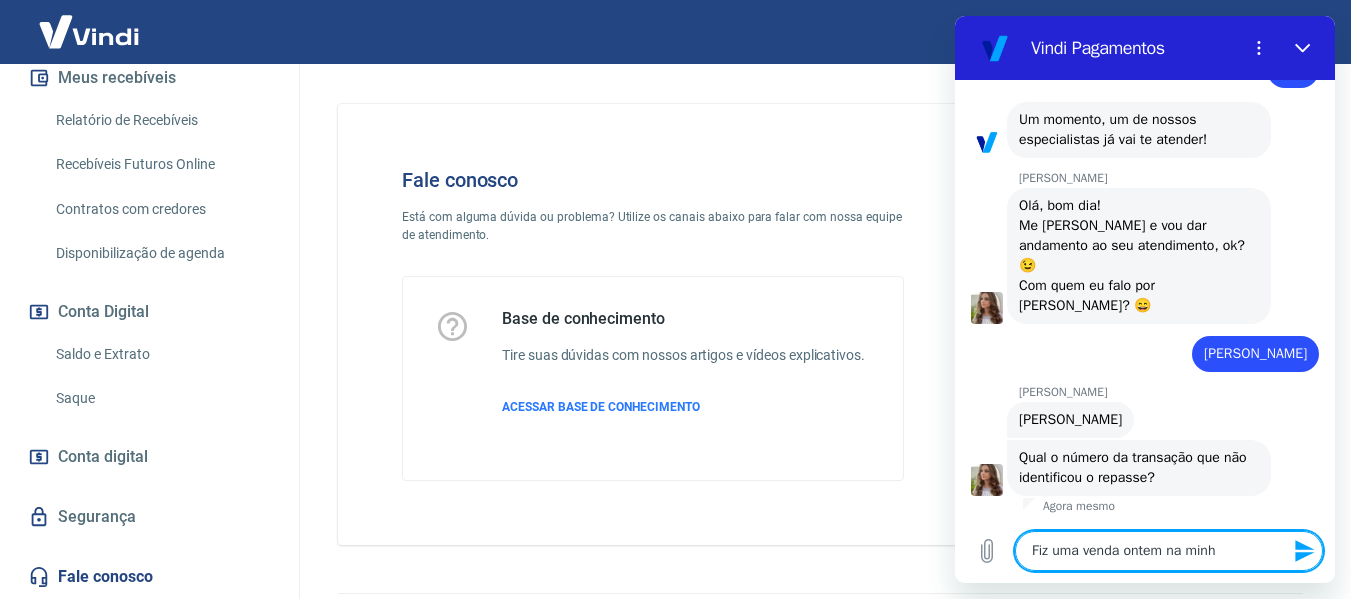 type on "Fiz uma venda ontem na minh" 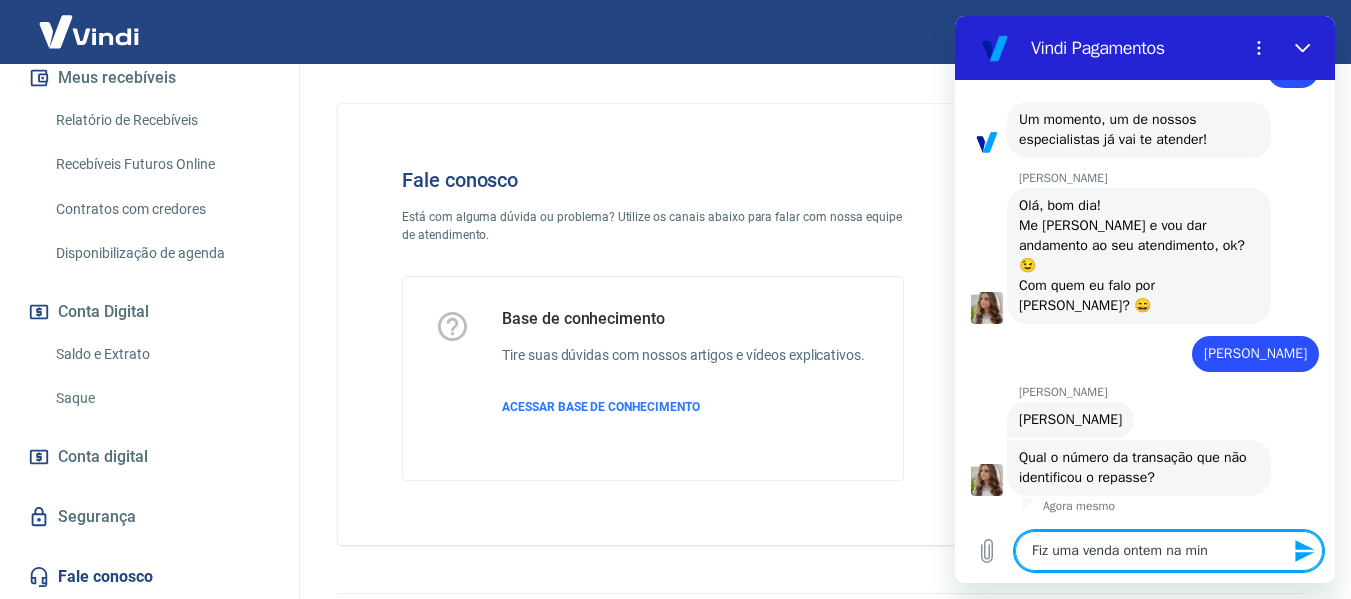 type on "Fiz uma venda ontem na mi" 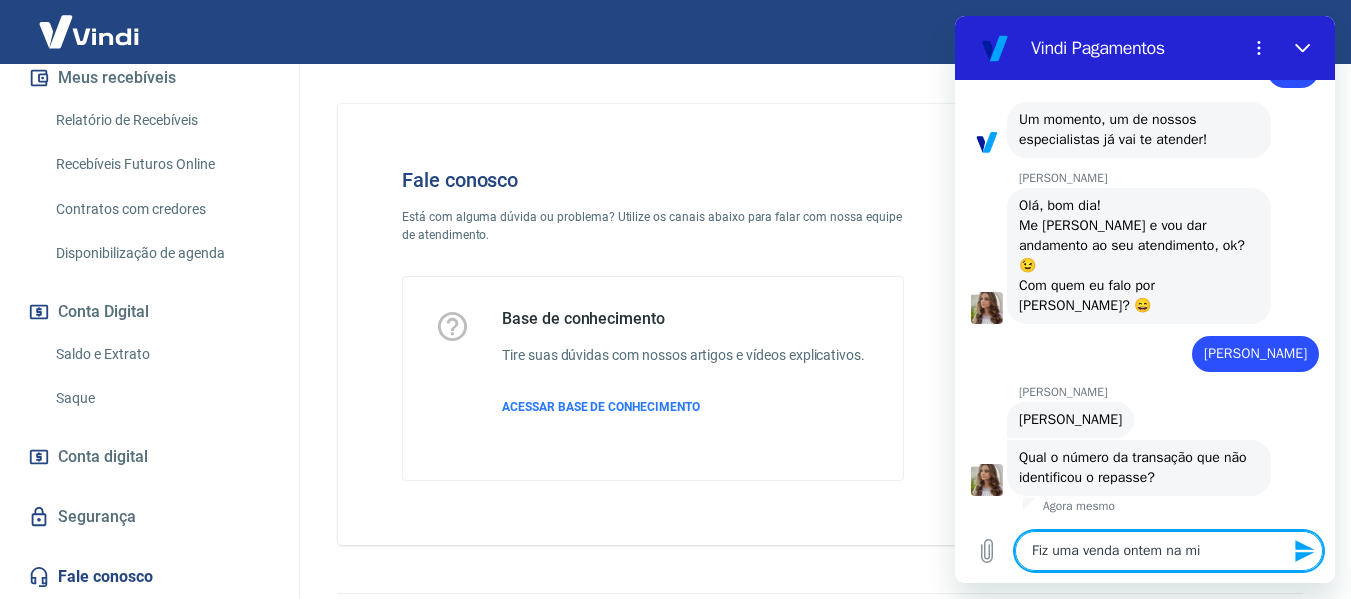 type on "Fiz uma venda ontem na m" 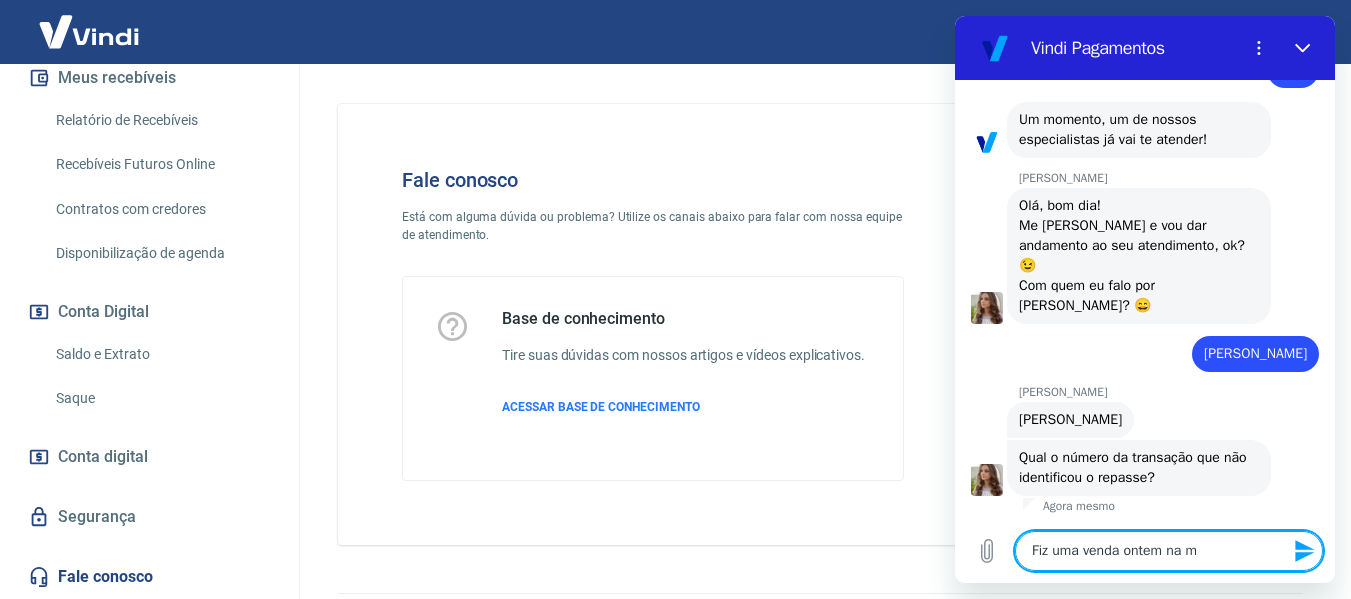 type on "Fiz uma venda ontem na" 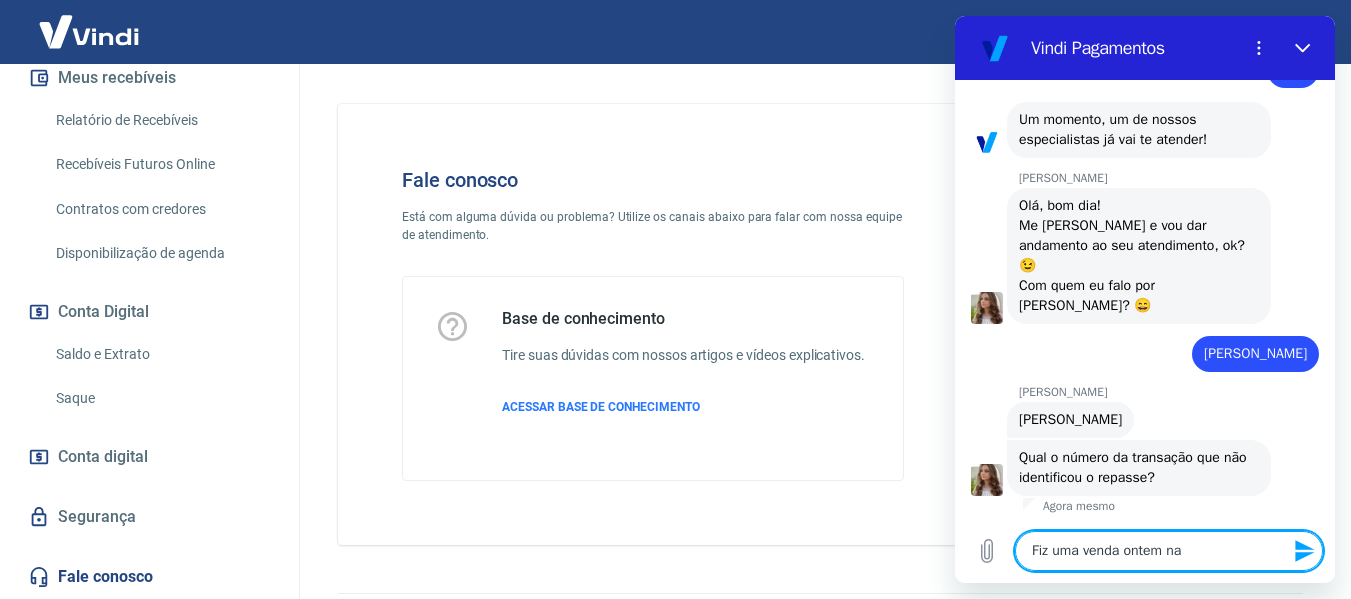 type on "Fiz uma venda ontem na" 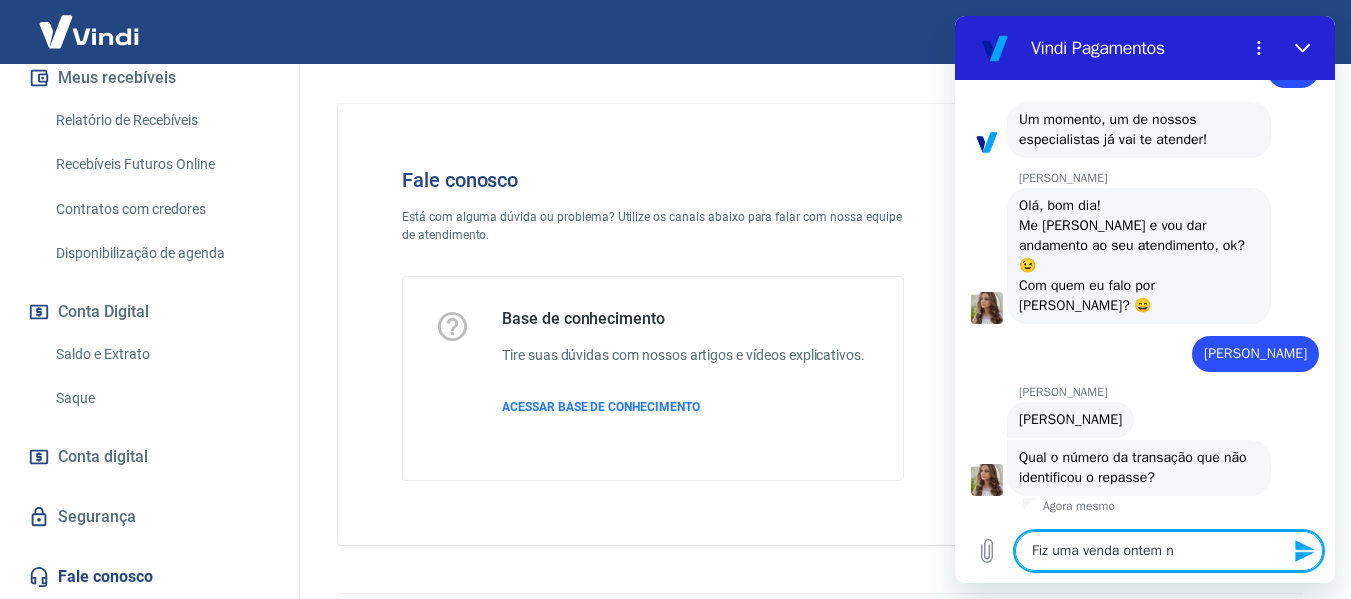 type on "Fiz uma venda ontem" 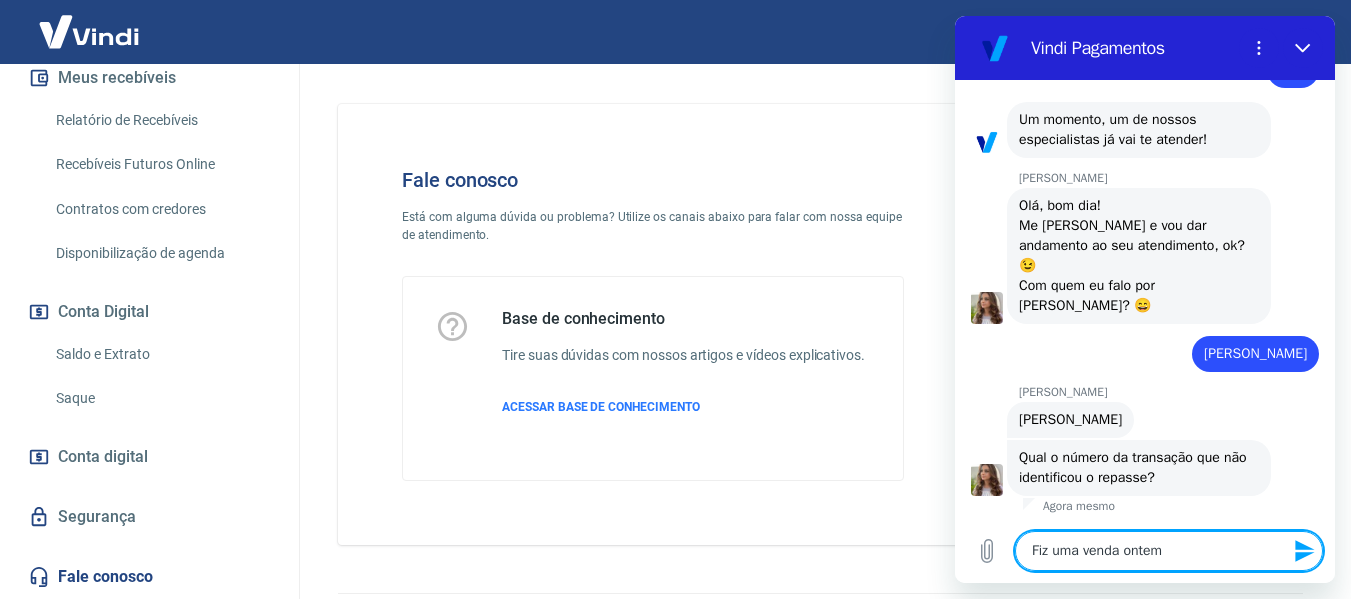type on "Fiz uma venda ontem" 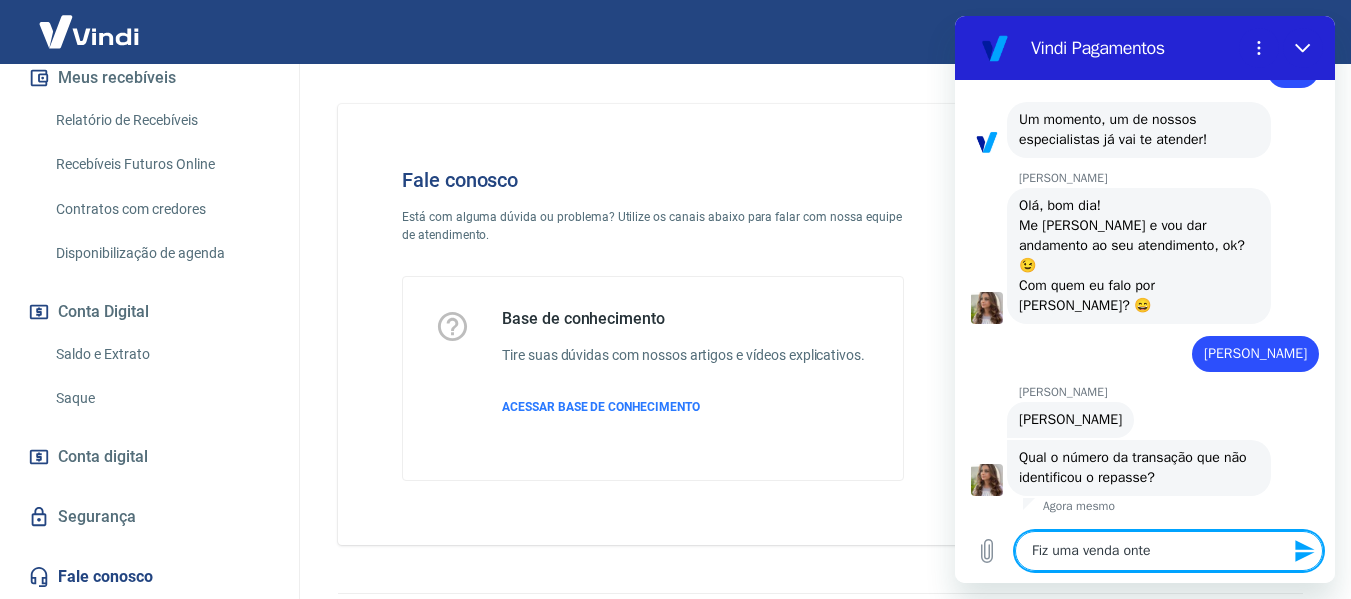 type on "Fiz uma venda ont" 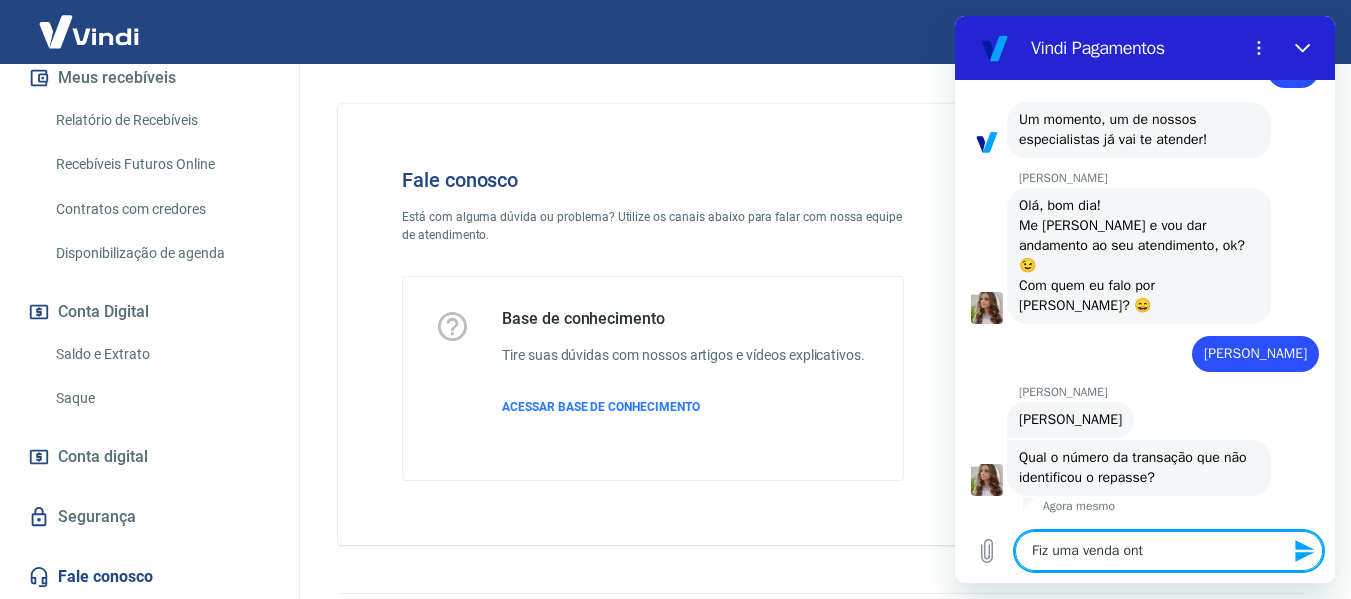 type on "Fiz uma venda on" 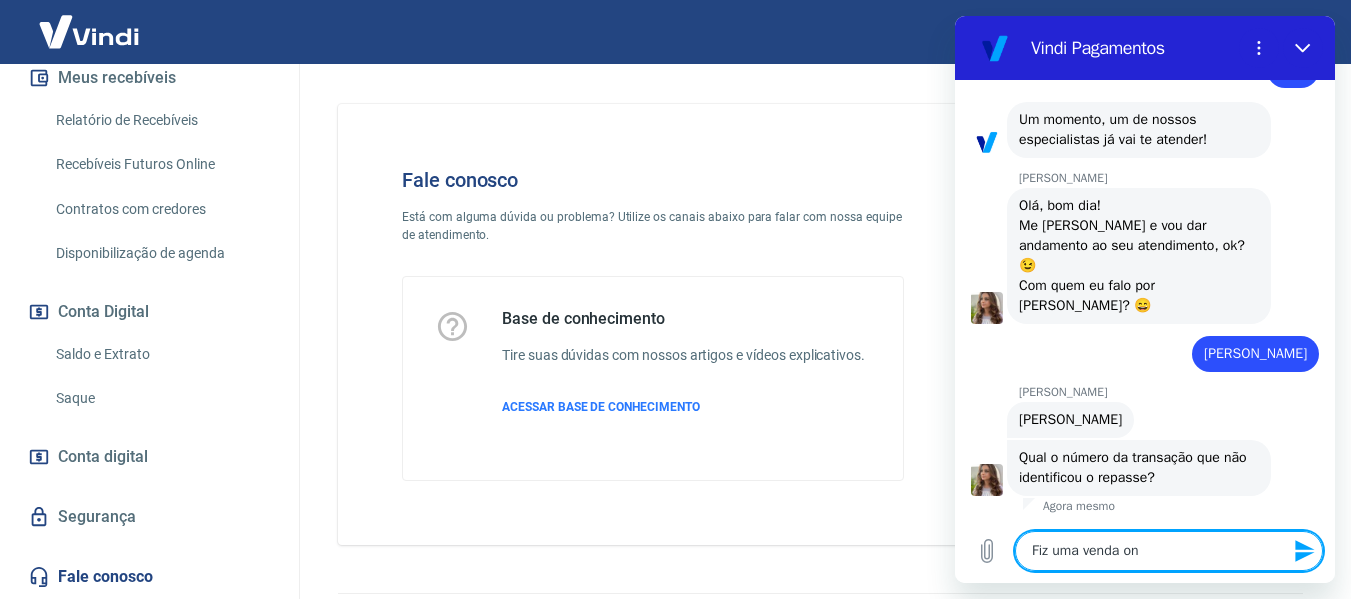 type on "Fiz uma venda o" 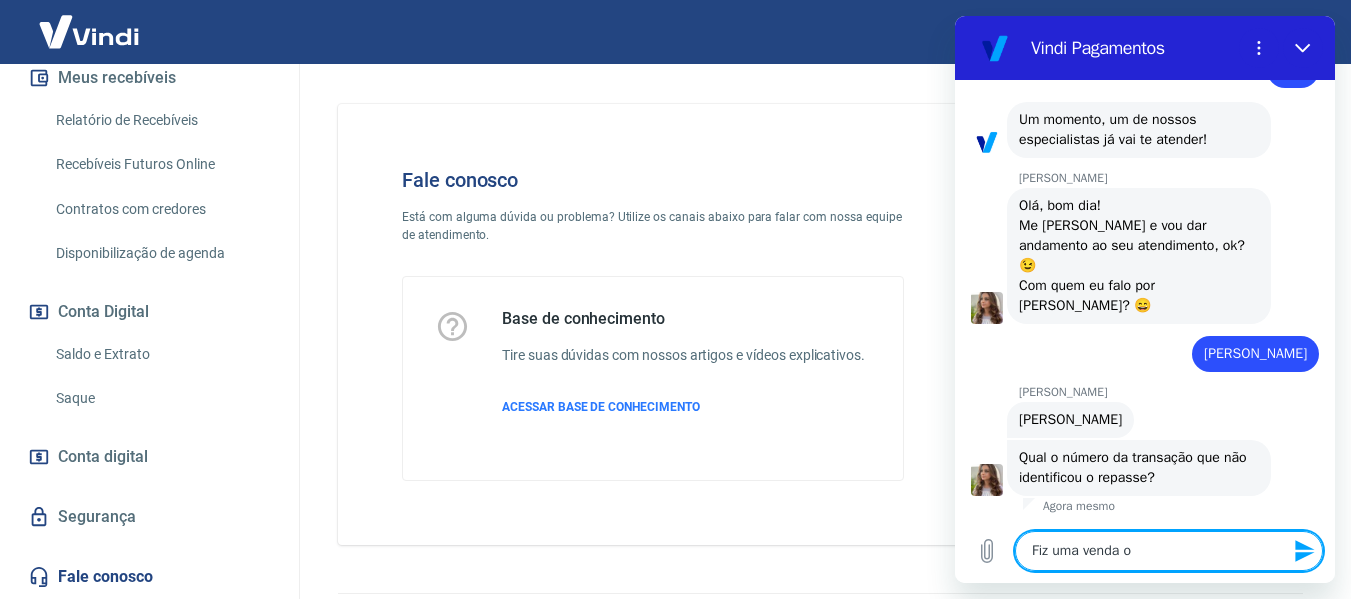 type on "Fiz uma venda" 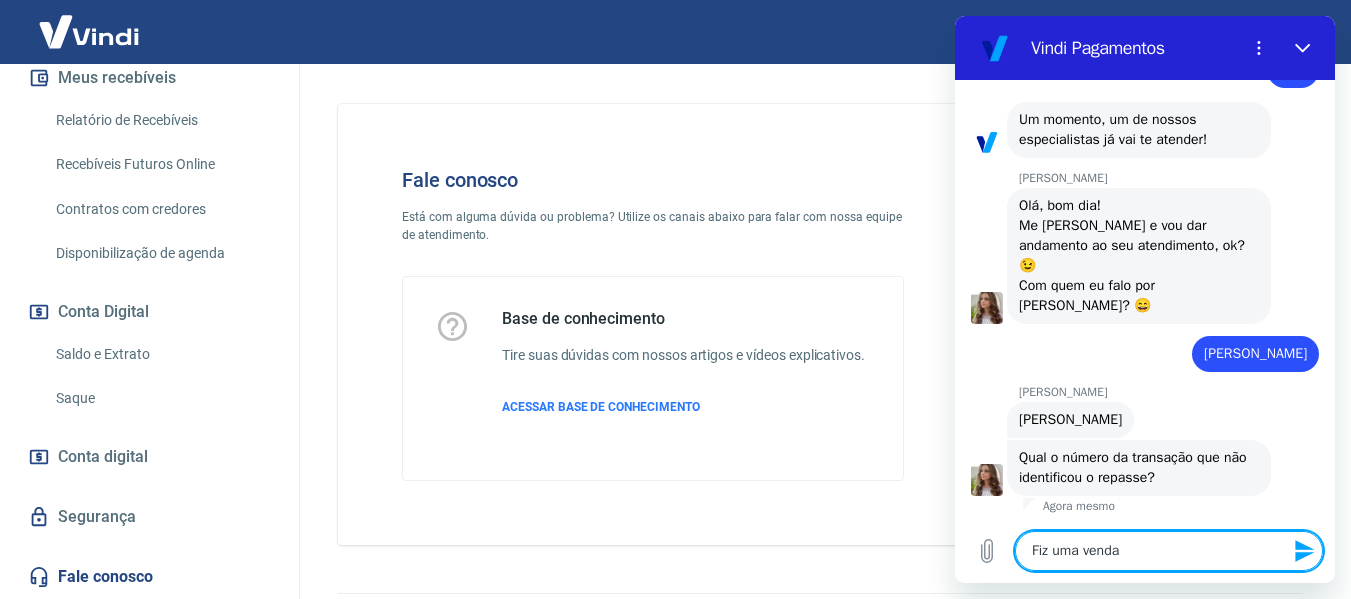 type on "Fiz uma venda" 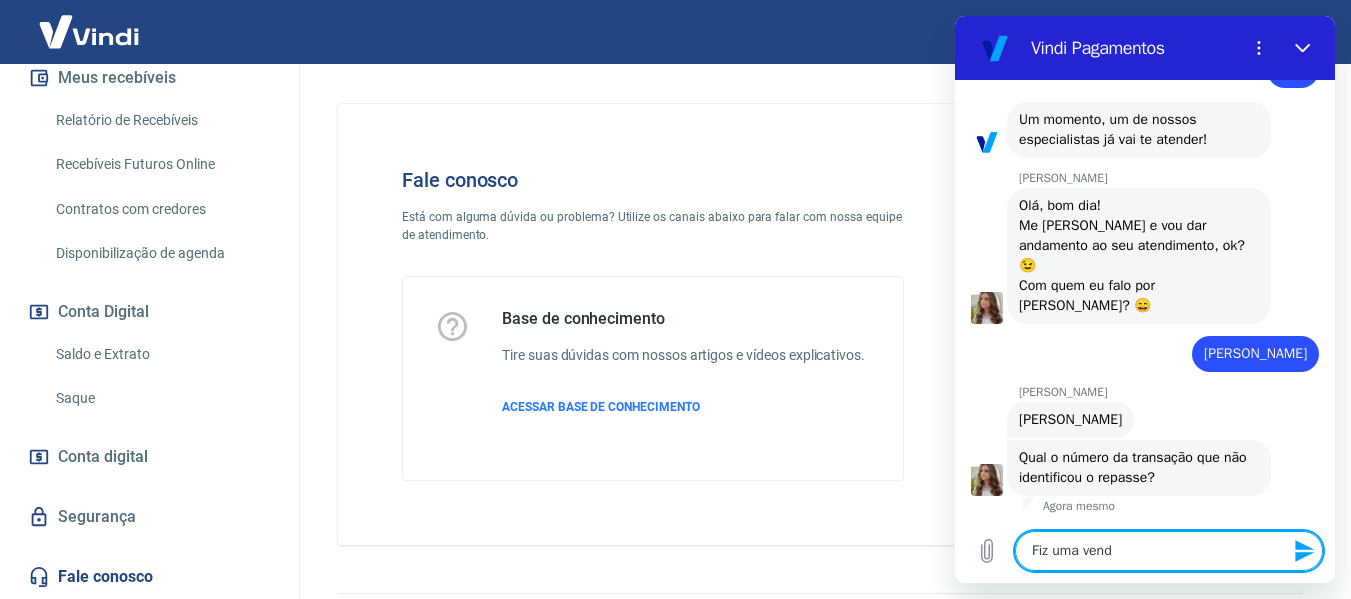 type on "Fiz uma ven" 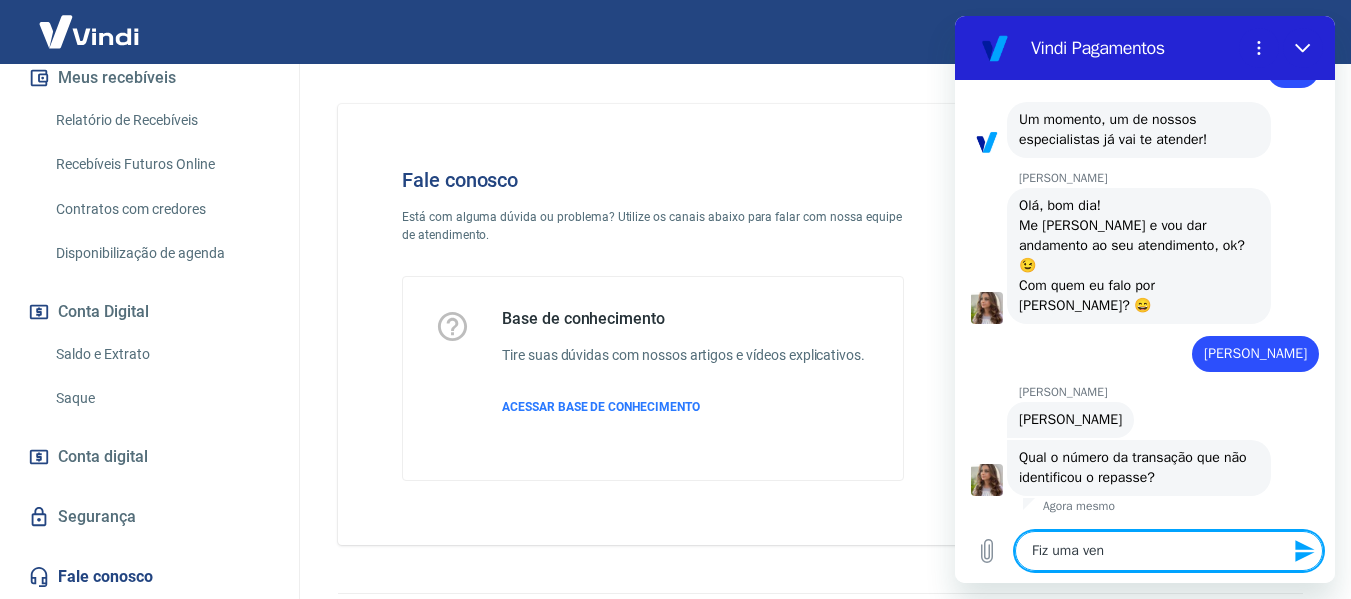 type on "Fiz uma ve" 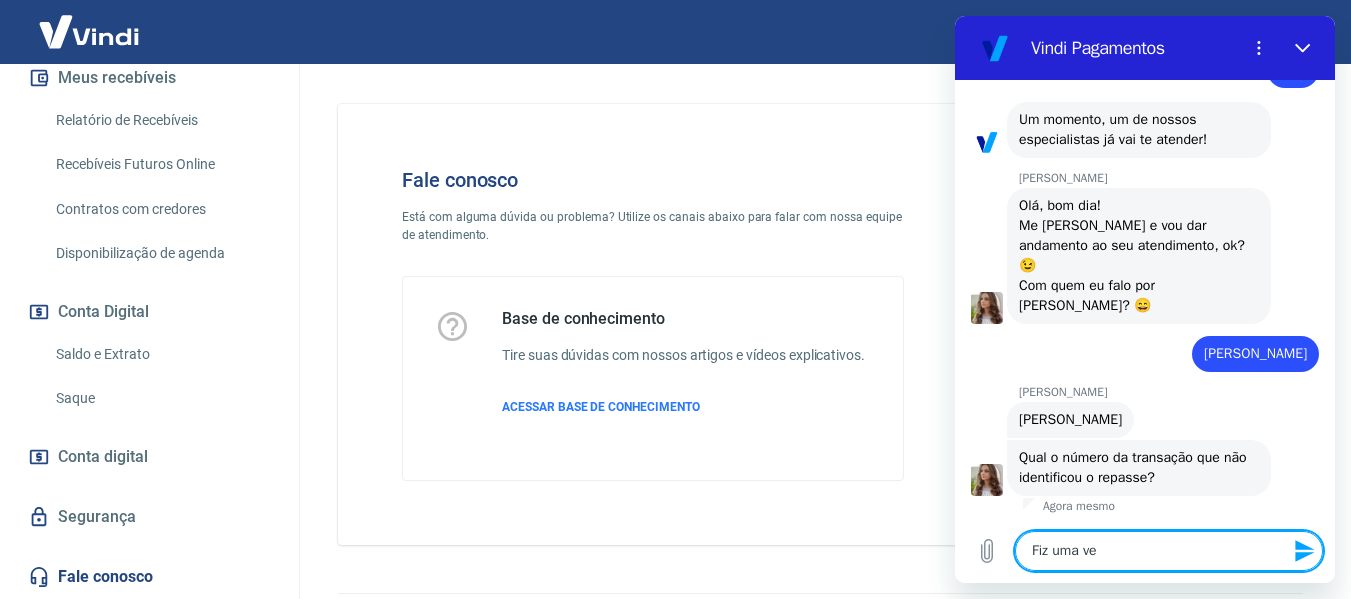 type on "Fiz uma v" 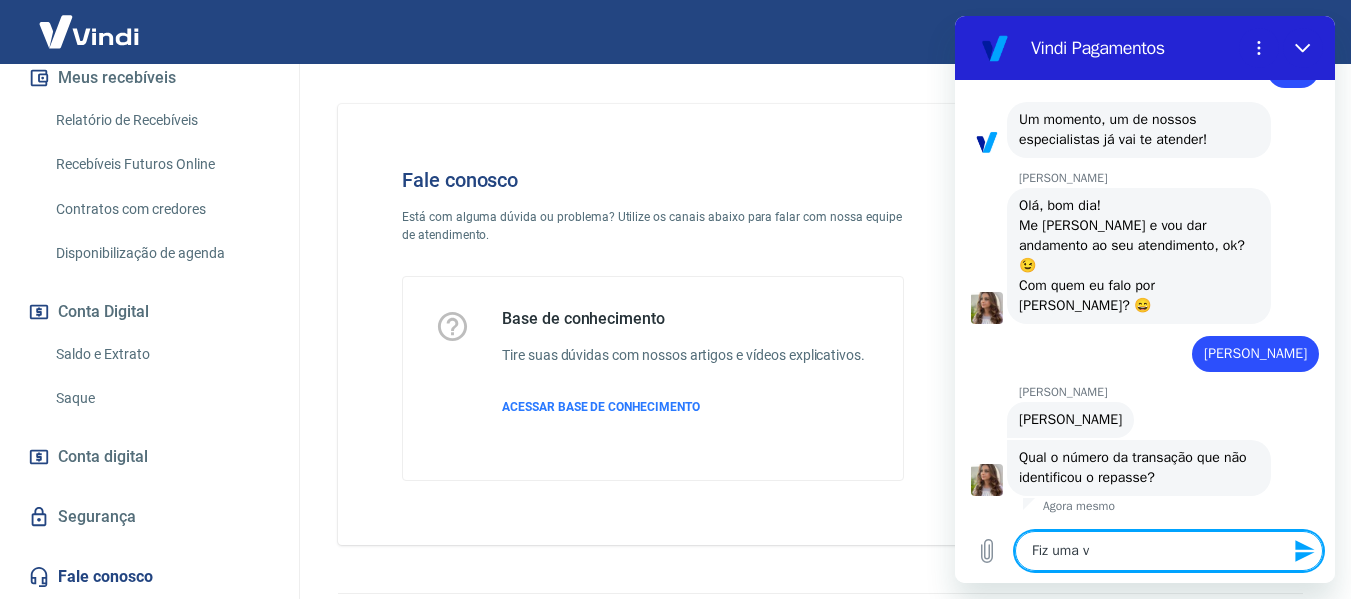 type on "Fiz uma" 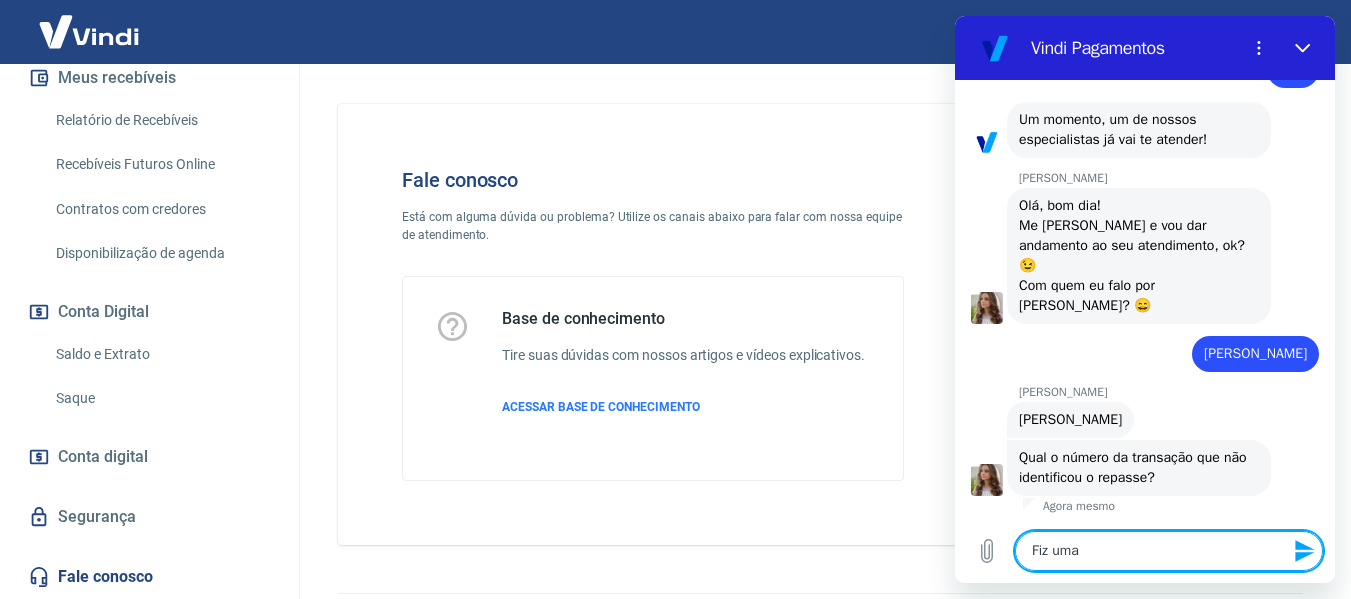 type on "Fiz uma" 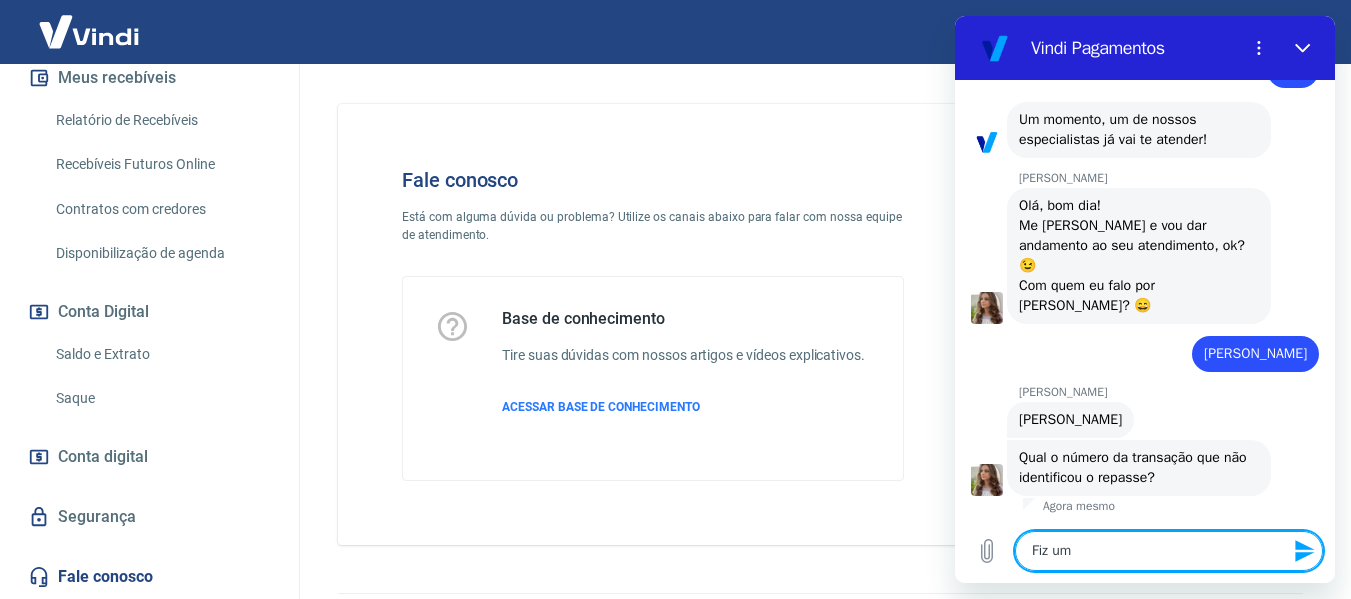 type on "Fiz u" 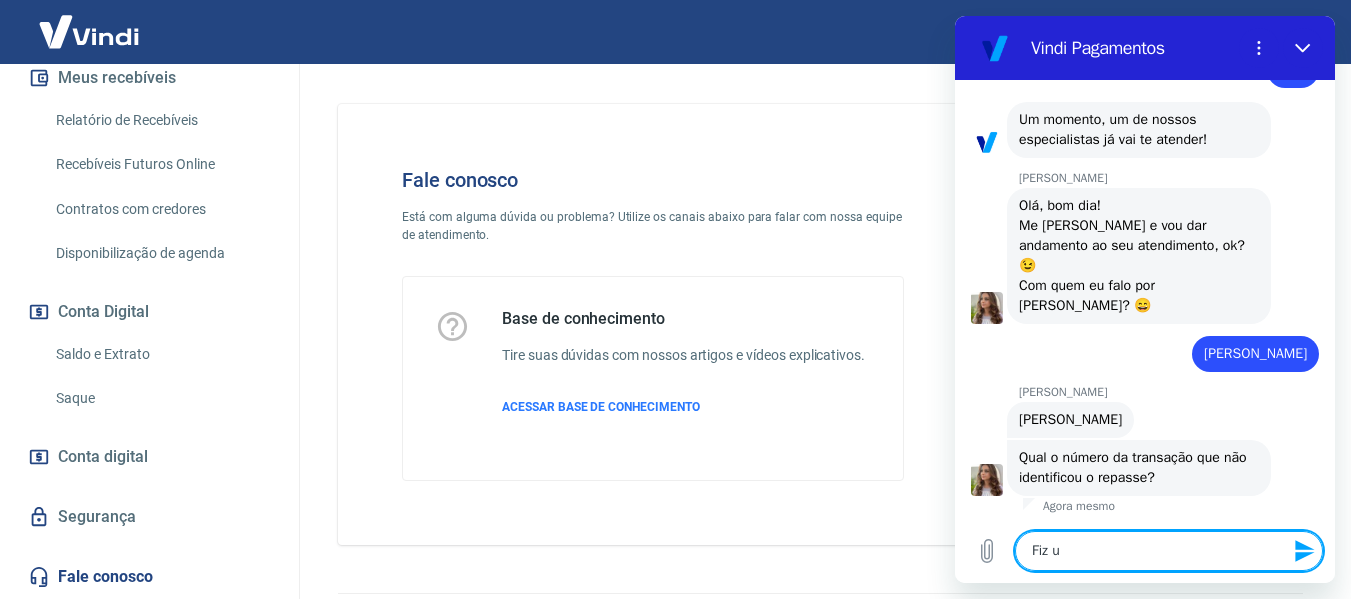 type on "Fiz" 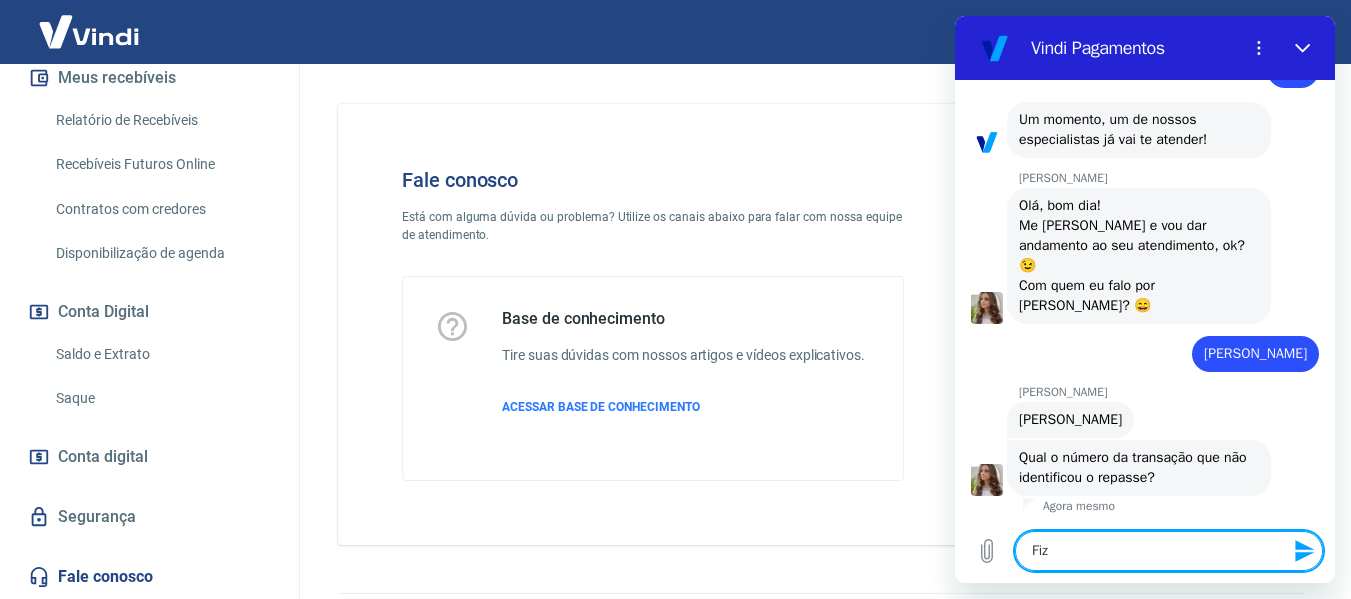 type on "Fiz" 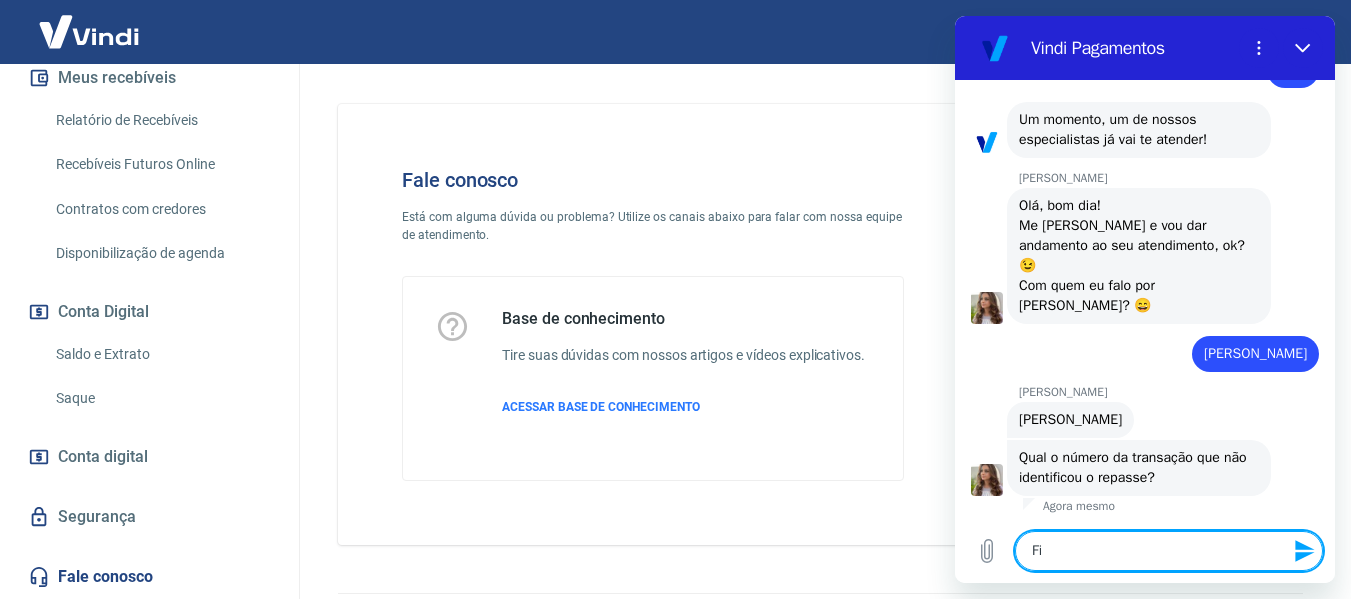 type on "F" 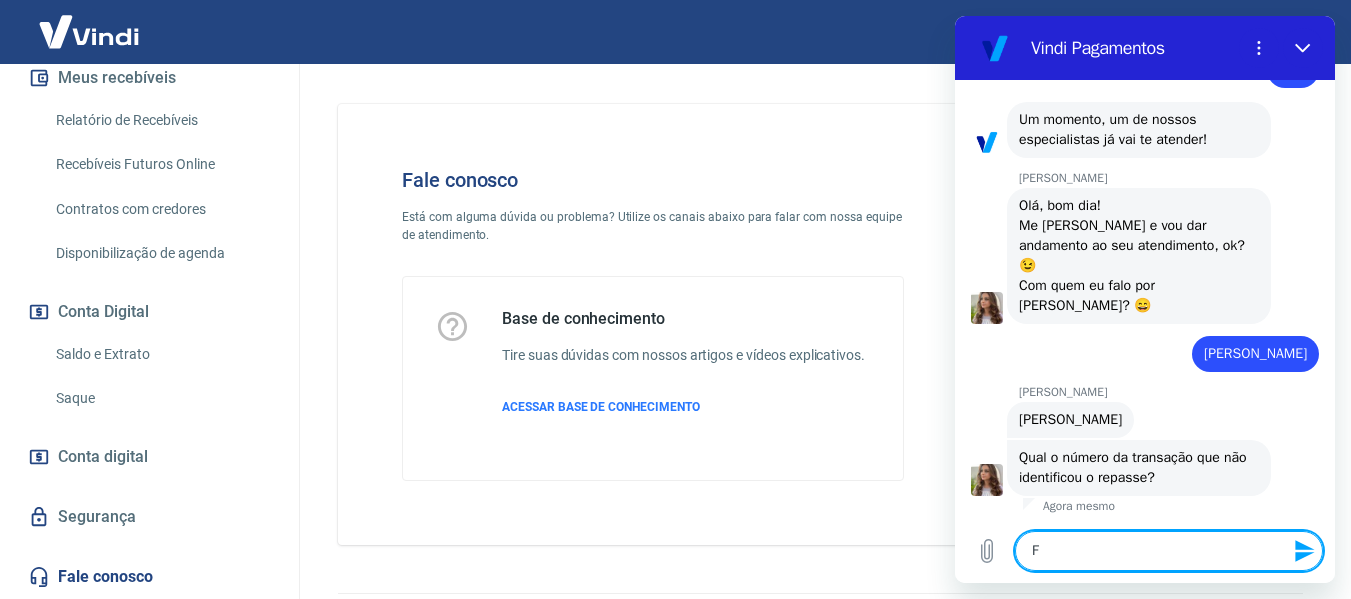 type 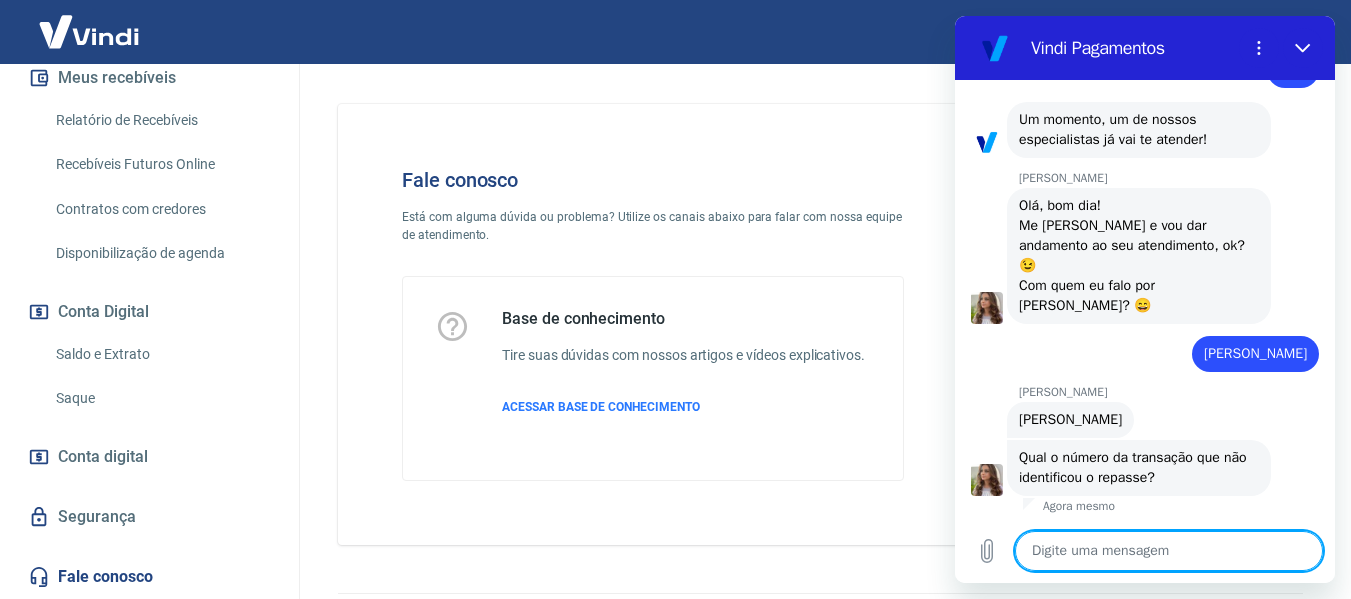 type on "x" 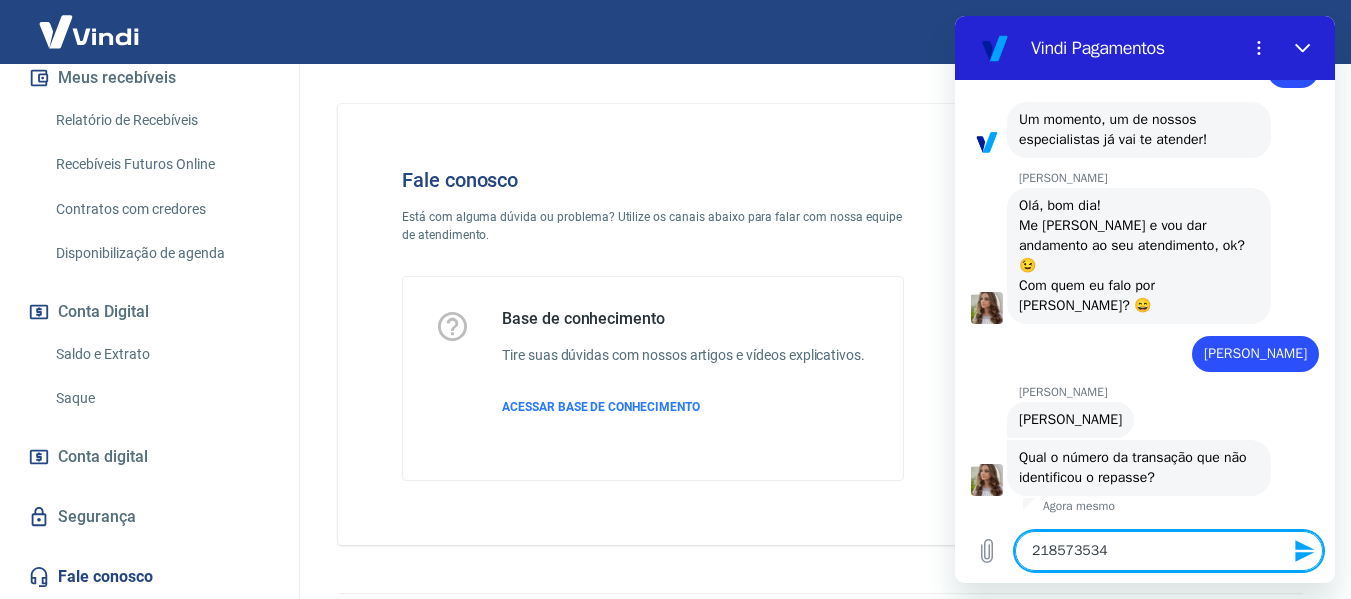 type 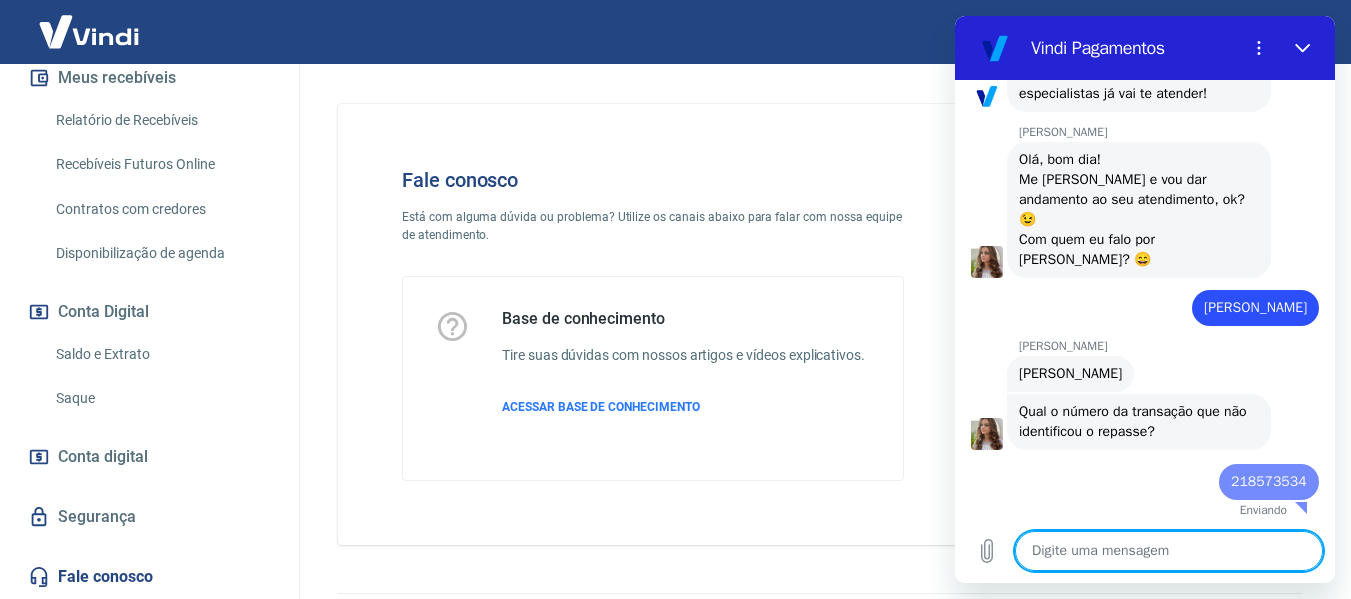 type on "x" 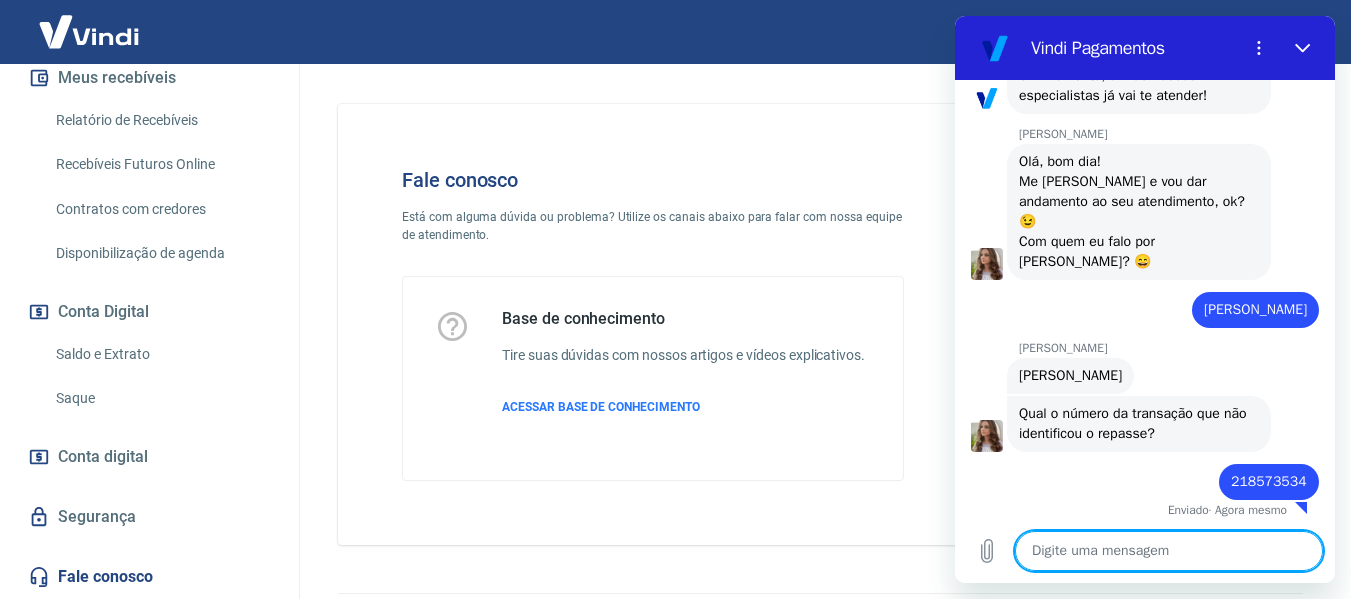 scroll, scrollTop: 3372, scrollLeft: 0, axis: vertical 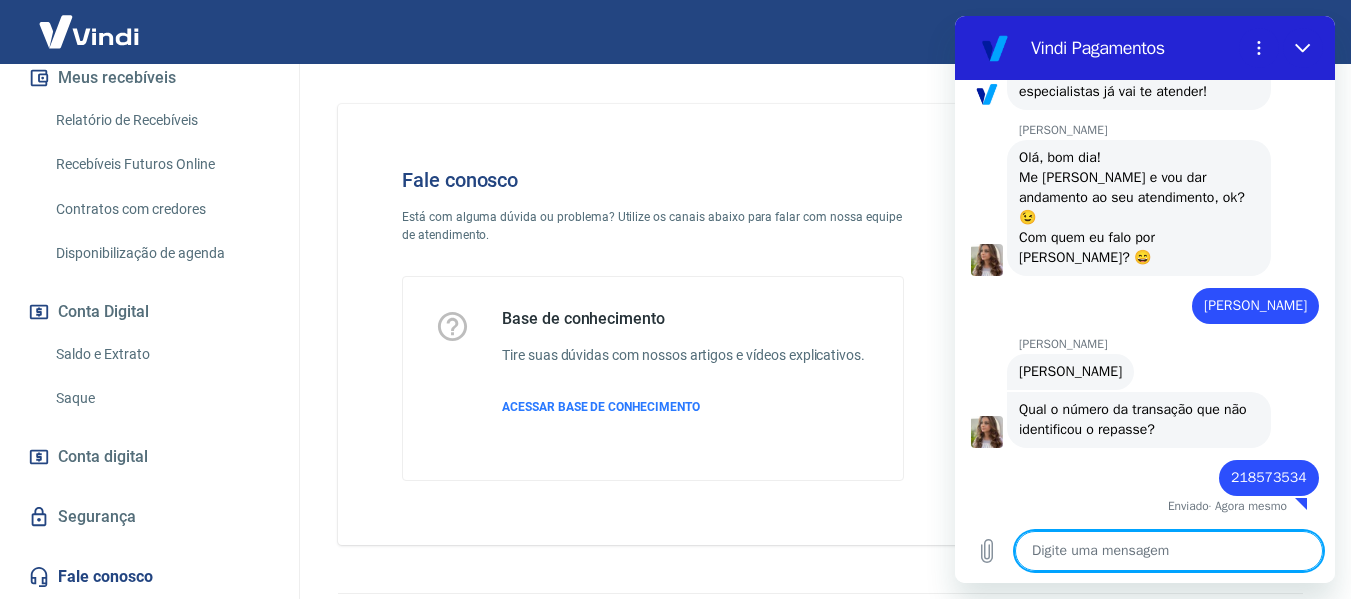 click at bounding box center [1169, 551] 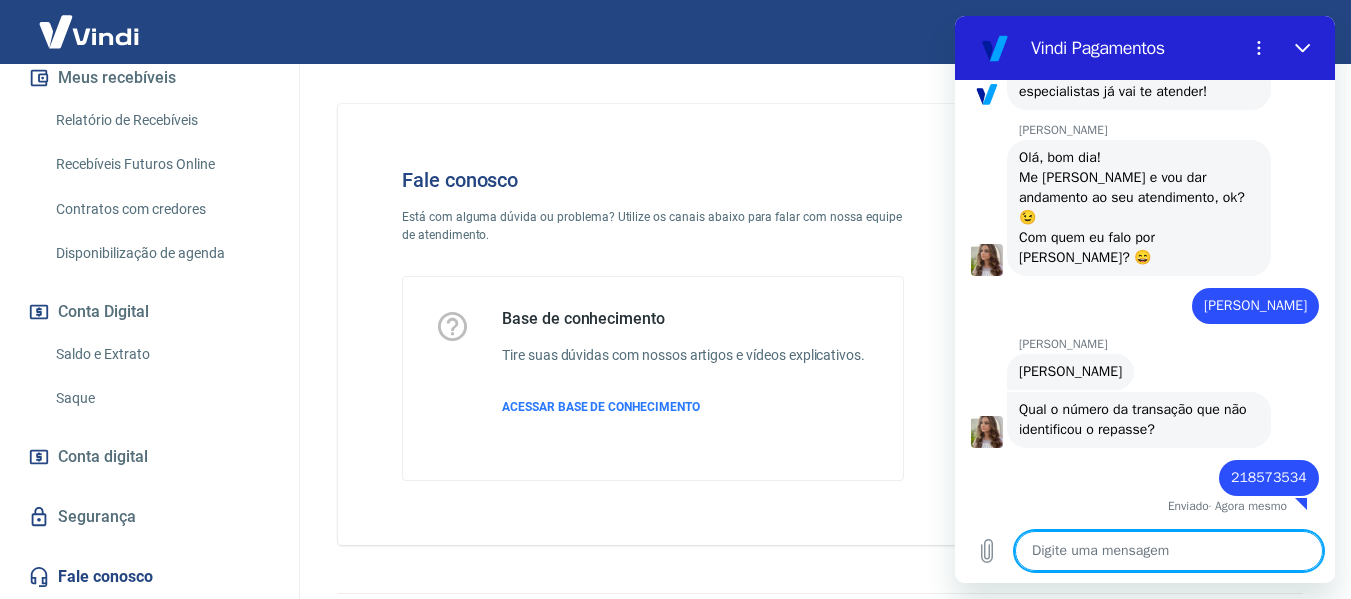 type on "o" 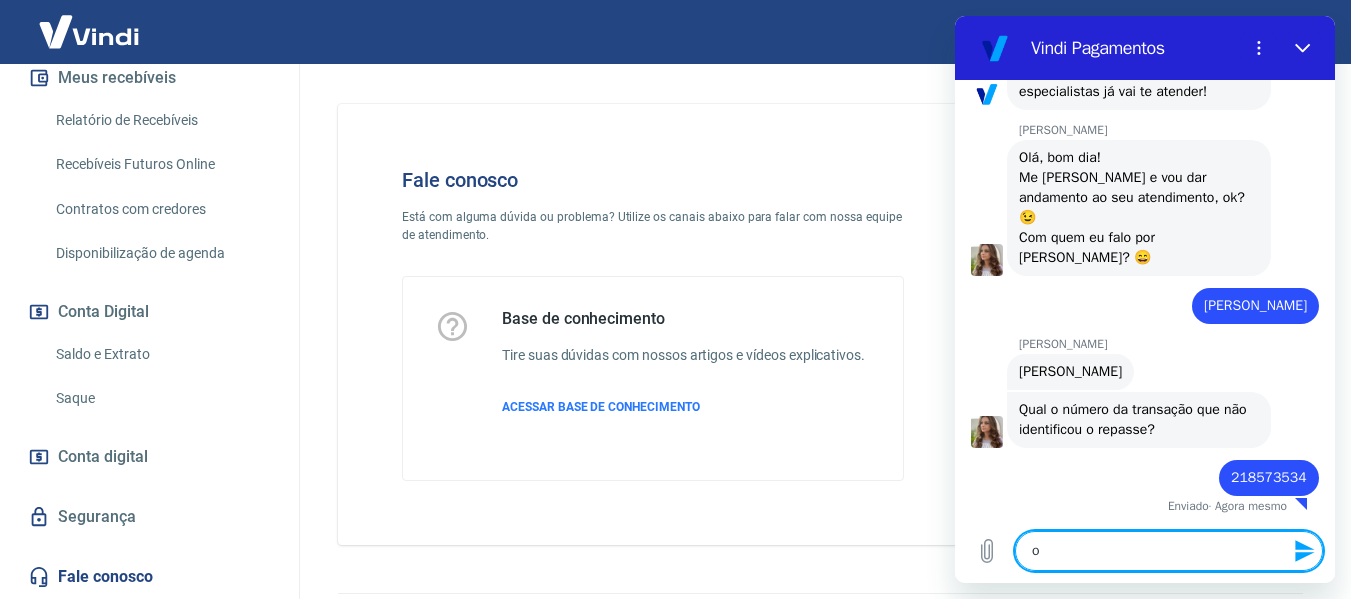 type on "os" 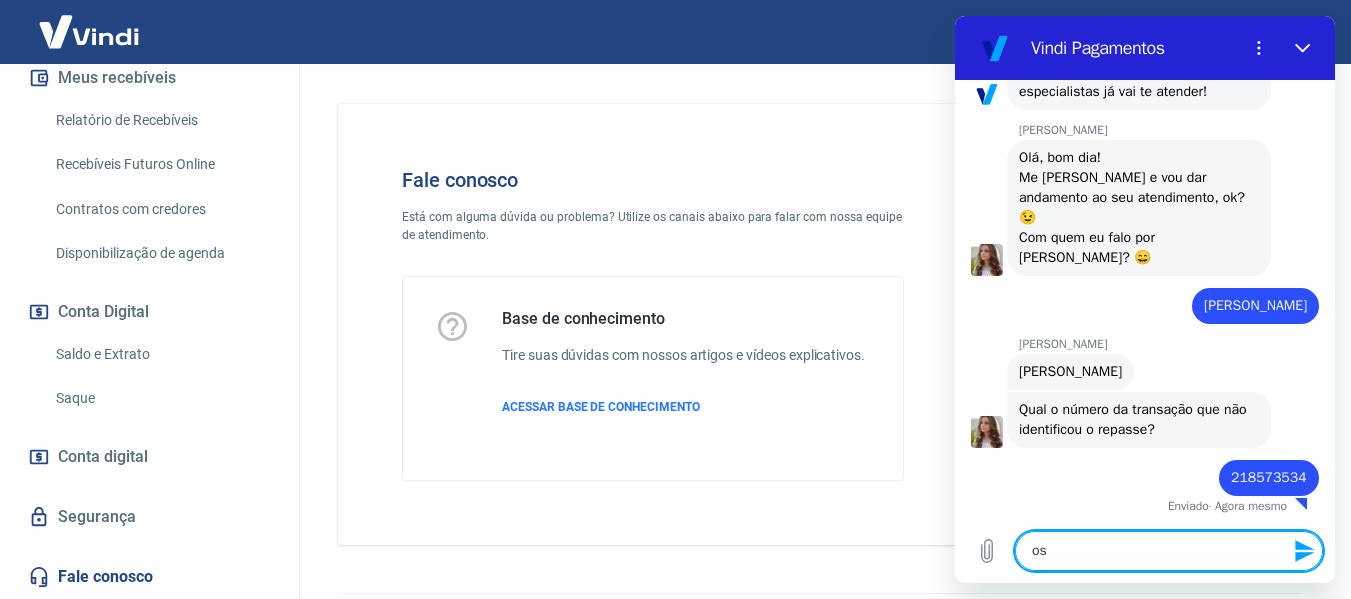 type on "o" 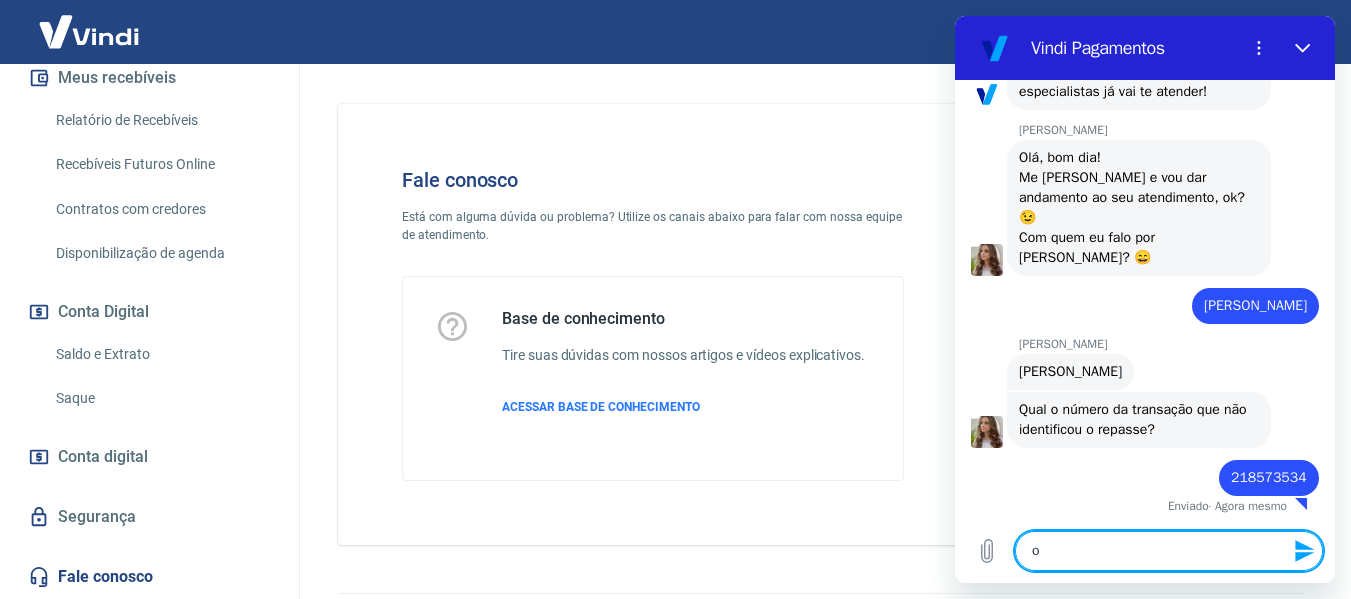 type 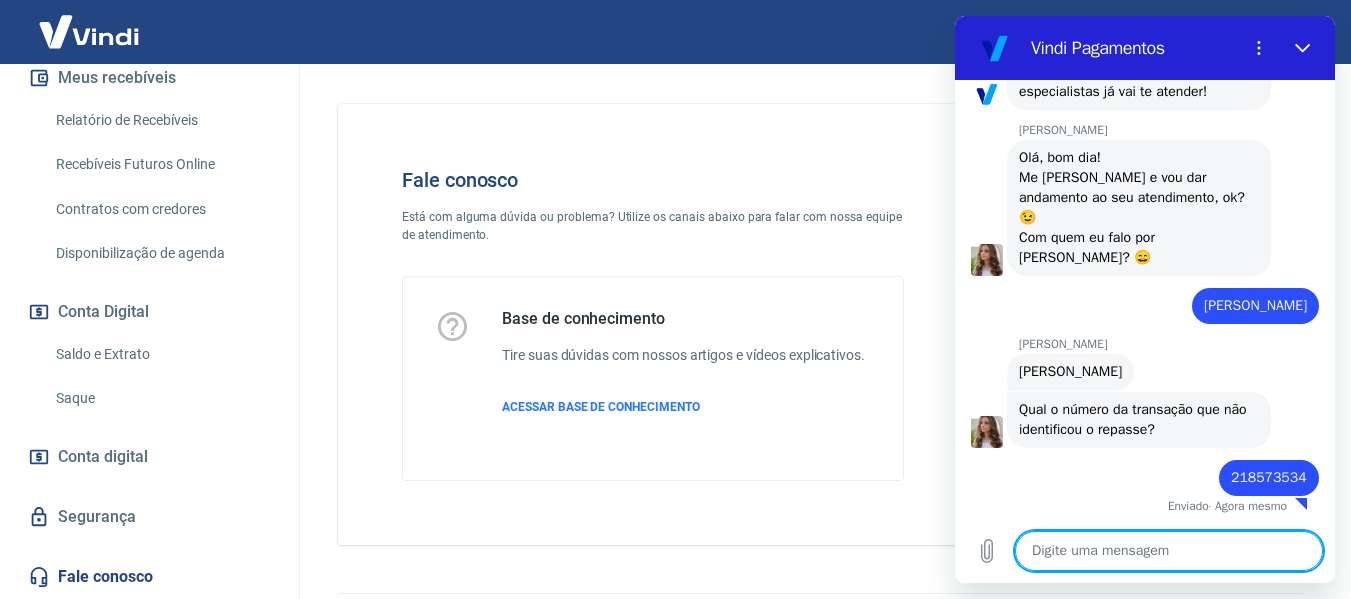 type on "a" 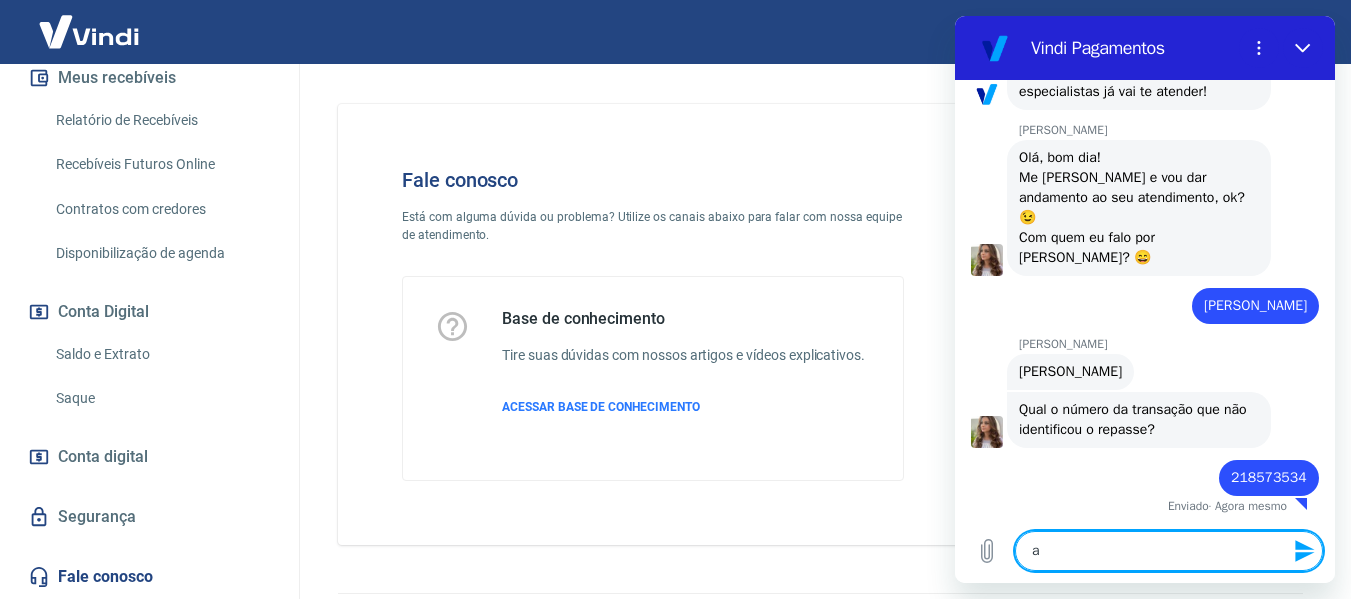 type on "as" 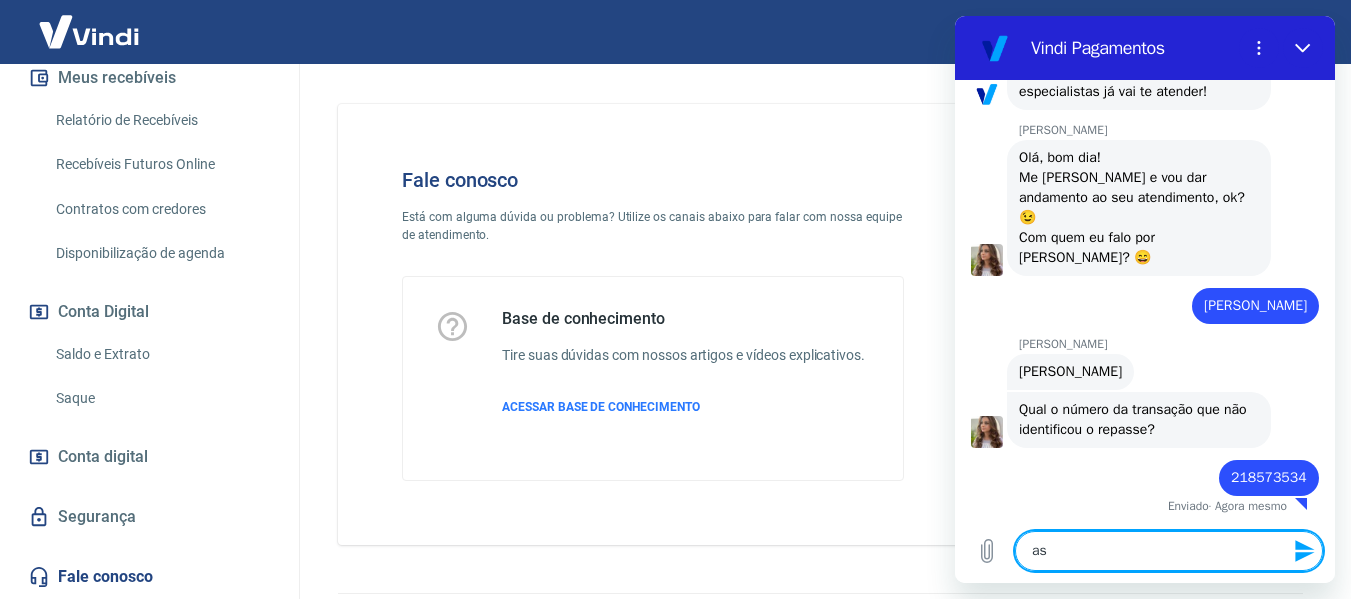 type on "as" 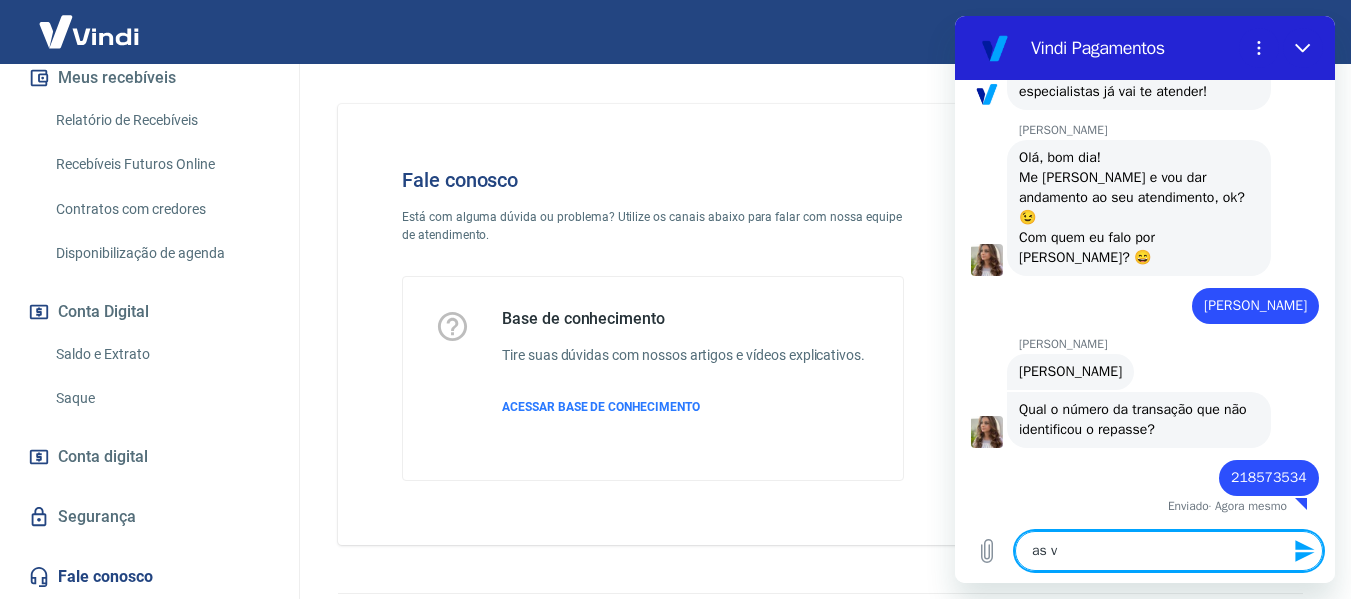 type on "as ve" 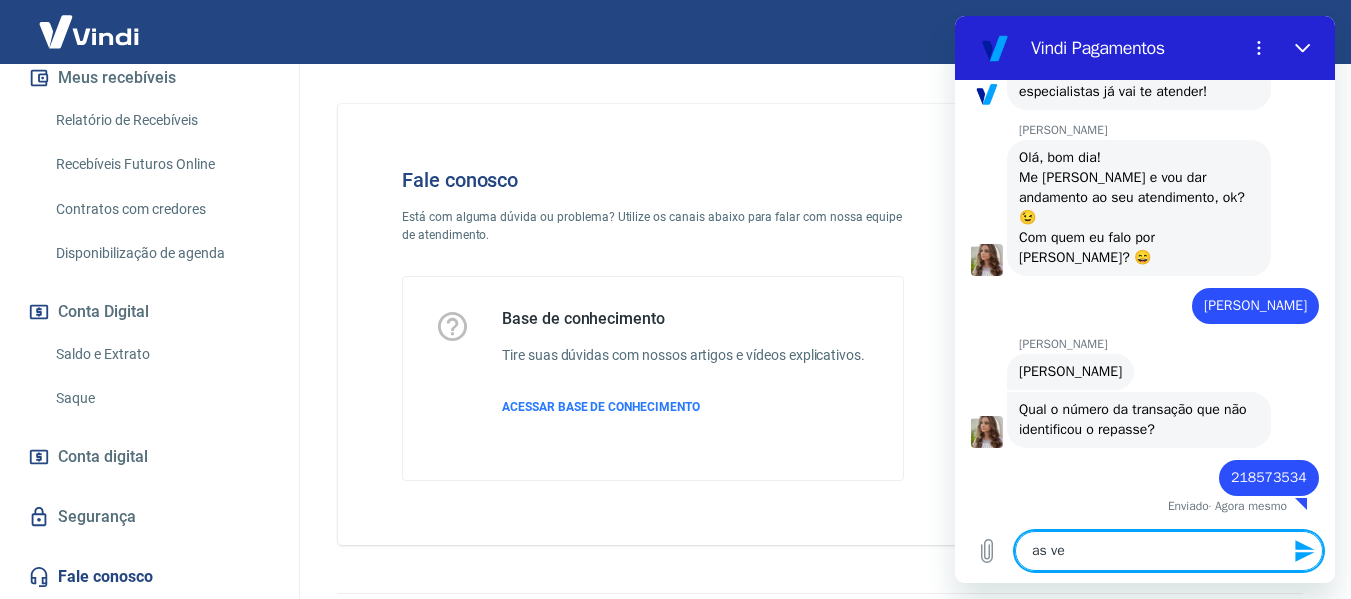 type on "as ven" 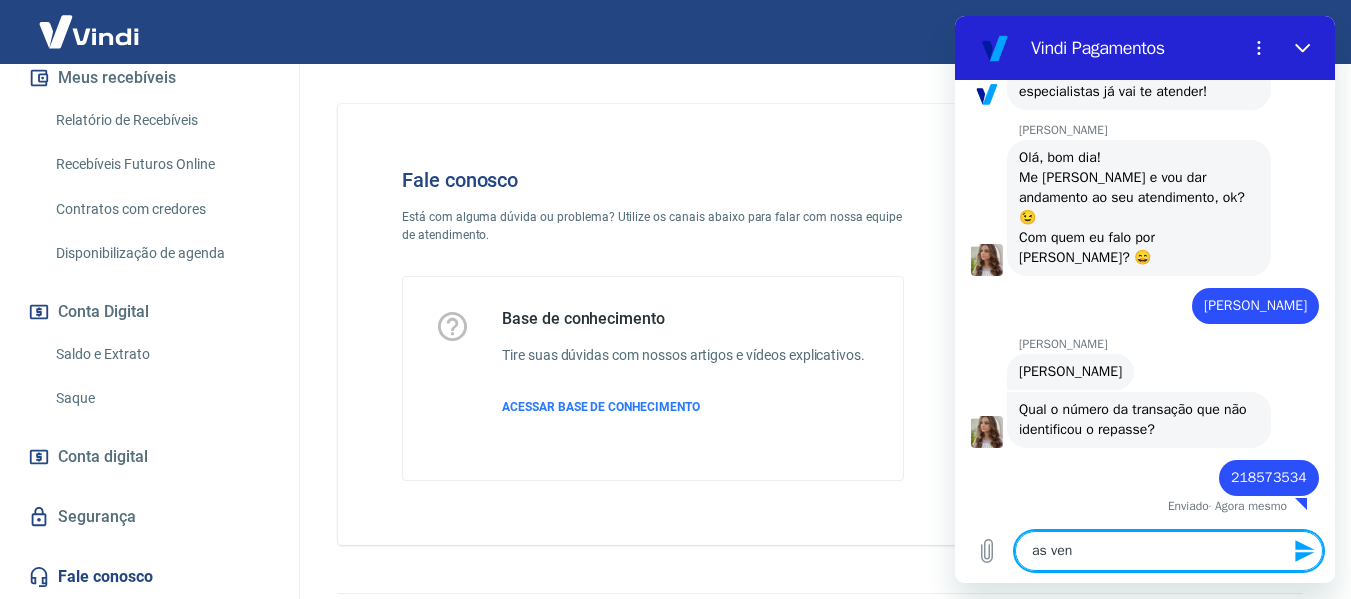 type on "as vend" 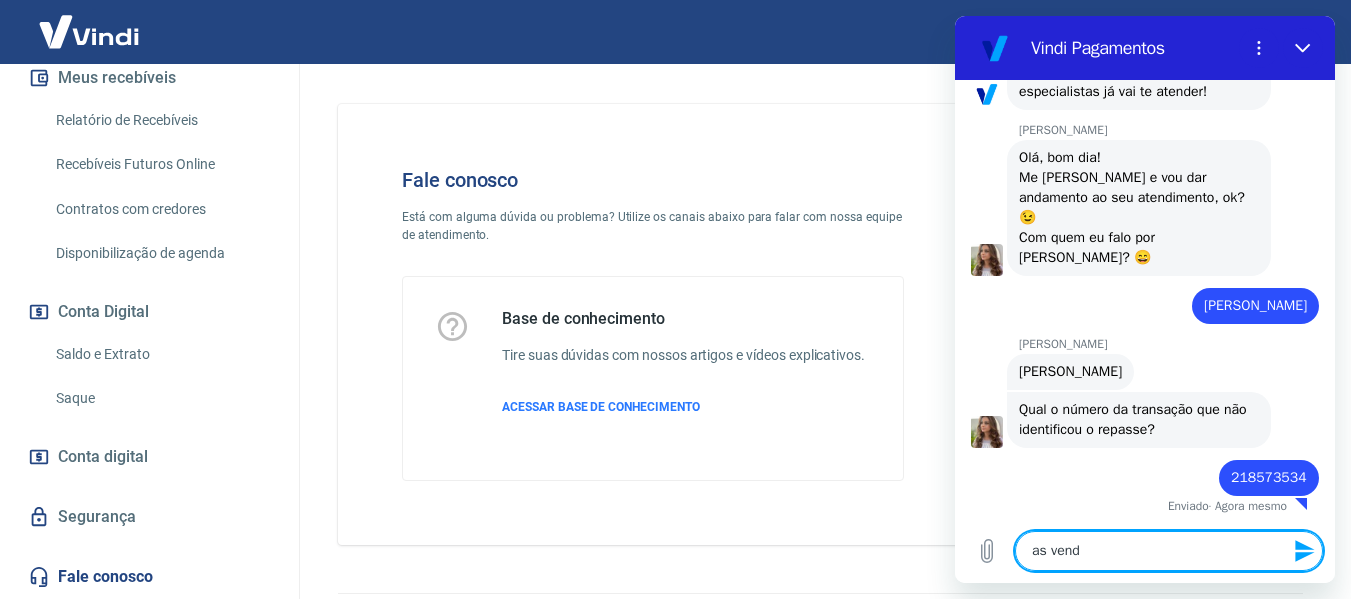 type on "as venda" 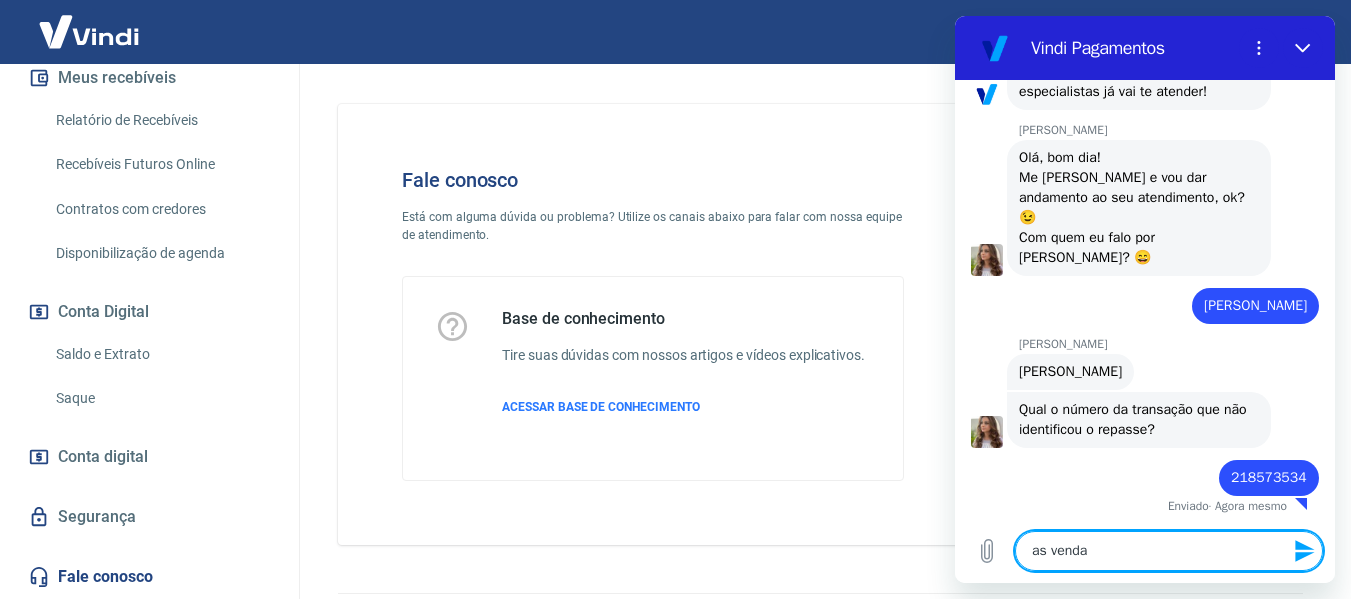 type on "as vendas" 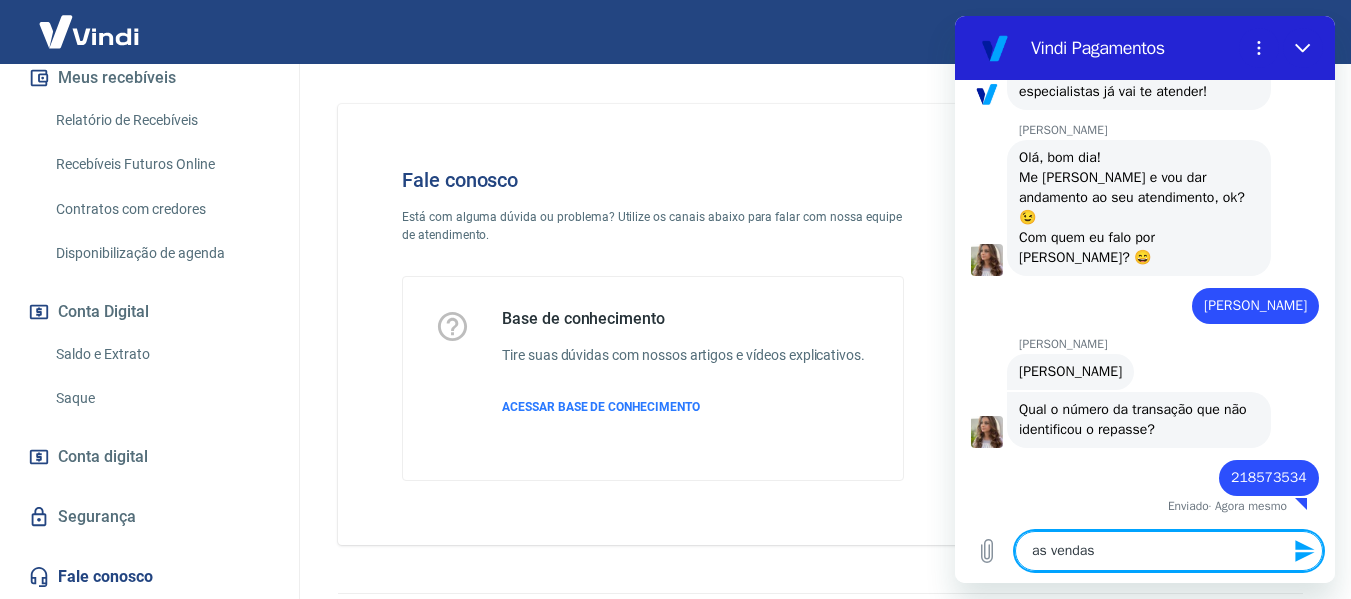 type on "as vendas" 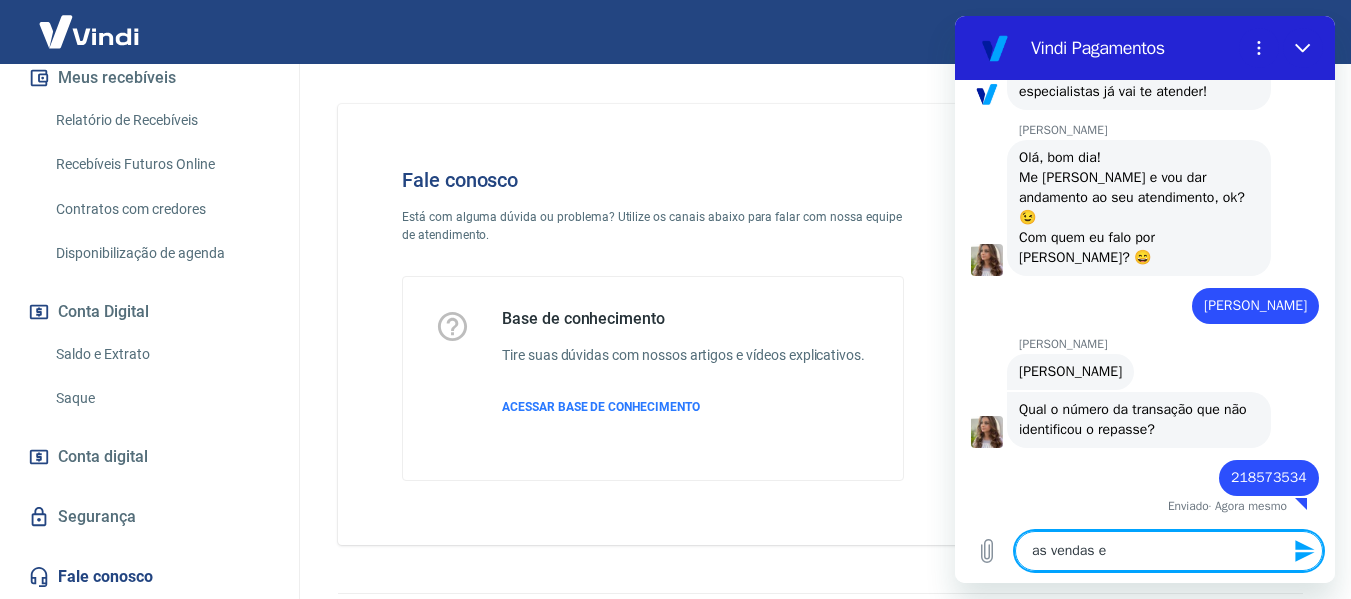 type on "as vendas em" 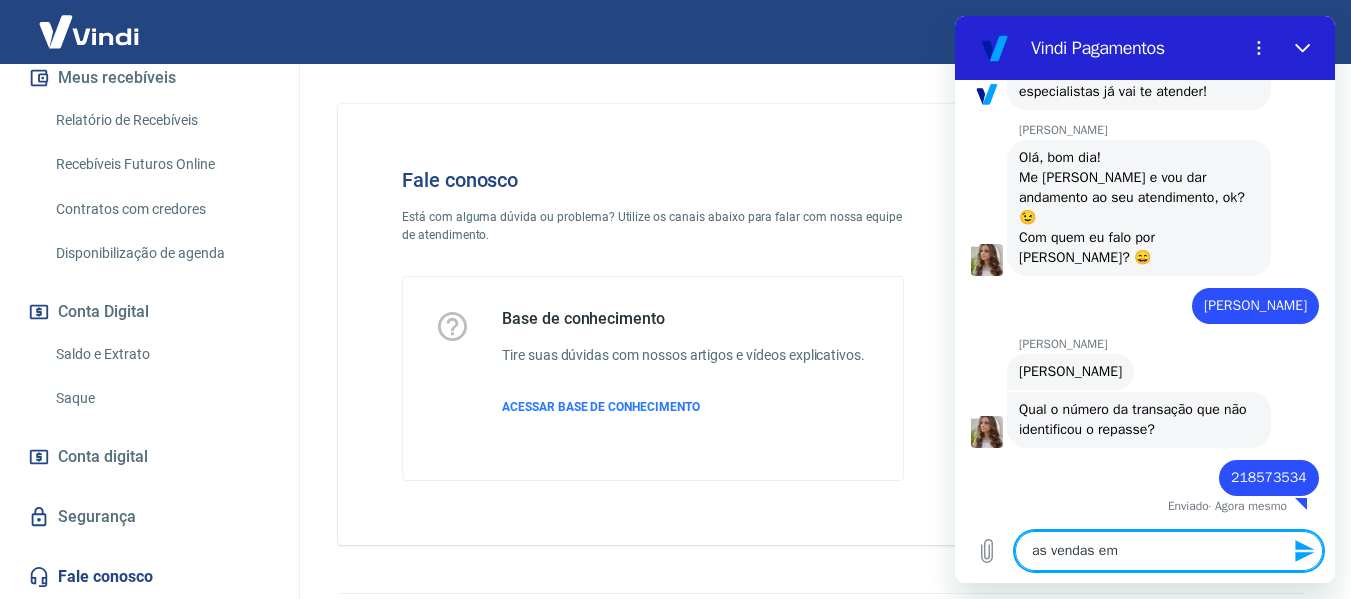 type on "as vendas em" 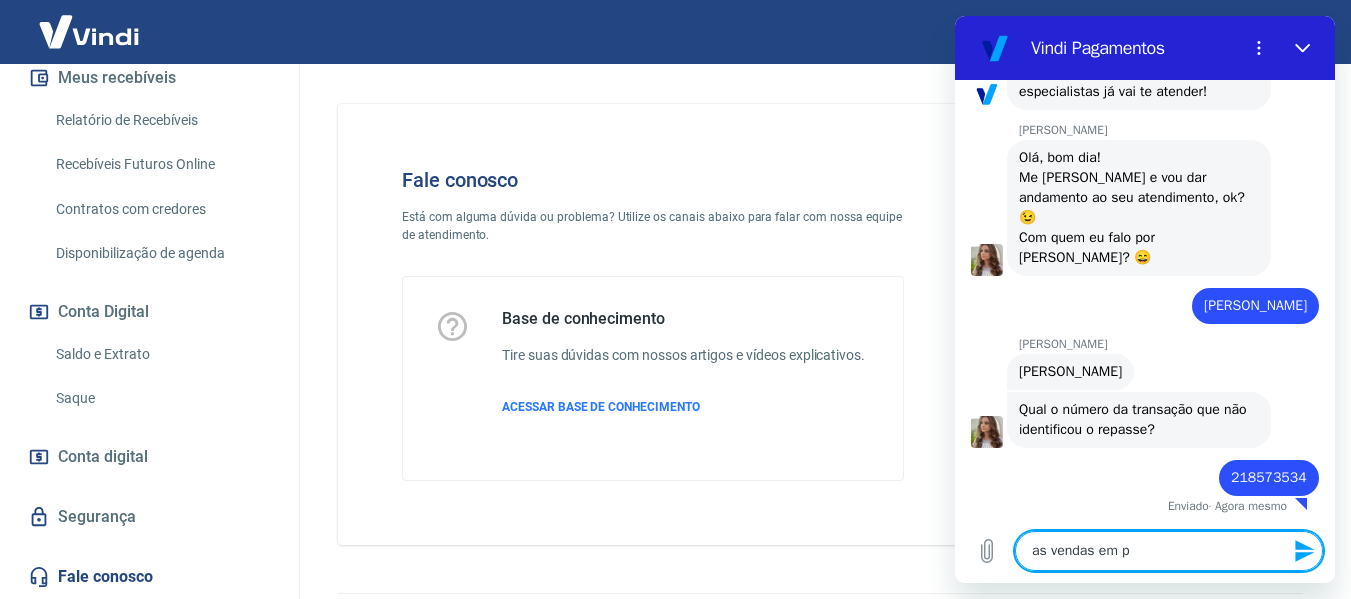 type on "as vendas em pi" 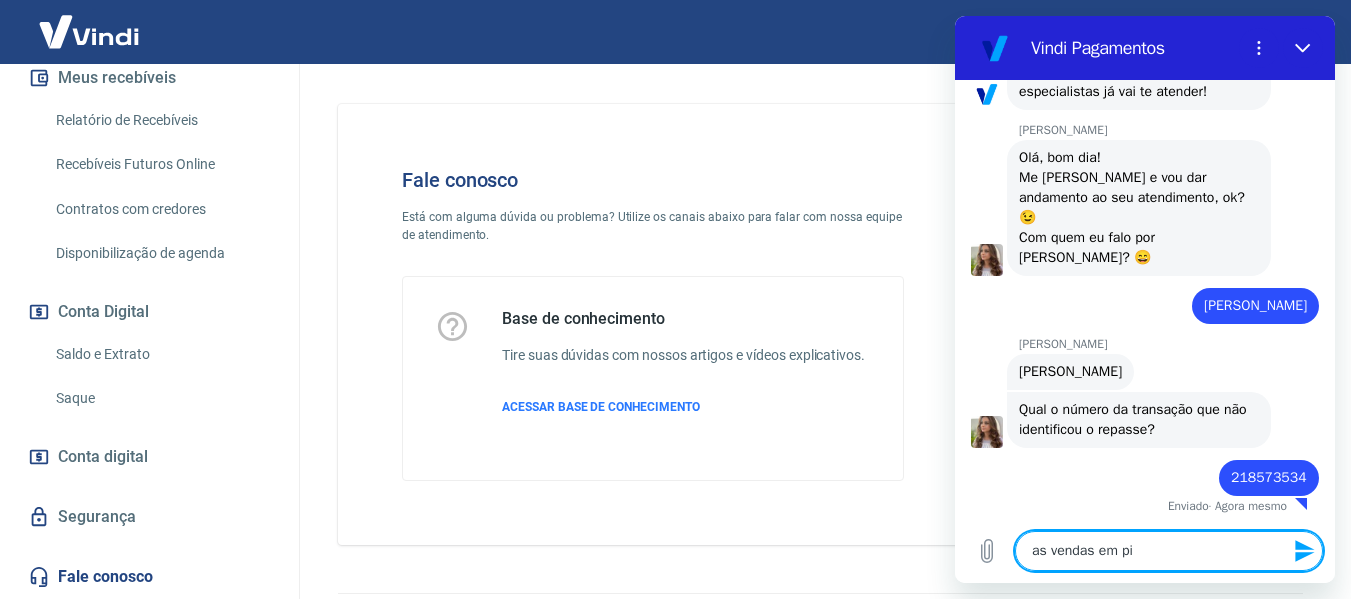 type on "as vendas em pix" 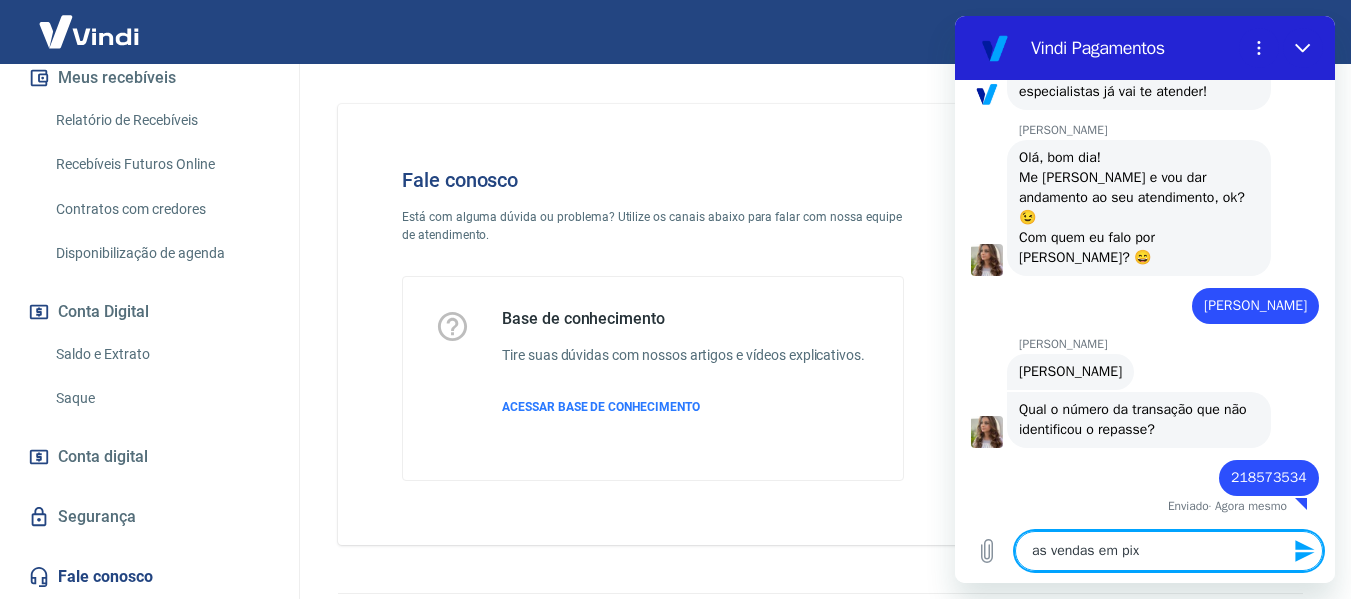 type on "as vendas em pix" 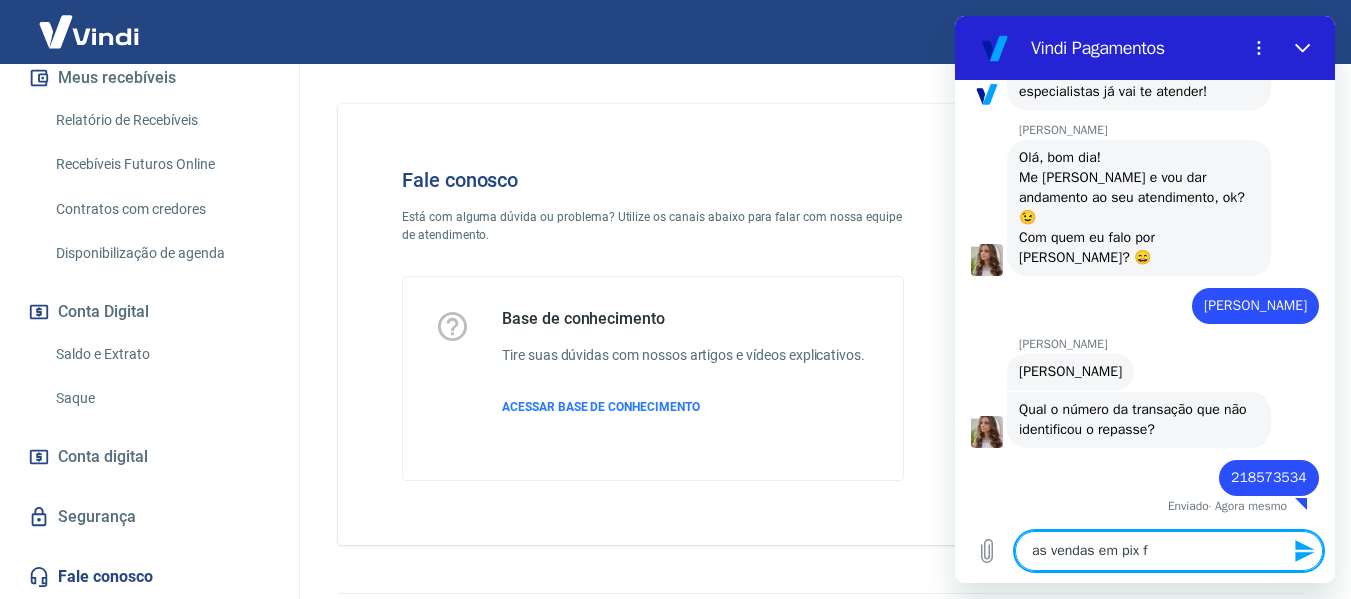 type on "as vendas em pix fe" 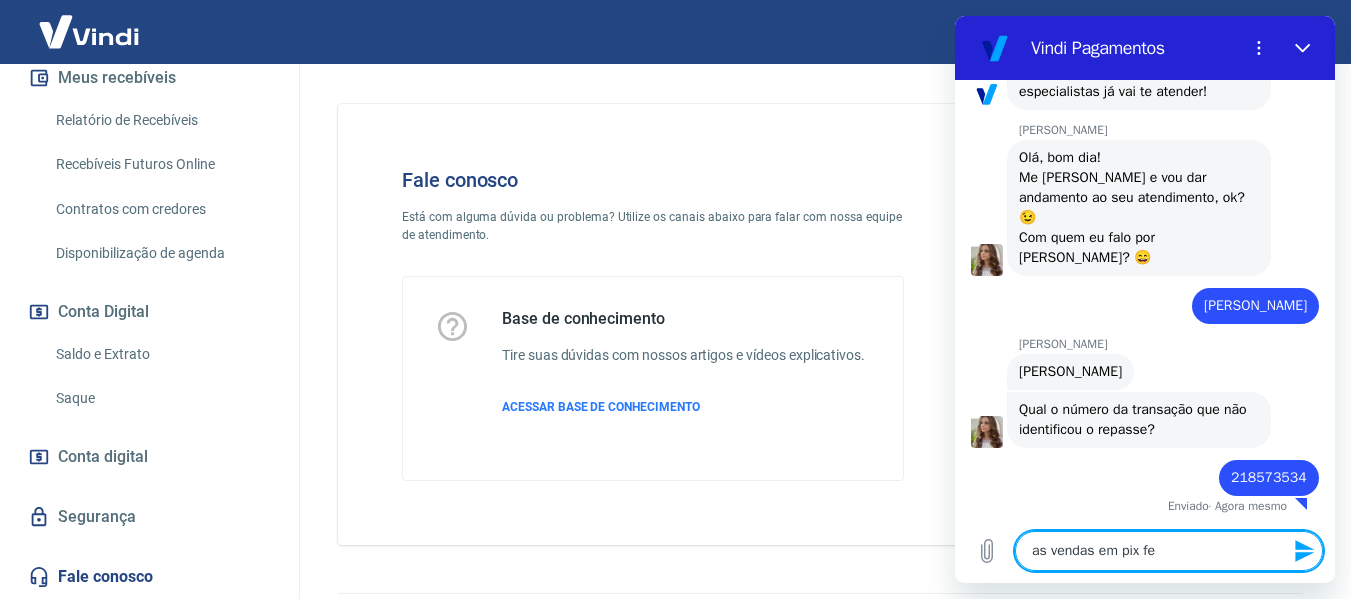 type 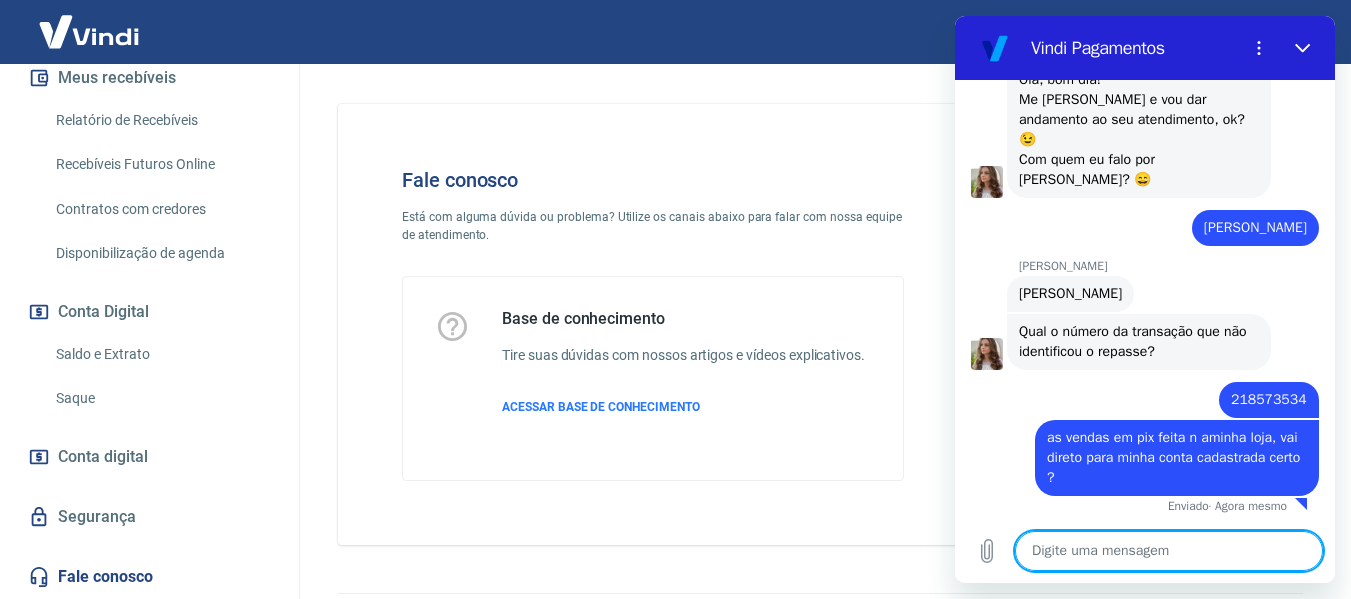 scroll, scrollTop: 3450, scrollLeft: 0, axis: vertical 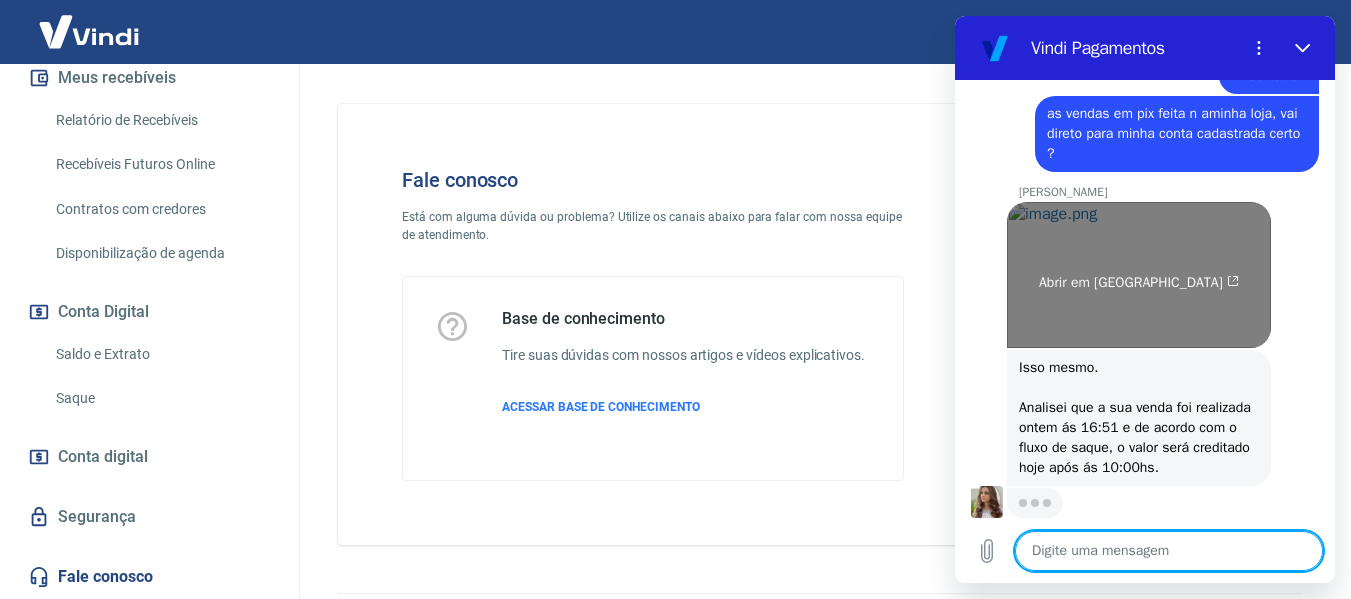 click on "Abrir em [GEOGRAPHIC_DATA]" at bounding box center [1139, 283] 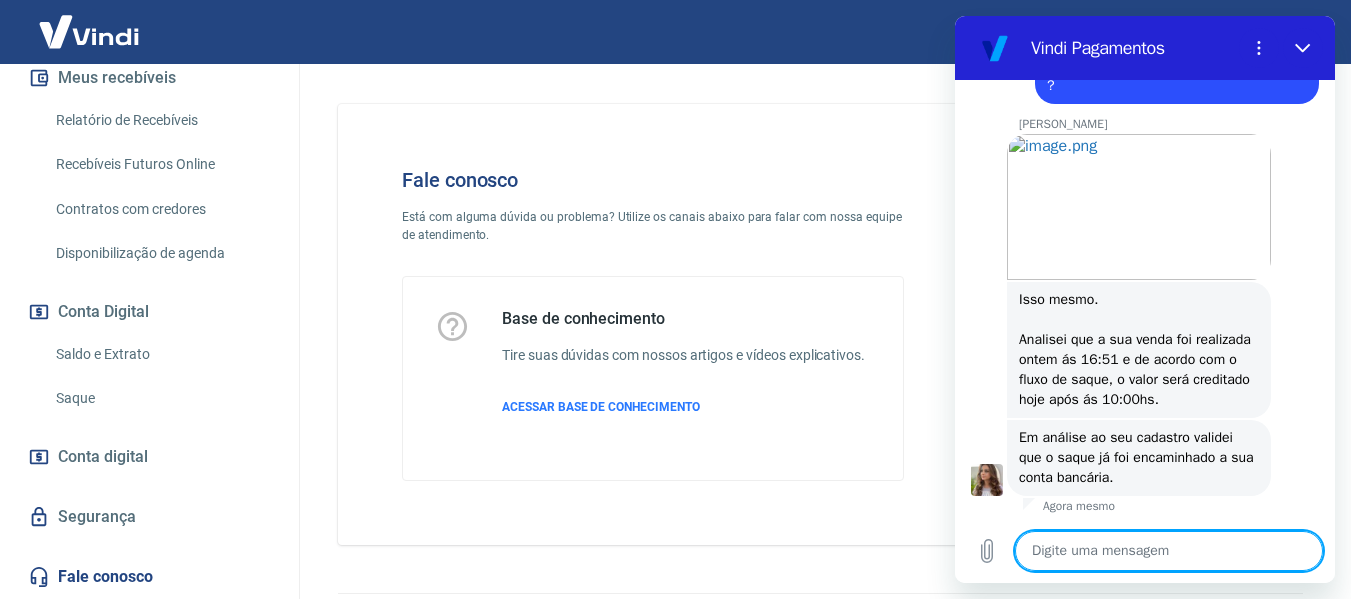 scroll, scrollTop: 3862, scrollLeft: 0, axis: vertical 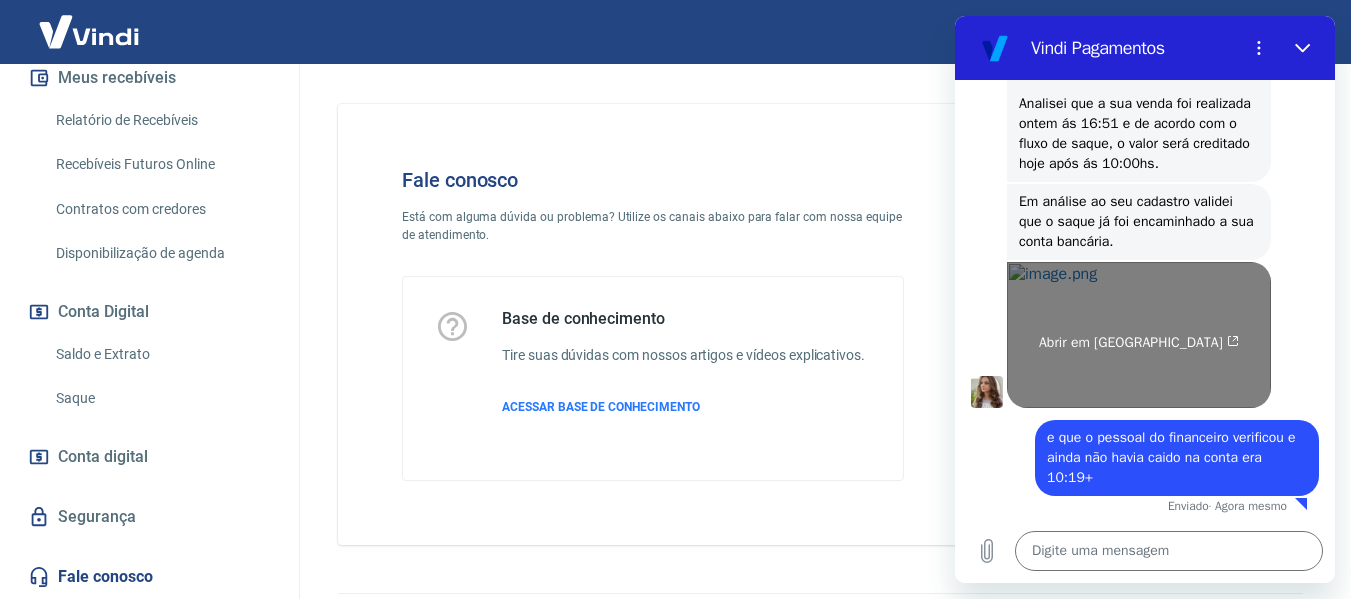click on "Abrir em [GEOGRAPHIC_DATA]" at bounding box center [1139, 335] 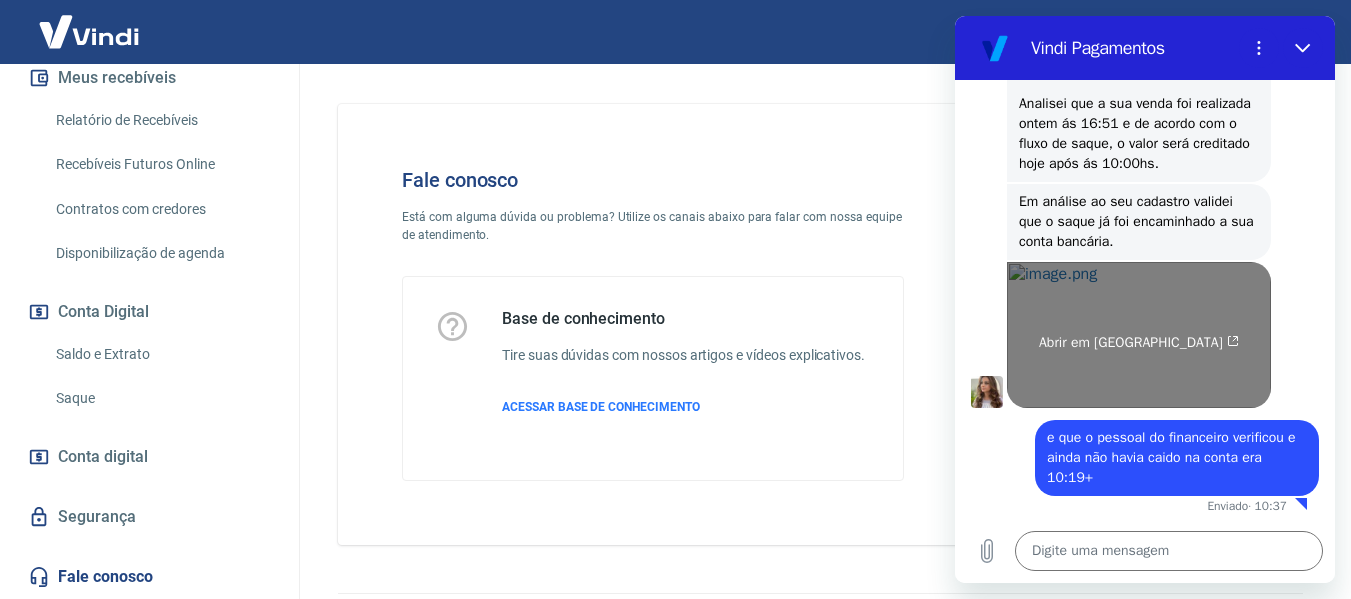 scroll, scrollTop: 3998, scrollLeft: 0, axis: vertical 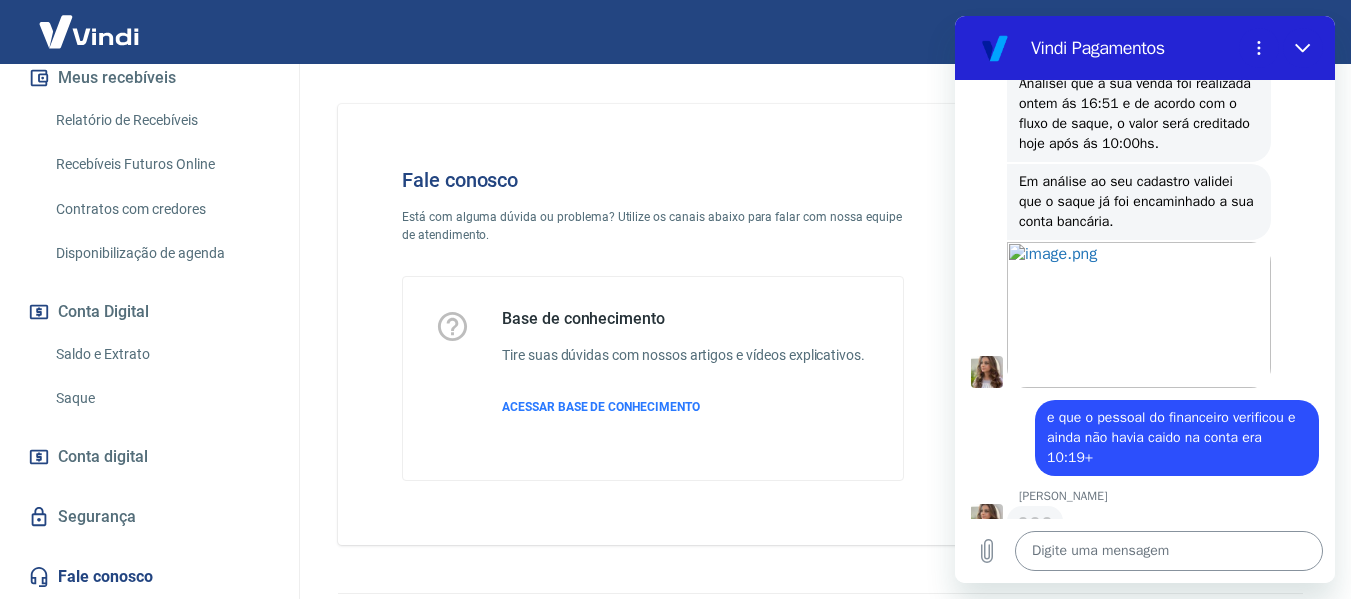 click at bounding box center [1169, 551] 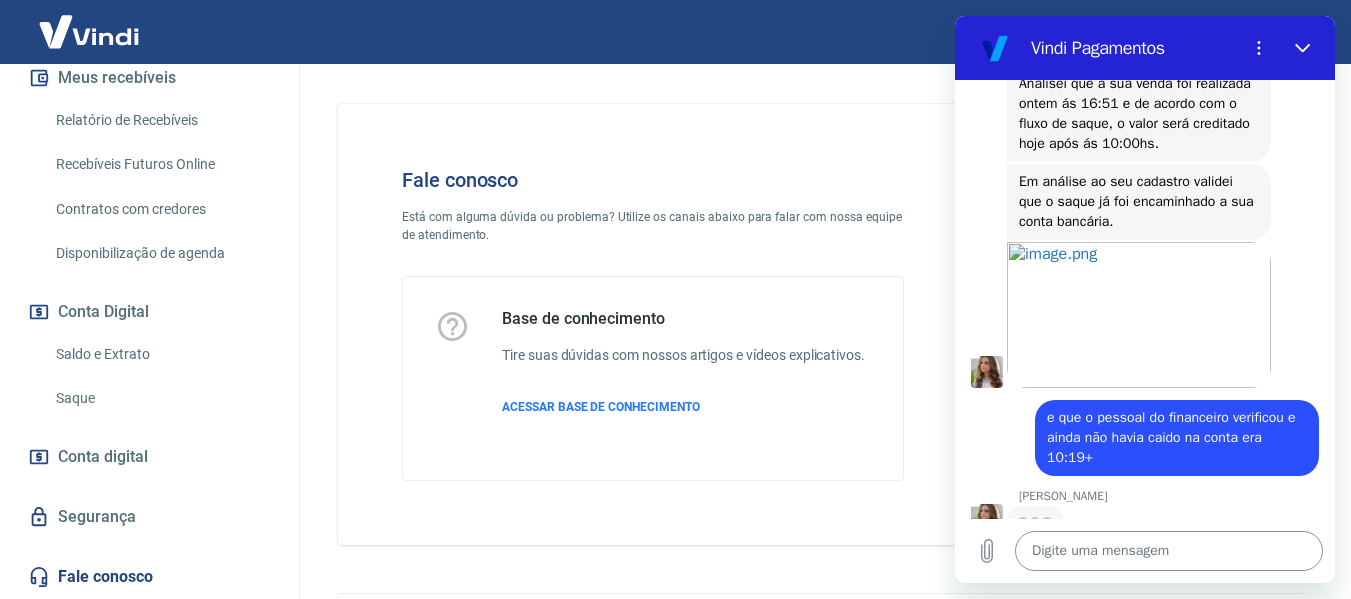 drag, startPoint x: 1115, startPoint y: 441, endPoint x: 1131, endPoint y: 547, distance: 107.200745 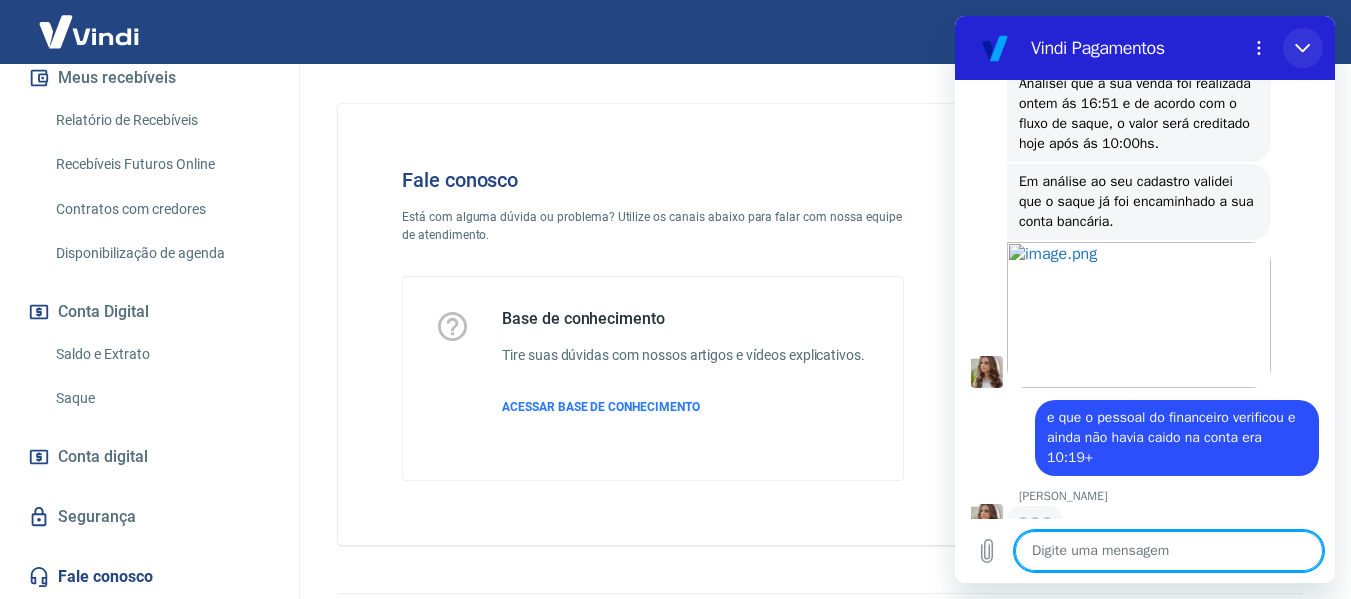 click 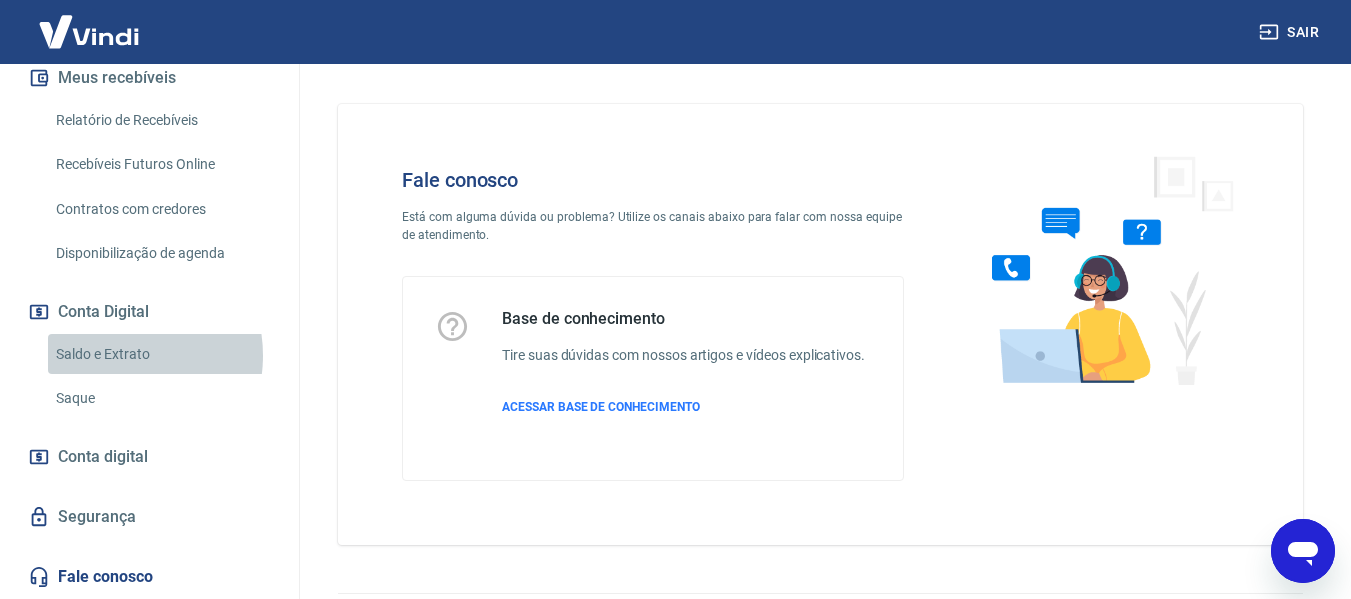 click on "Saldo e Extrato" at bounding box center [161, 354] 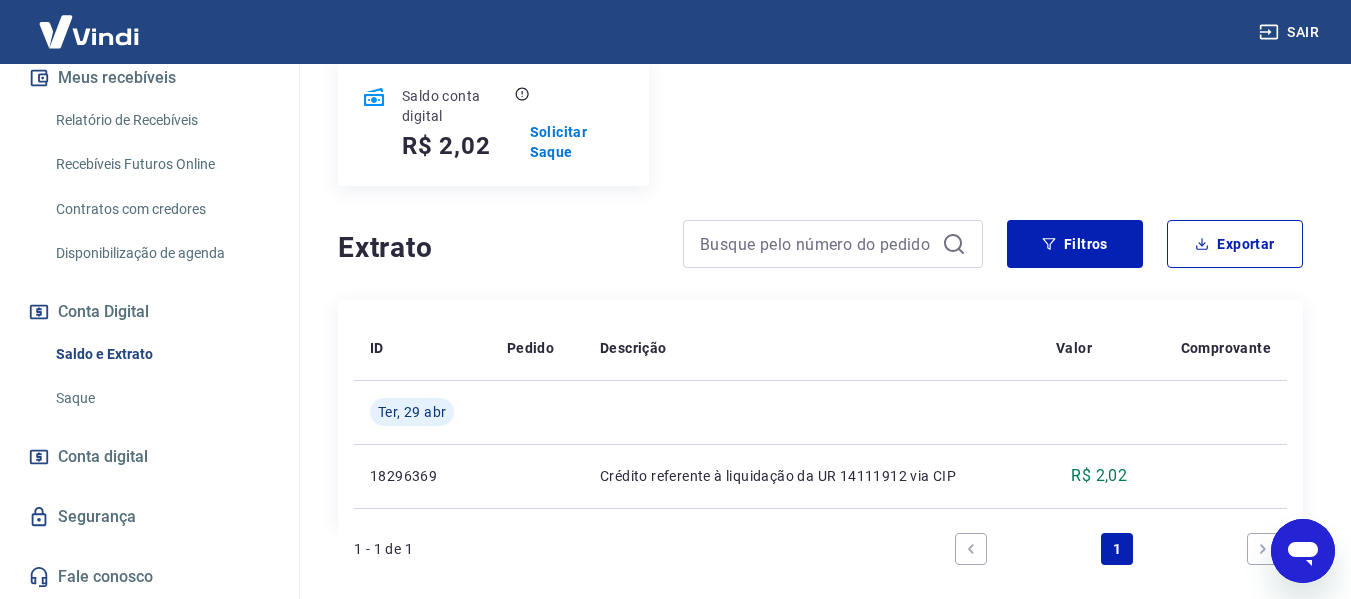 scroll, scrollTop: 363, scrollLeft: 0, axis: vertical 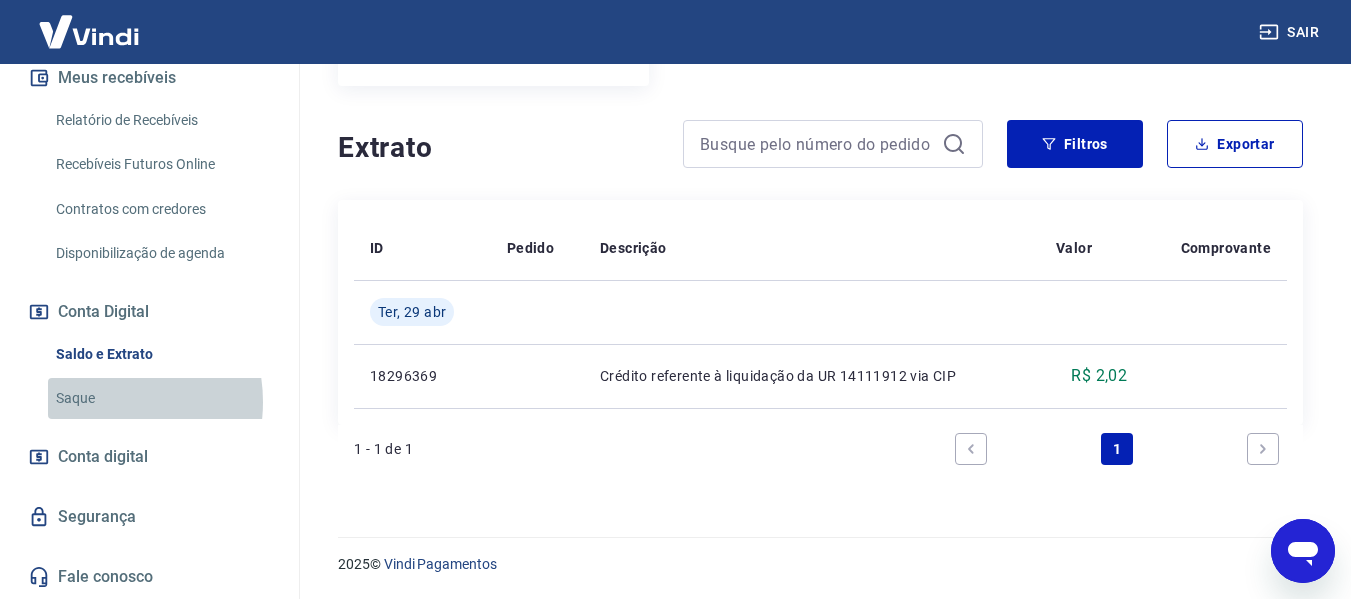 click on "Saque" at bounding box center [161, 398] 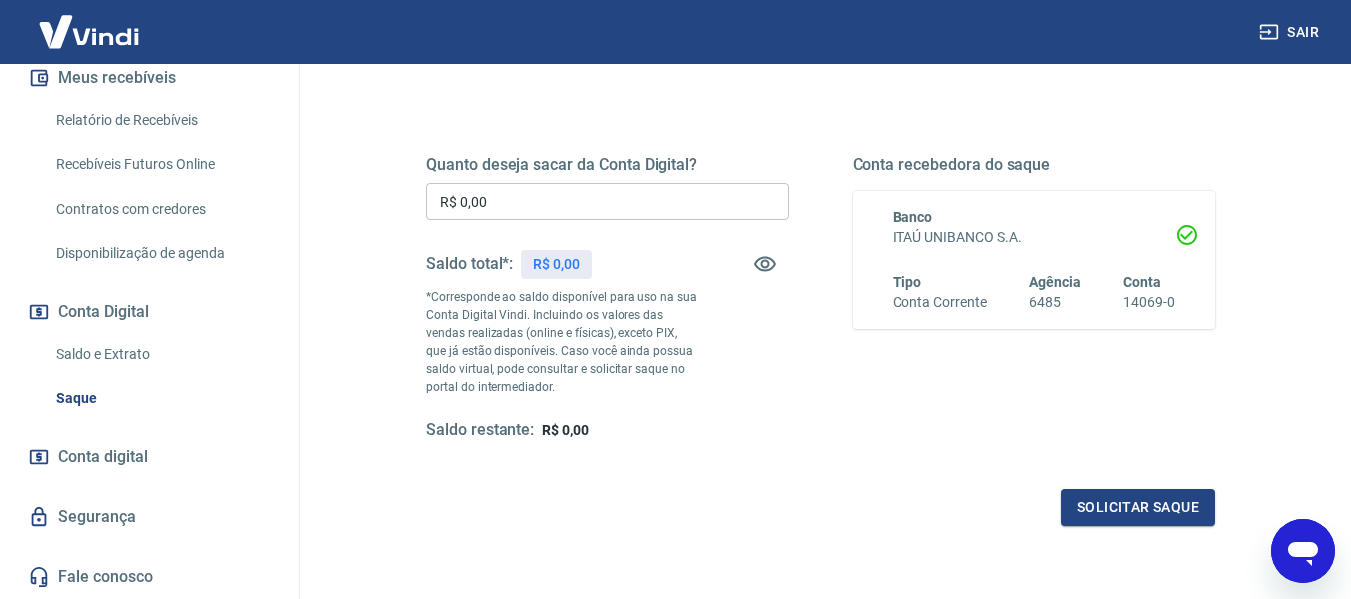 scroll, scrollTop: 300, scrollLeft: 0, axis: vertical 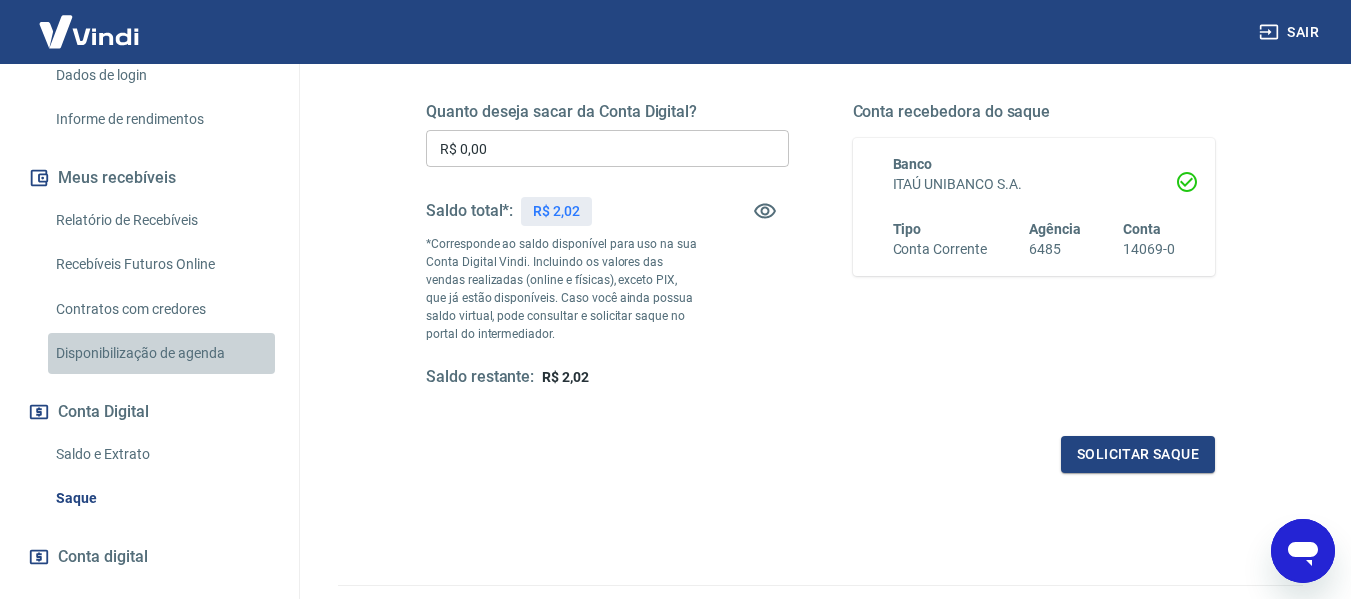 click on "Disponibilização de agenda" at bounding box center [161, 353] 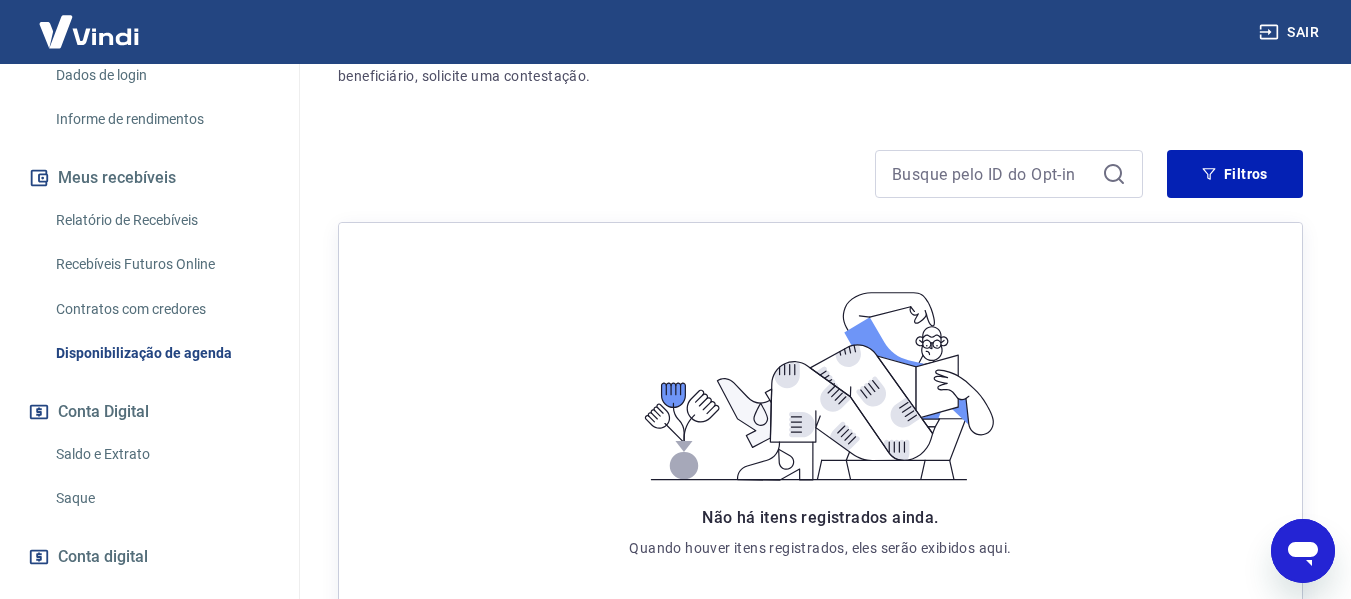 scroll, scrollTop: 200, scrollLeft: 0, axis: vertical 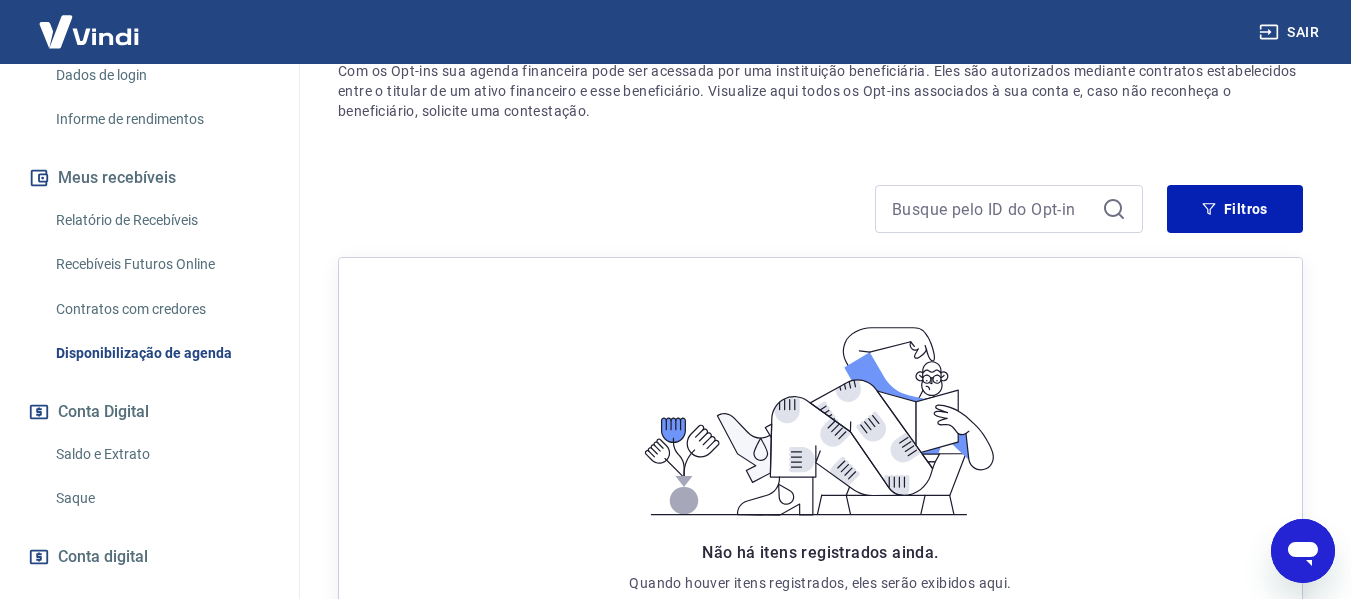 click on "Recebíveis Futuros Online" at bounding box center (161, 264) 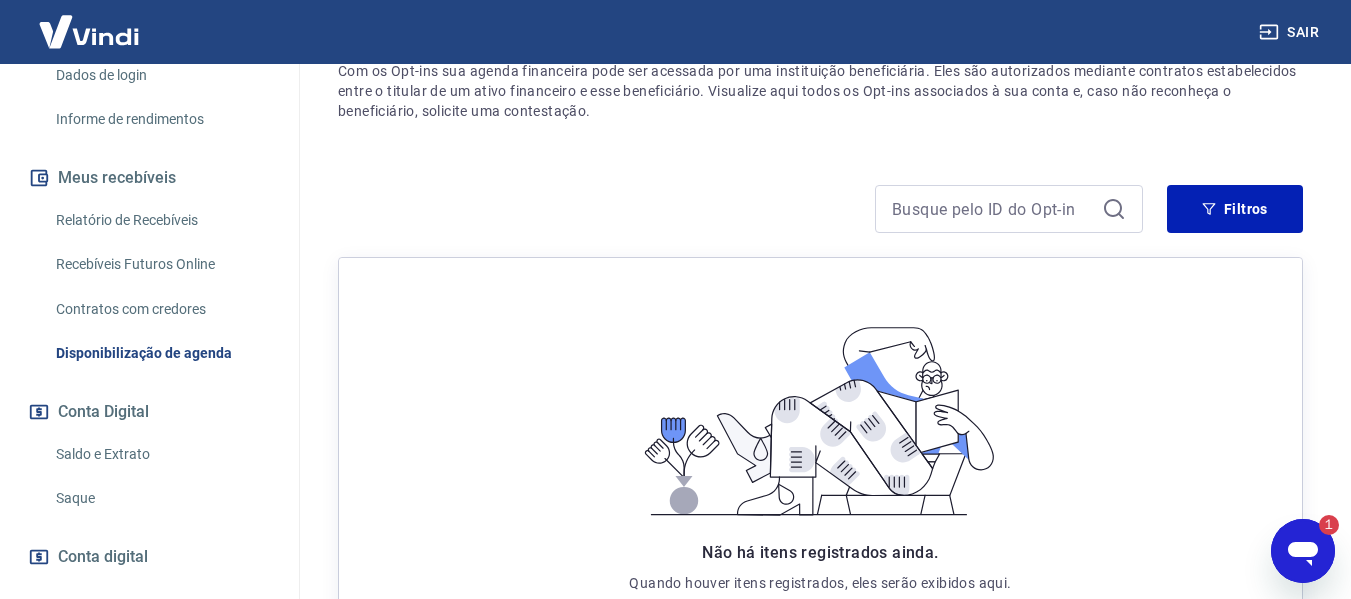 scroll, scrollTop: 0, scrollLeft: 0, axis: both 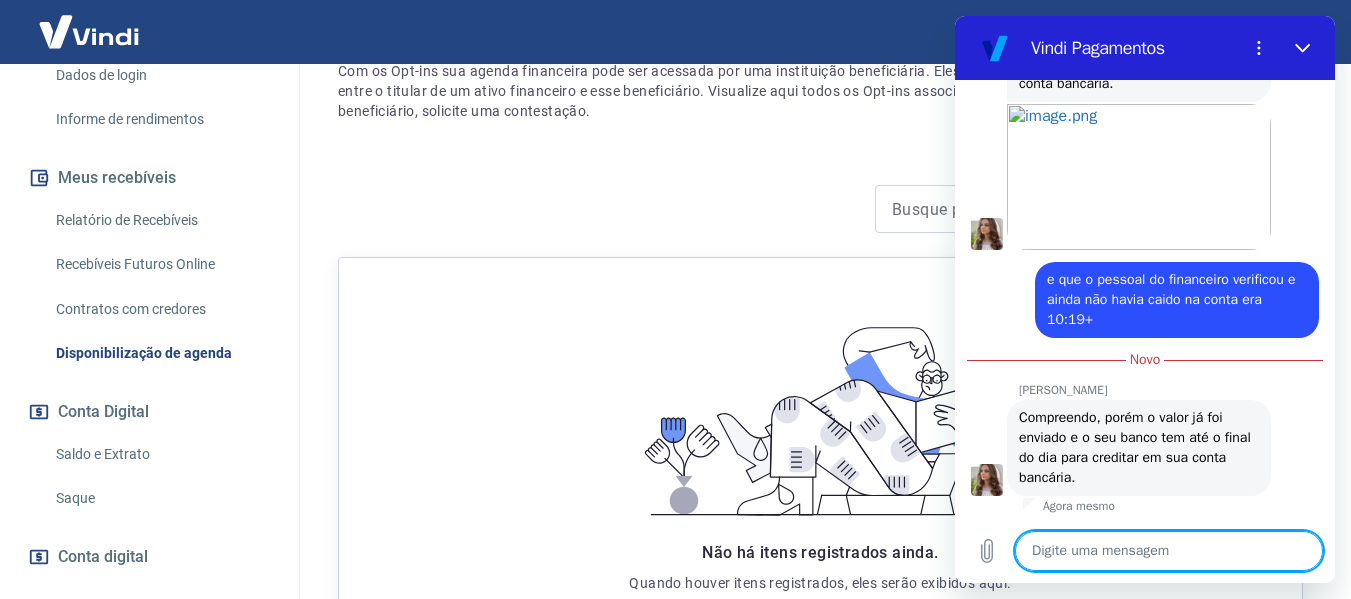 click at bounding box center (1169, 551) 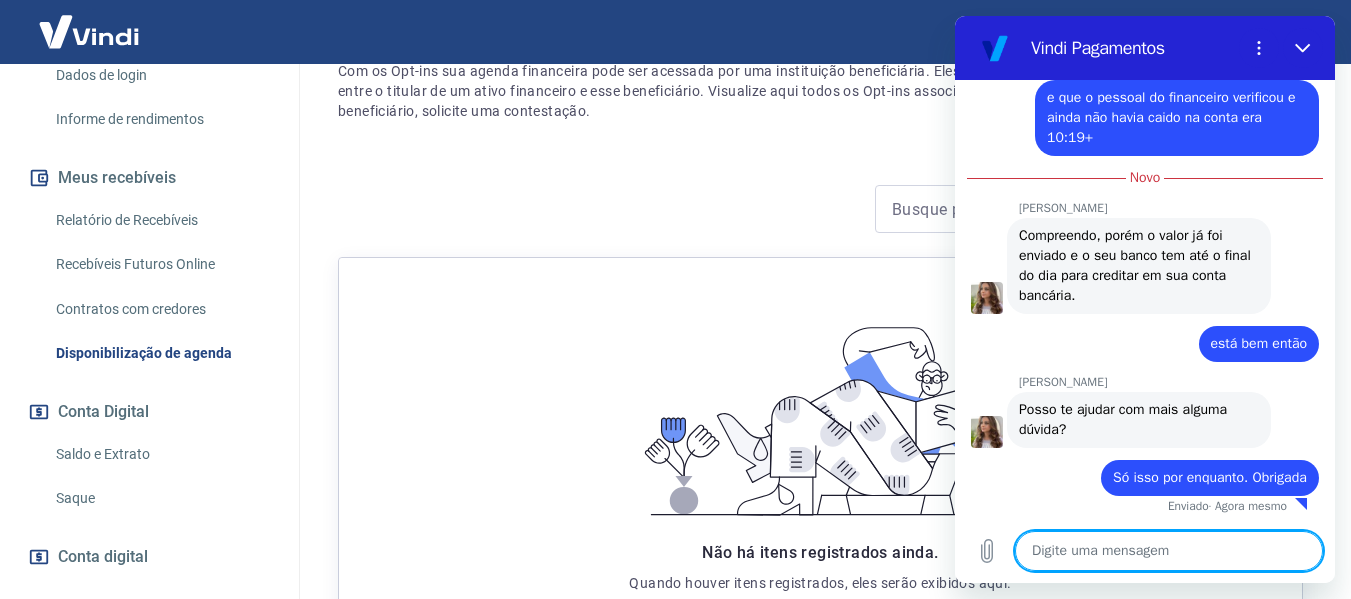 scroll, scrollTop: 4438, scrollLeft: 0, axis: vertical 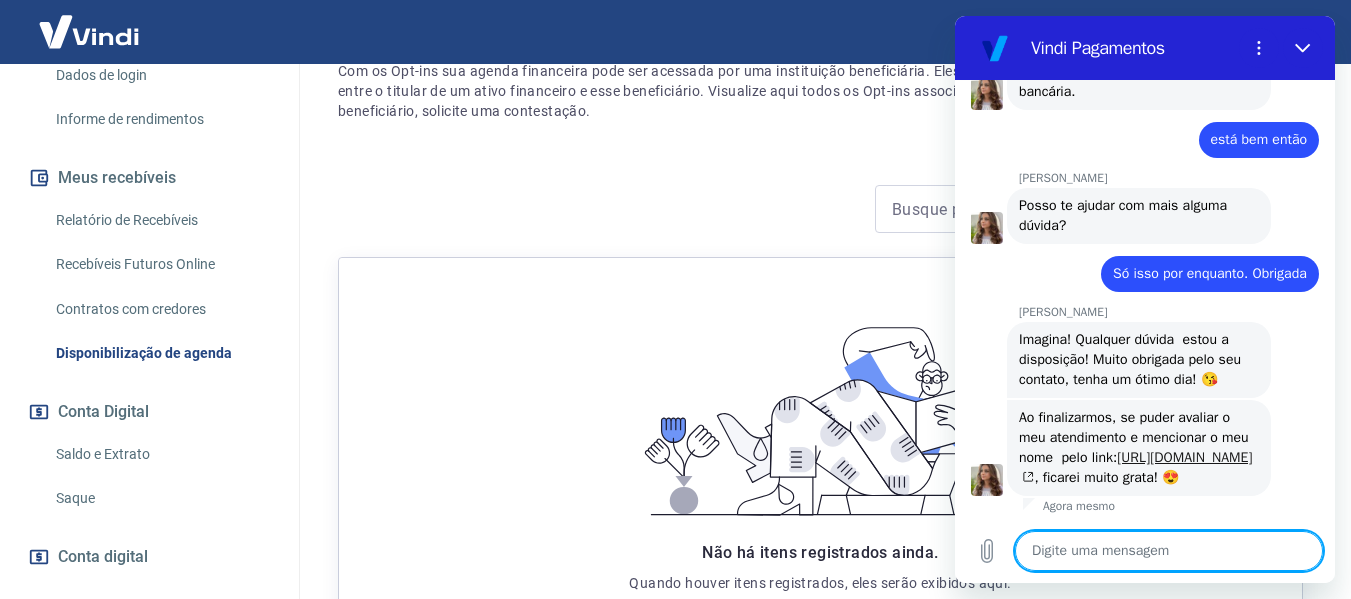 click on "[URL][DOMAIN_NAME]" at bounding box center (1136, 467) 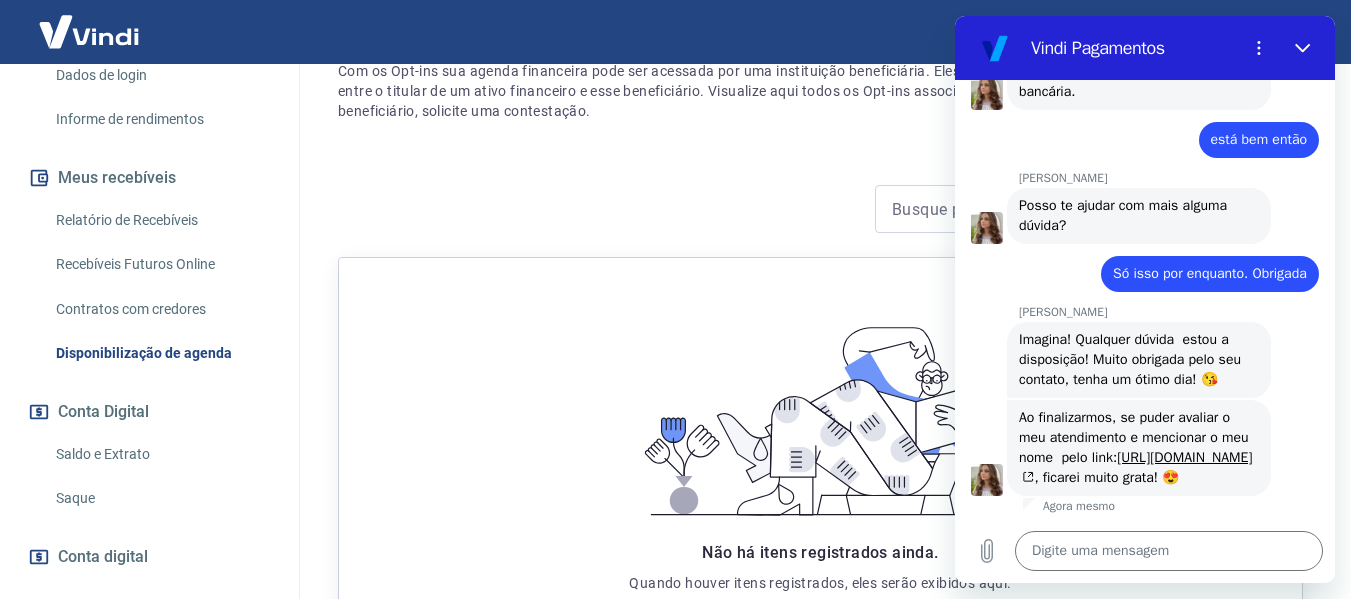 drag, startPoint x: 1115, startPoint y: 272, endPoint x: 1018, endPoint y: 272, distance: 97 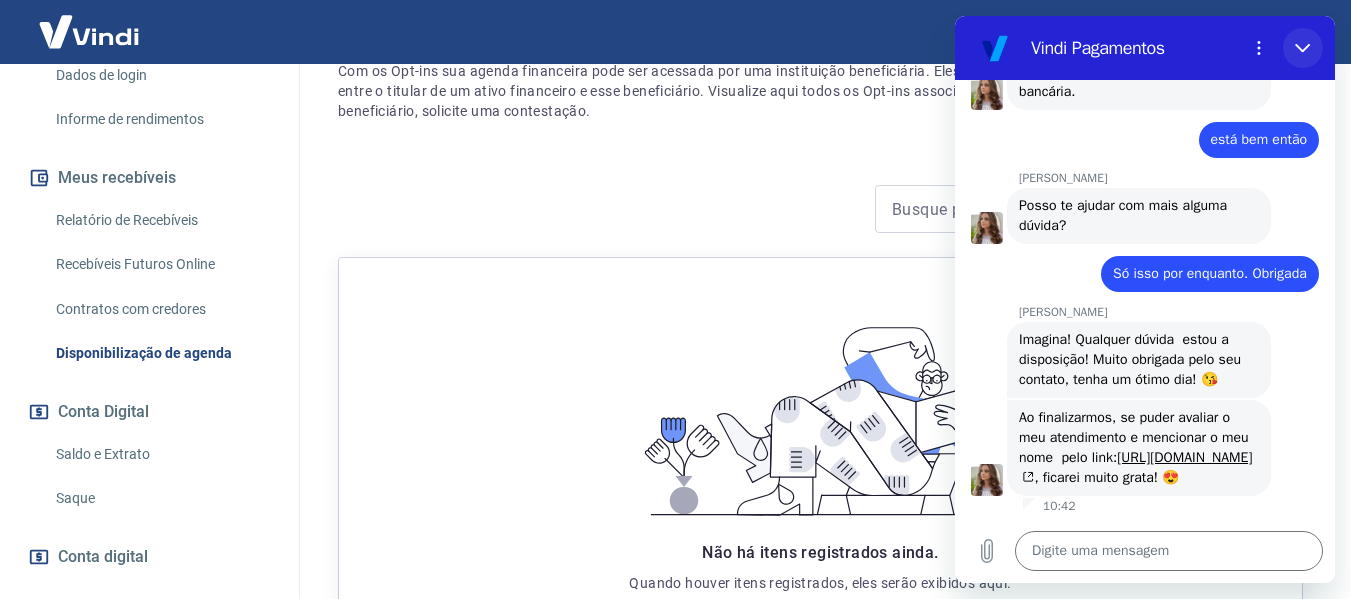 click 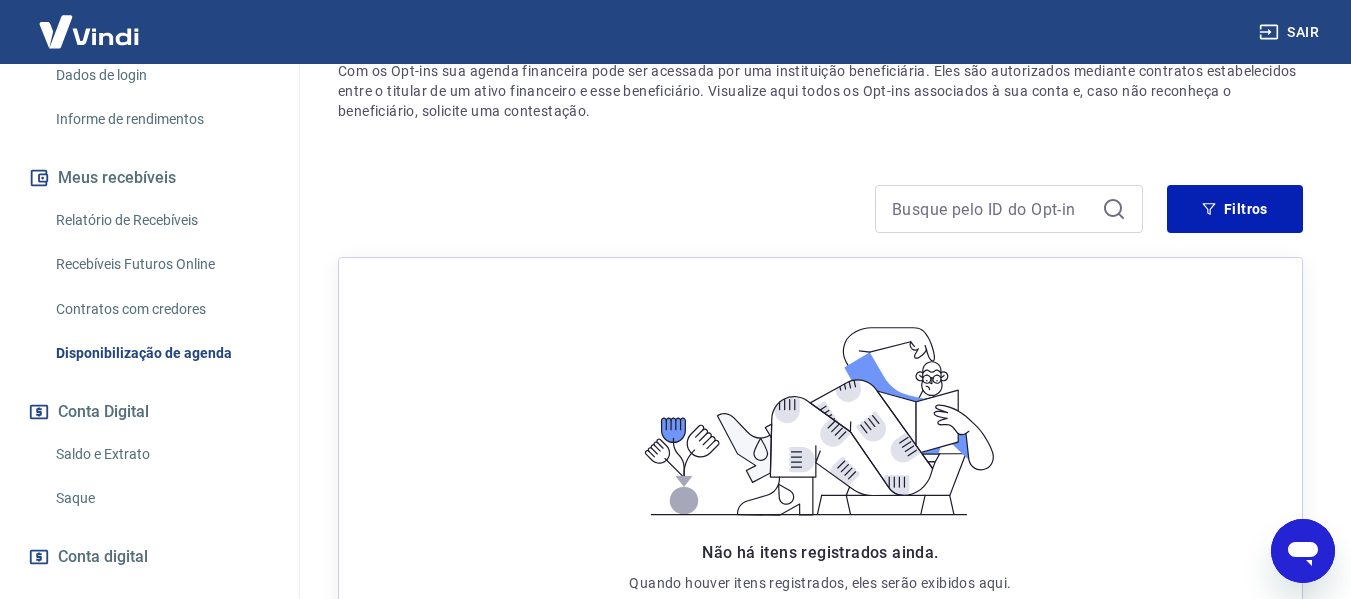 scroll, scrollTop: 0, scrollLeft: 0, axis: both 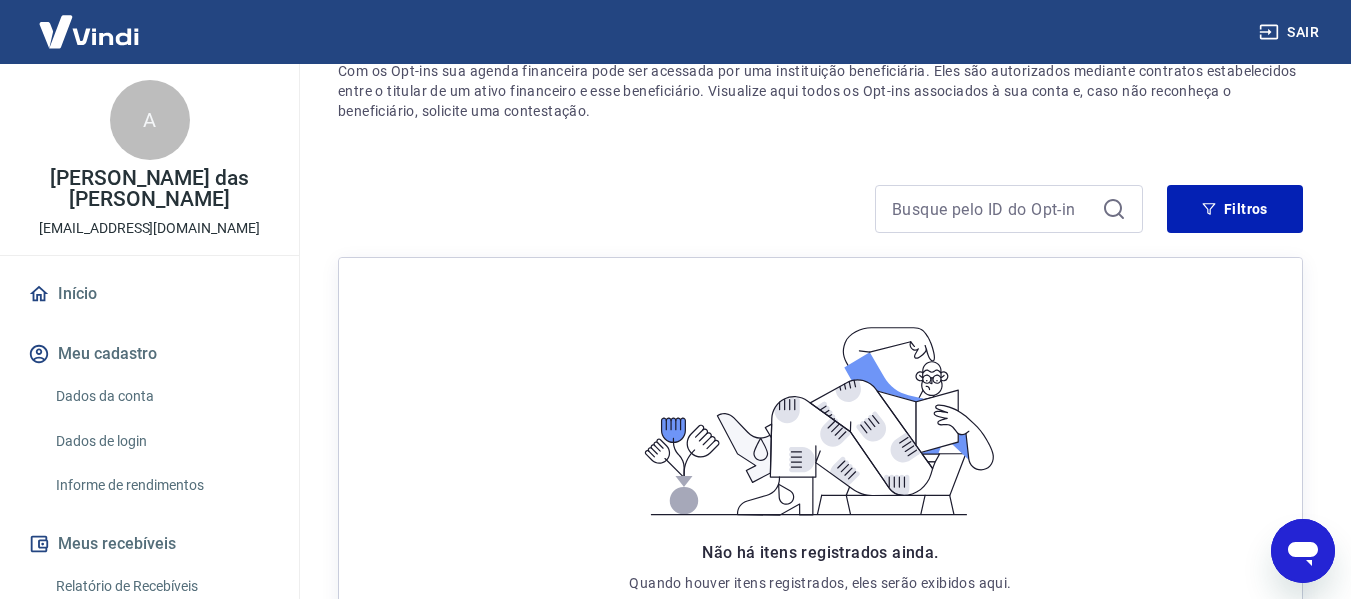 click on "Início" at bounding box center (149, 294) 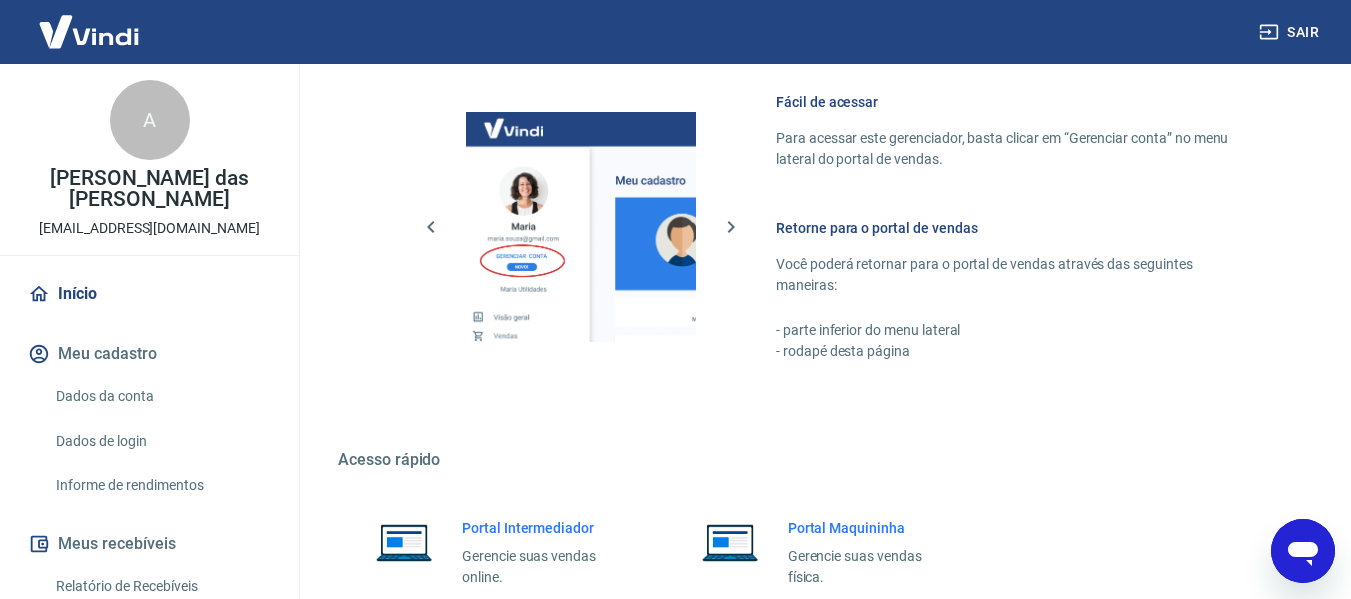 scroll, scrollTop: 1042, scrollLeft: 0, axis: vertical 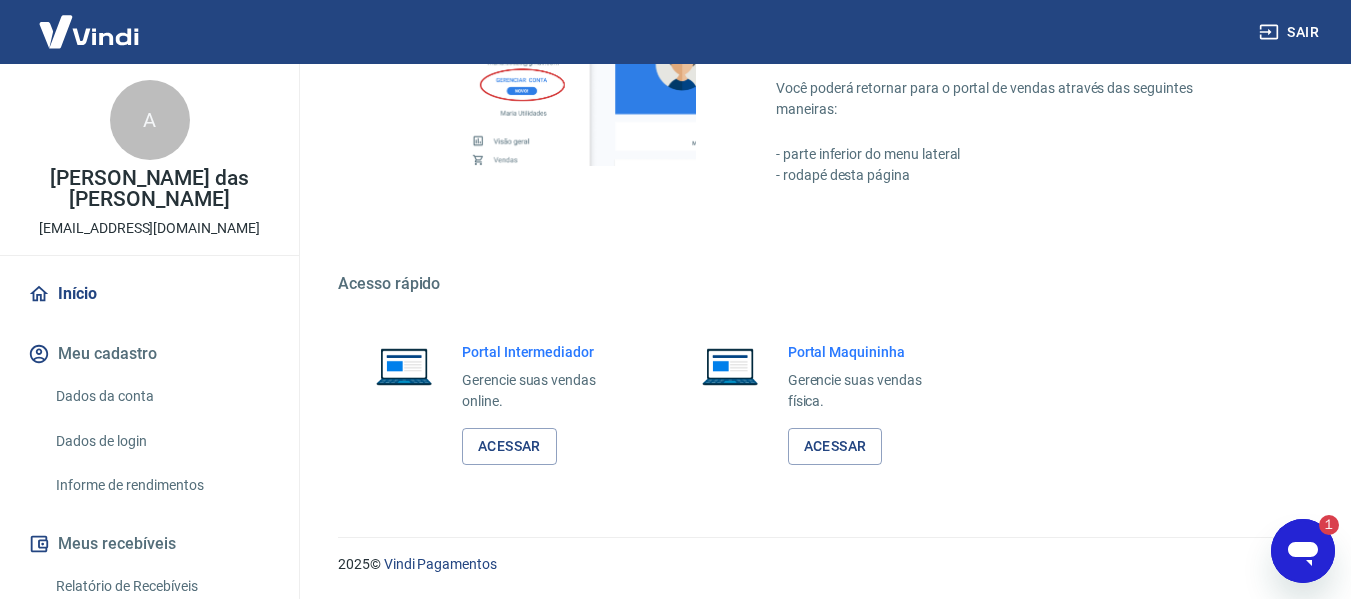 click on "1" at bounding box center (1319, 525) 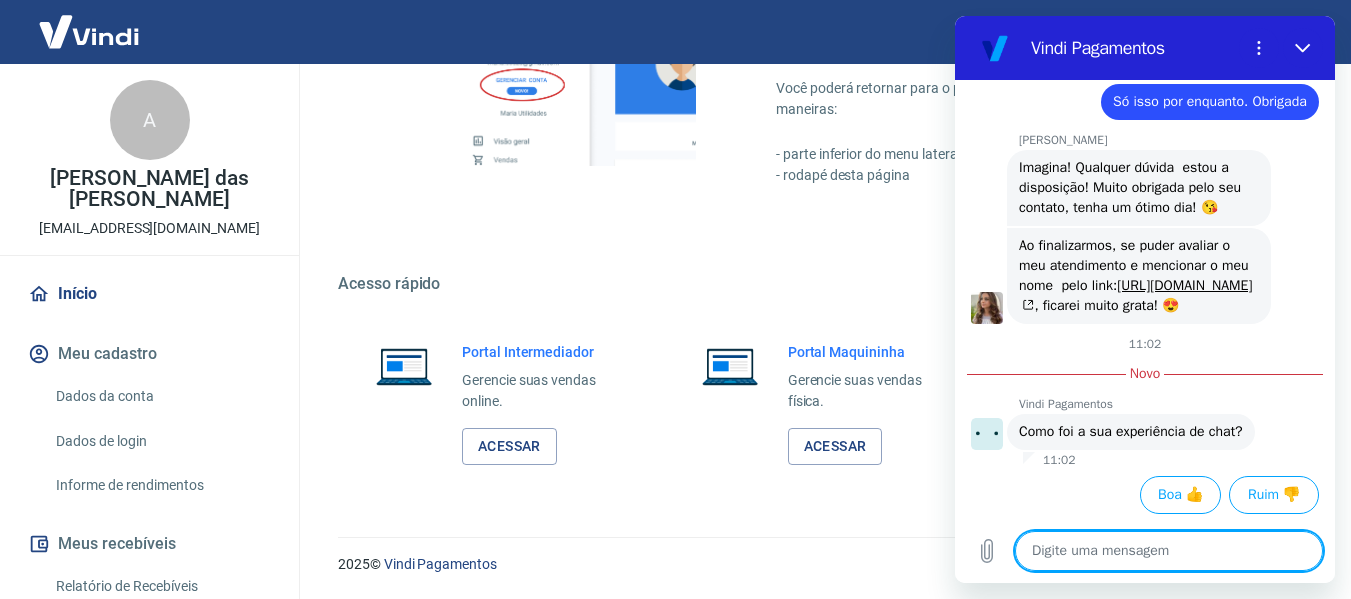 scroll, scrollTop: 4822, scrollLeft: 0, axis: vertical 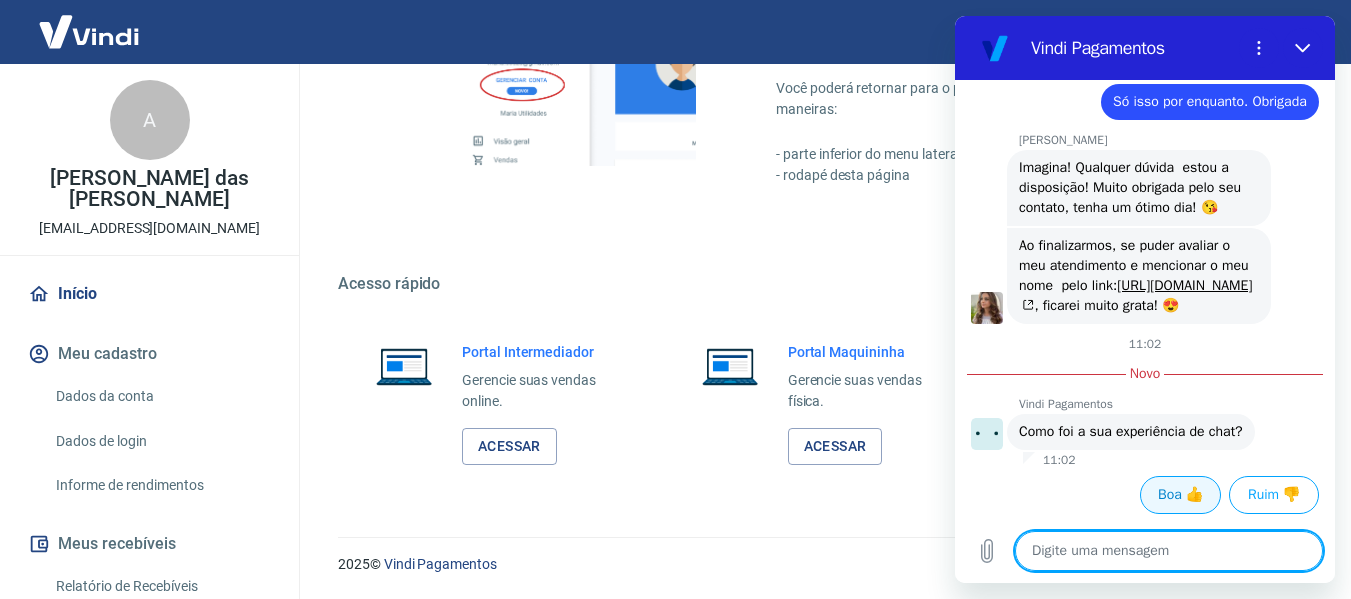 click on "Boa 👍" at bounding box center (1180, 495) 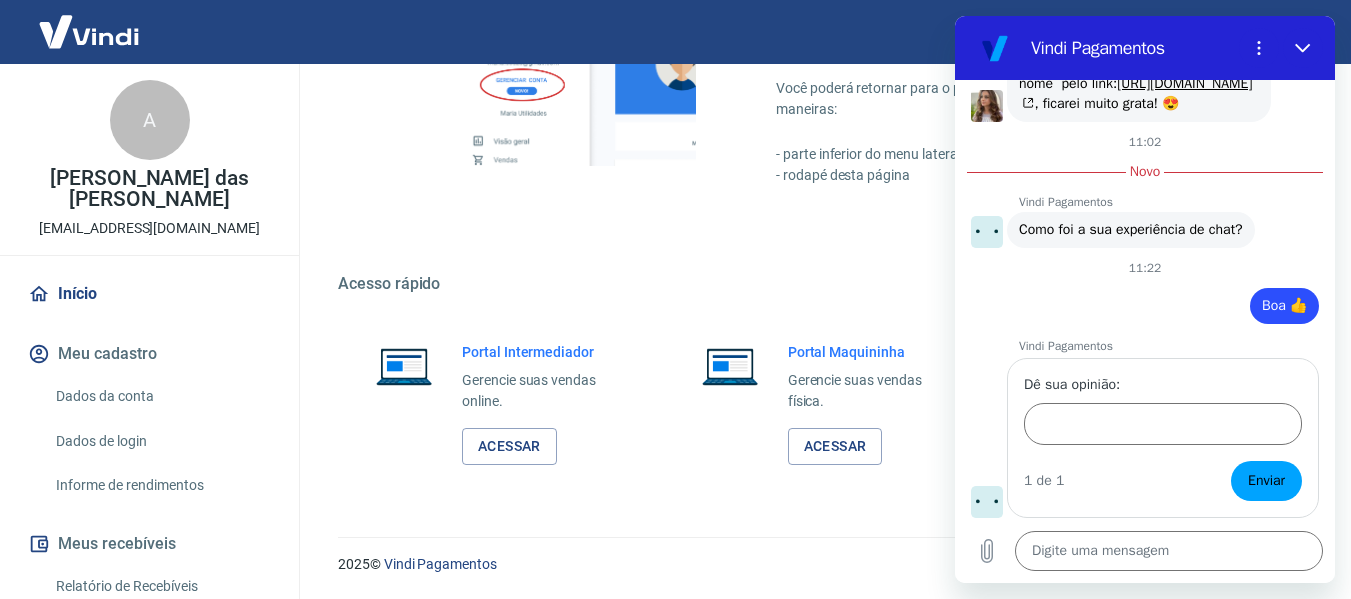 scroll, scrollTop: 5022, scrollLeft: 0, axis: vertical 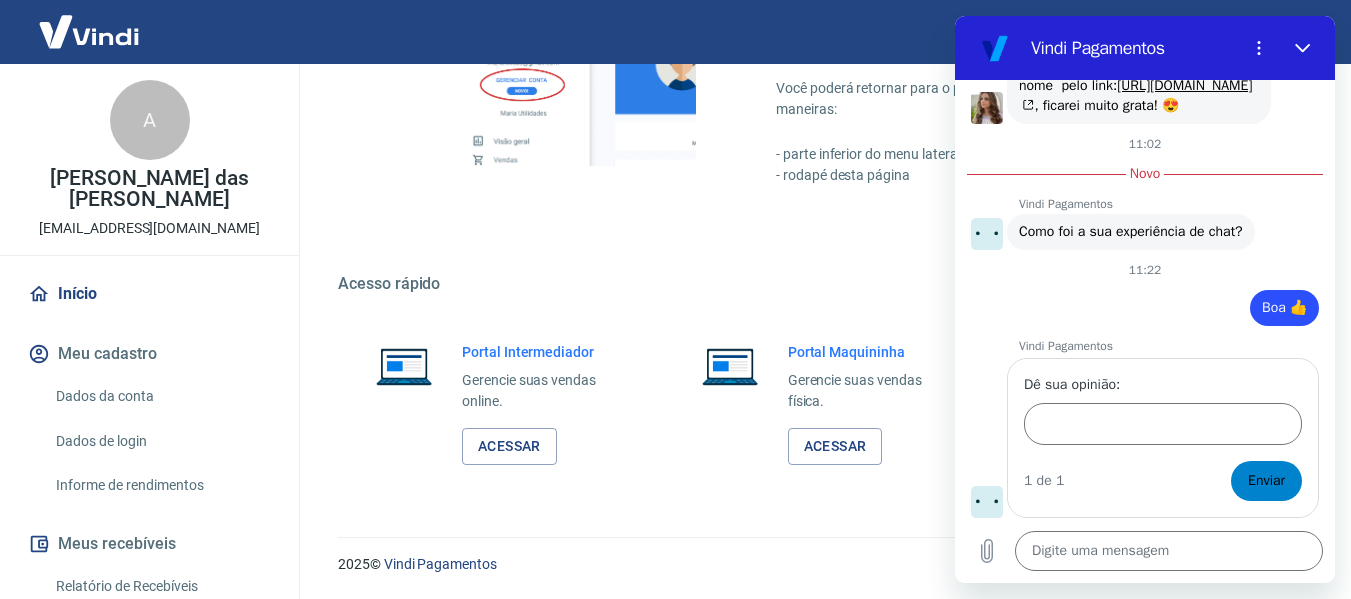 click on "Enviar" at bounding box center (1266, 481) 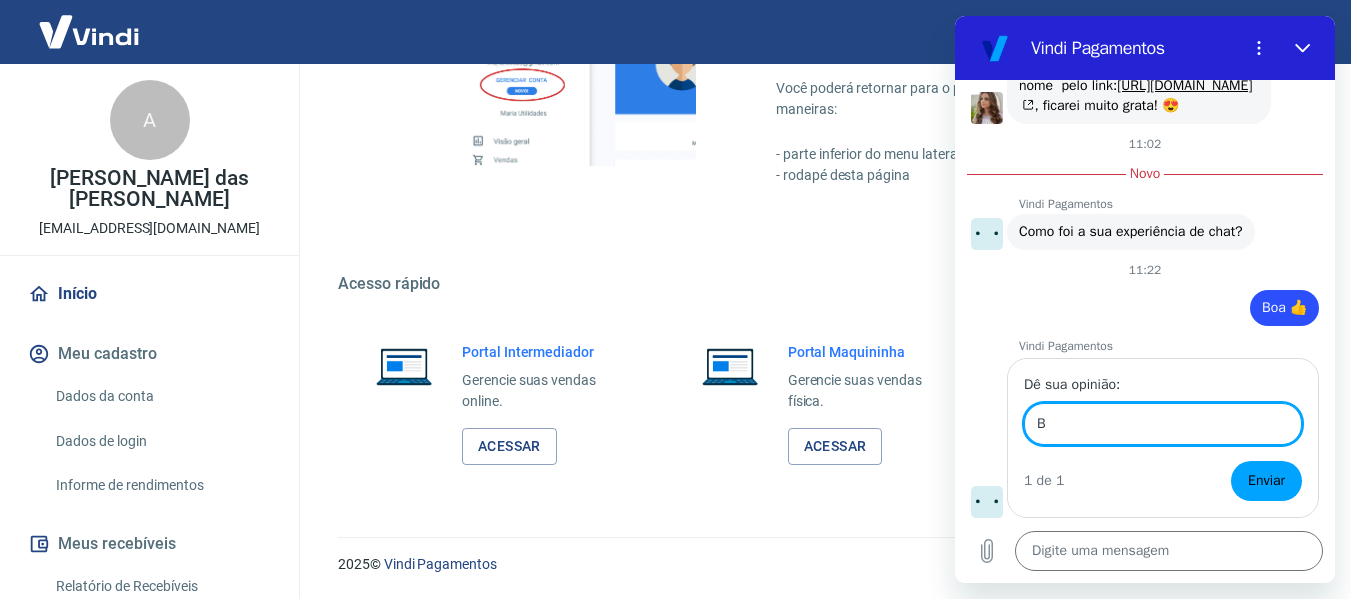 scroll, scrollTop: 5022, scrollLeft: 0, axis: vertical 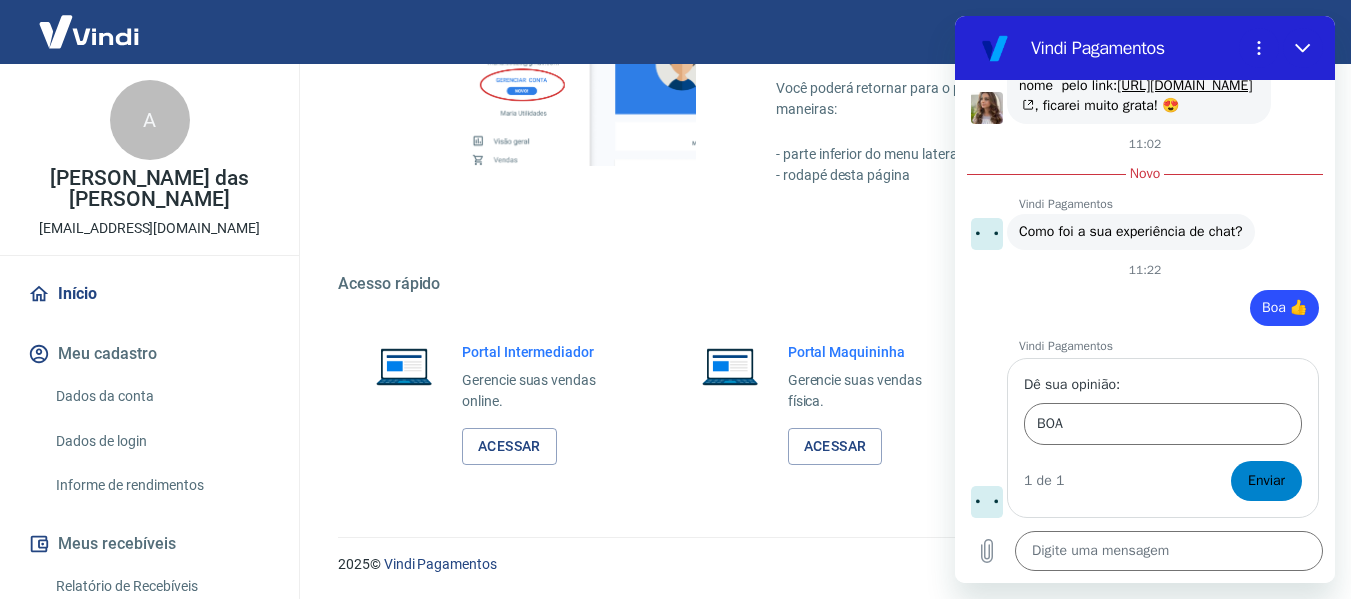 click on "Enviar" at bounding box center (1266, 481) 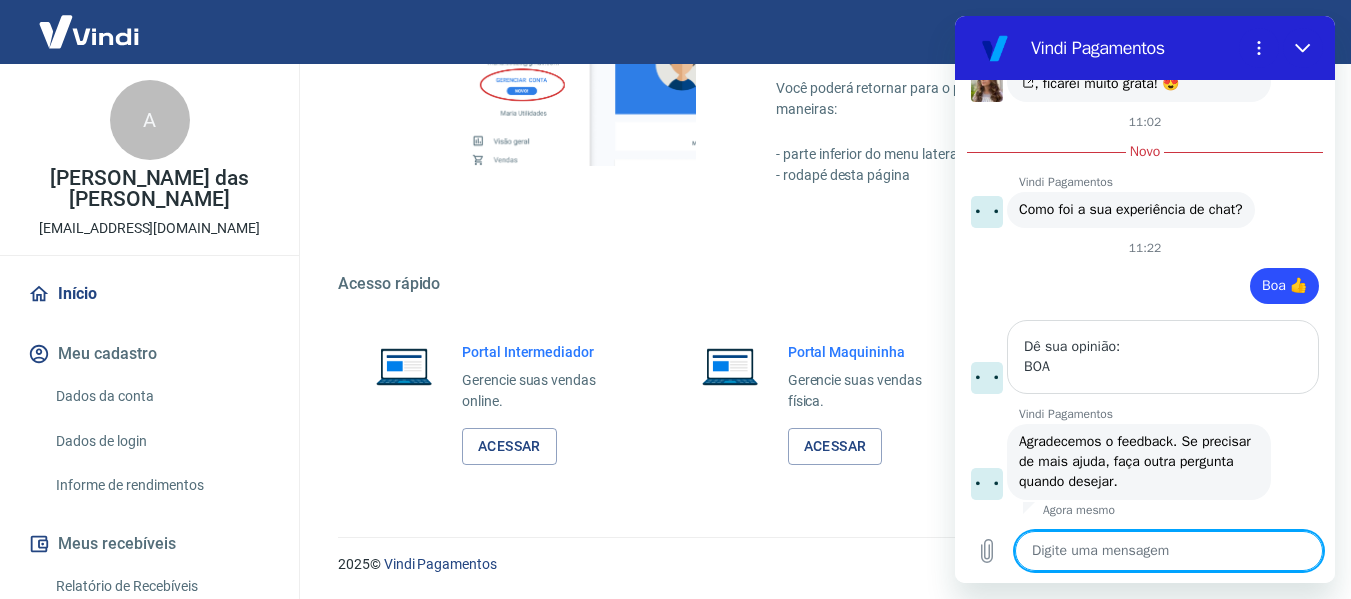 scroll, scrollTop: 5048, scrollLeft: 0, axis: vertical 